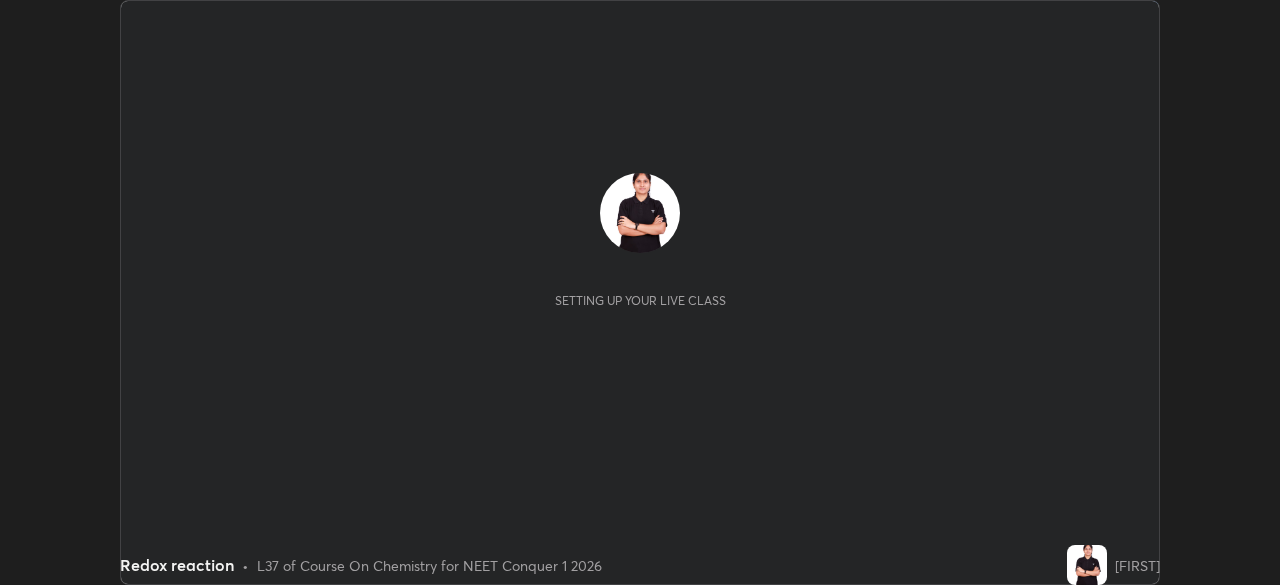 scroll, scrollTop: 0, scrollLeft: 0, axis: both 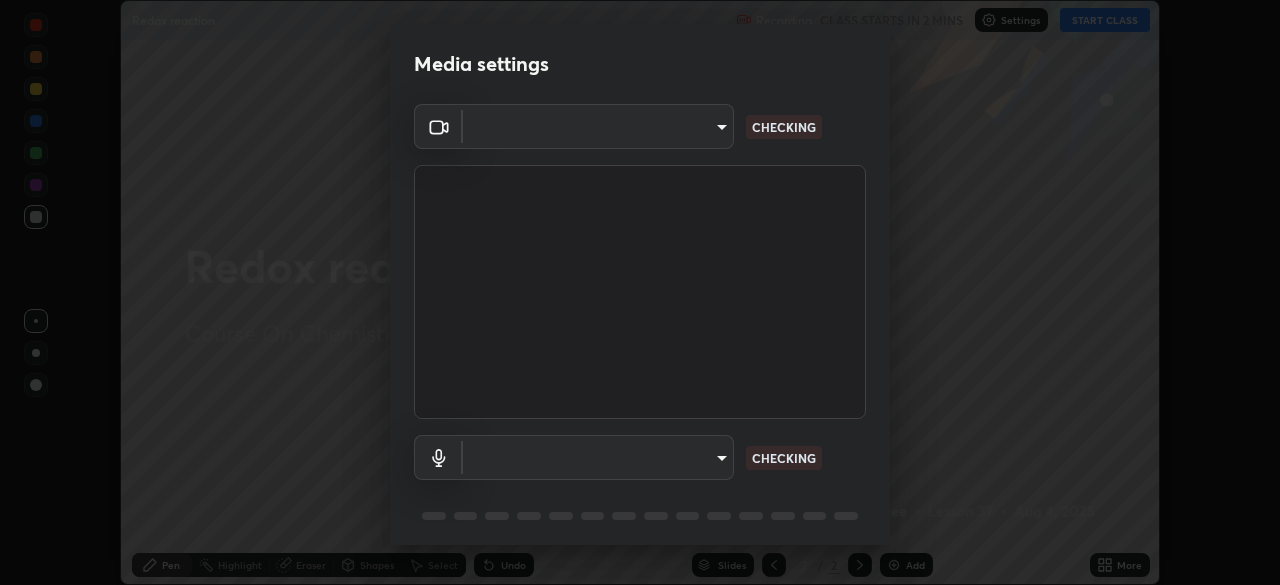 type on "ed5728659d4a2628327284da790eb6393f1623e3a82d583cb44db94038f4ead1" 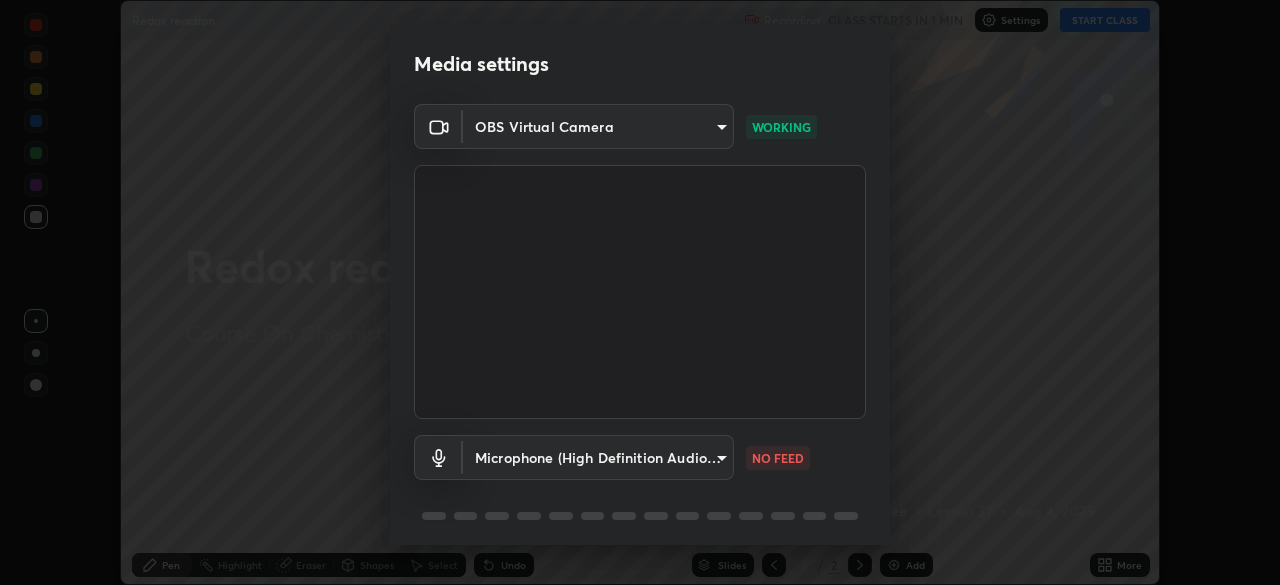 click on "Erase all Redox reaction Recording CLASS STARTS IN 1 MIN Settings START CLASS Setting up your live class Redox reaction • L37 of Course On Chemistry for NEET Conquer 1 2026 [FIRST] Pen Highlight Eraser Shapes Select Undo Slides 2 / 2 Add More No doubts shared Encourage your learners to ask a doubt for better clarity Report an issue Reason for reporting Buffering Chat not working Audio - Video sync issue Educator video quality low ​ Attach an image Report Media settings OBS Virtual Camera ed5728659d4a2628327284da790eb6393f1623e3a82d583cb44db94038f4ead1 WORKING Microphone (High Definition Audio Device) a8edd68abfd6ceb8927a0c5f9573947b3480a181ed68974c3ad49a228180e720 NO FEED 1 / 5 Next" at bounding box center [640, 292] 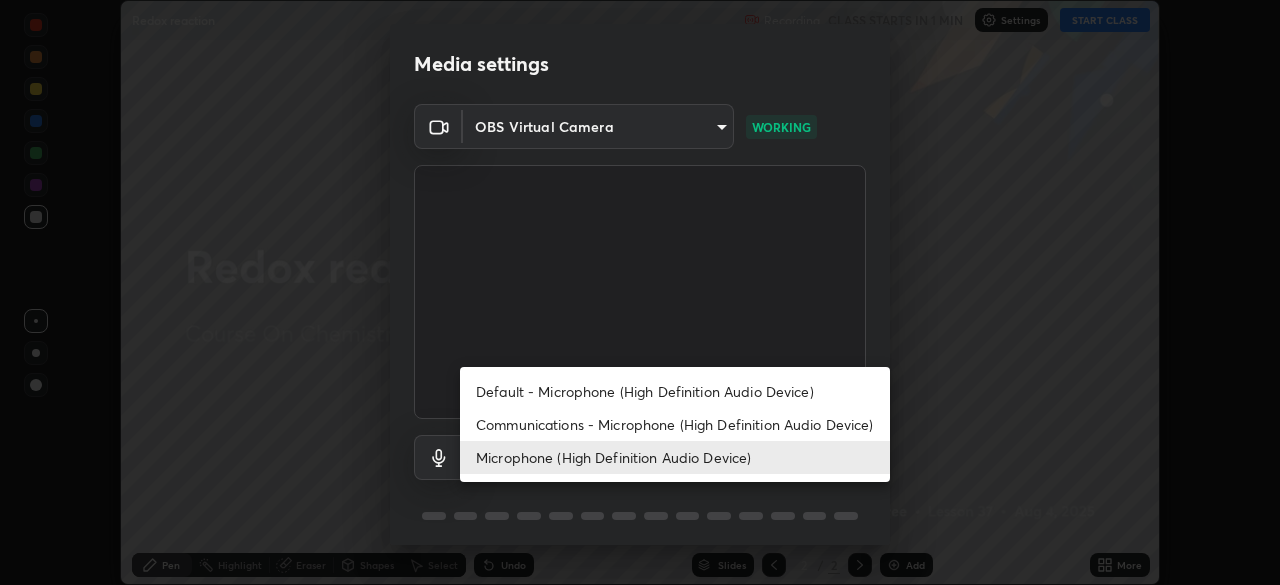 click on "Communications - Microphone (High Definition Audio Device)" at bounding box center (675, 424) 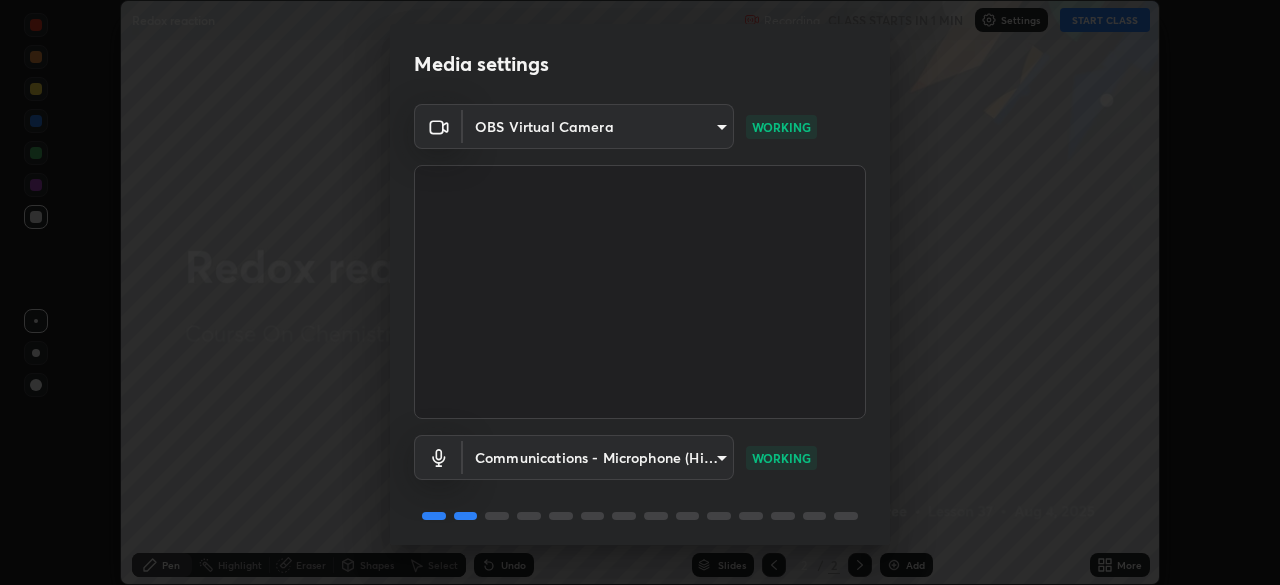 scroll, scrollTop: 71, scrollLeft: 0, axis: vertical 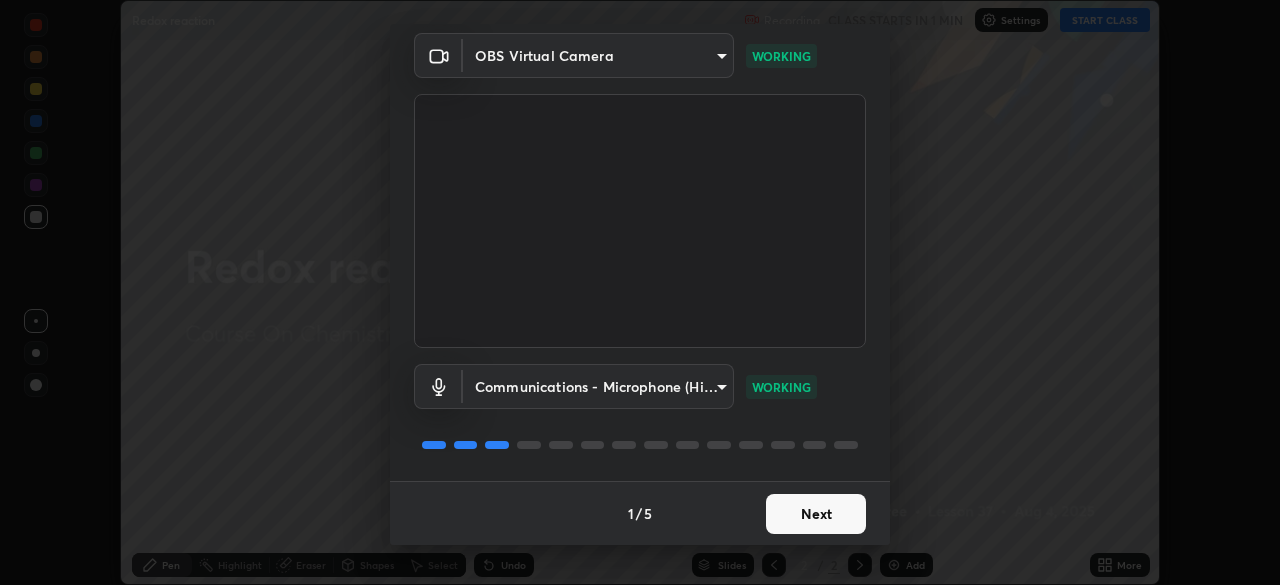 click on "Next" at bounding box center (816, 514) 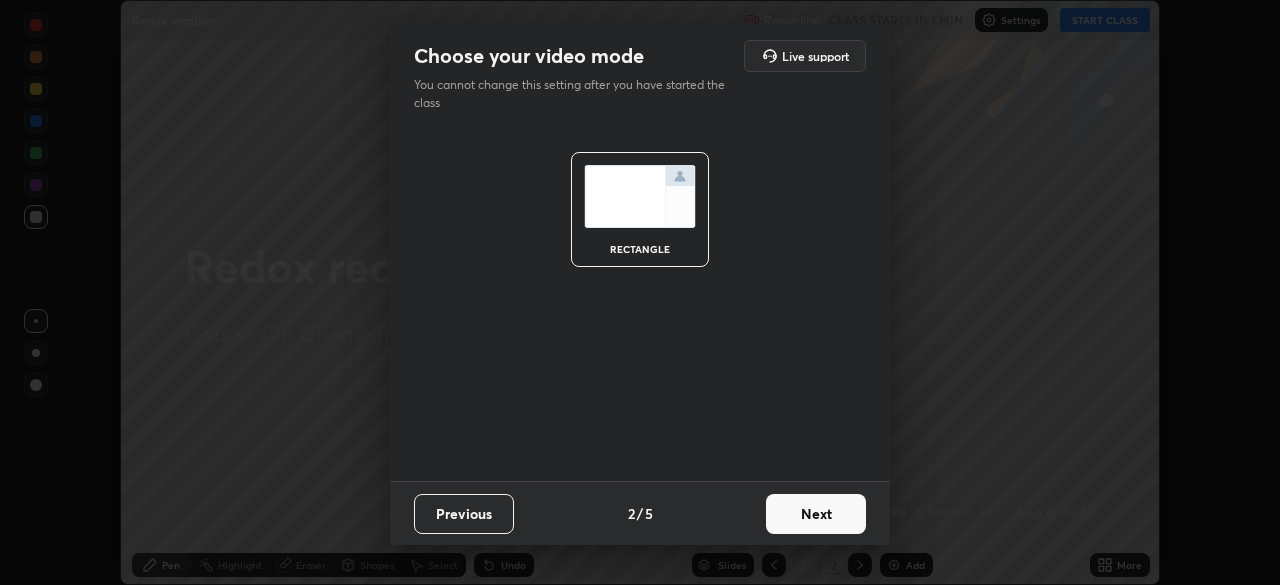 scroll, scrollTop: 0, scrollLeft: 0, axis: both 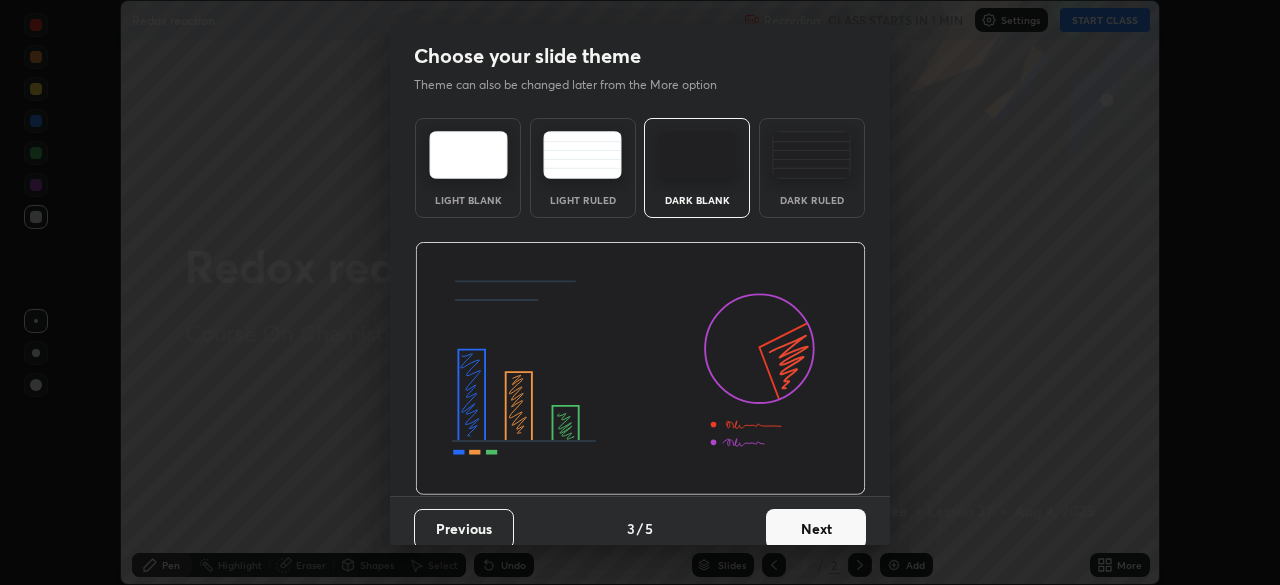 click on "Next" at bounding box center (816, 529) 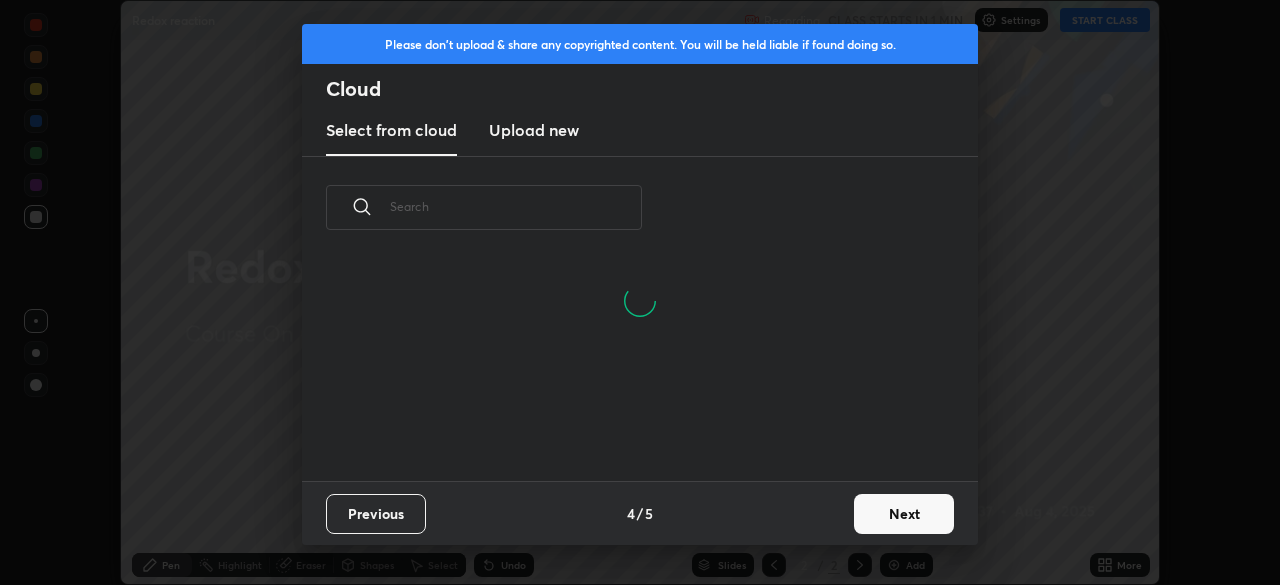 click on "Next" at bounding box center [904, 514] 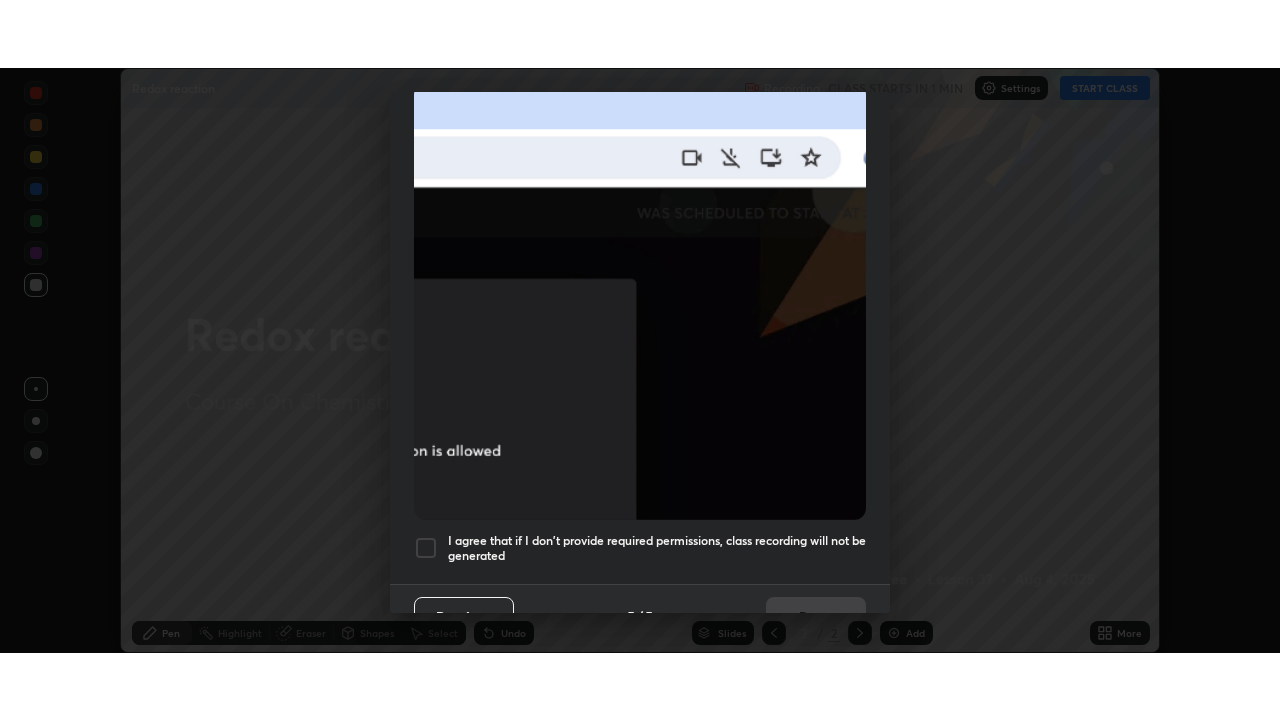 scroll, scrollTop: 479, scrollLeft: 0, axis: vertical 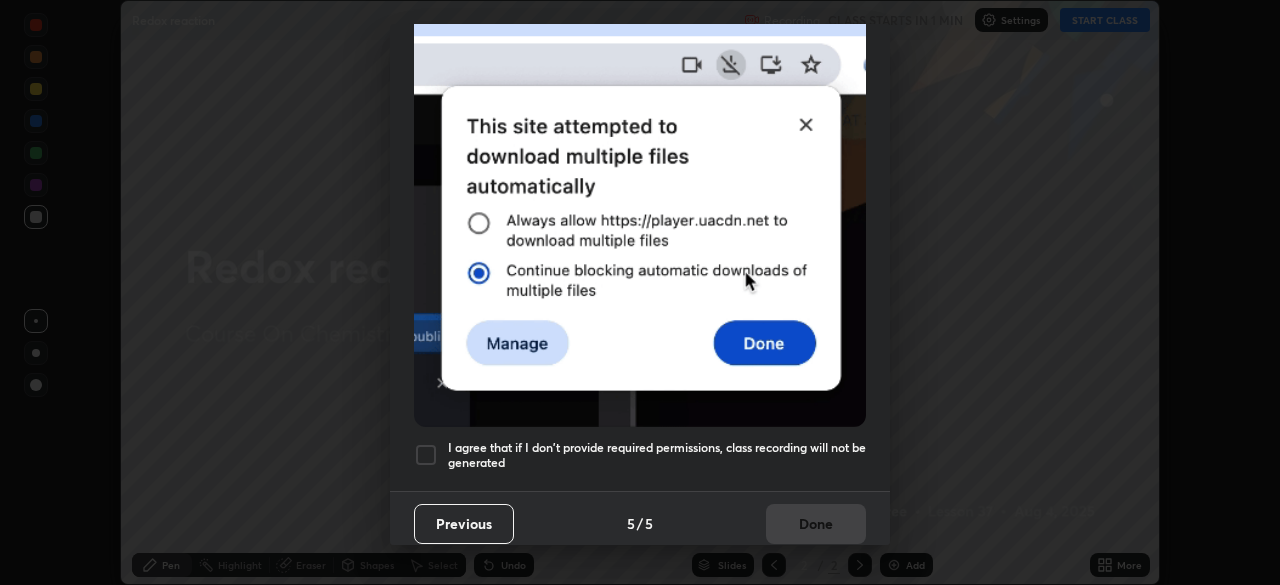 click at bounding box center [426, 455] 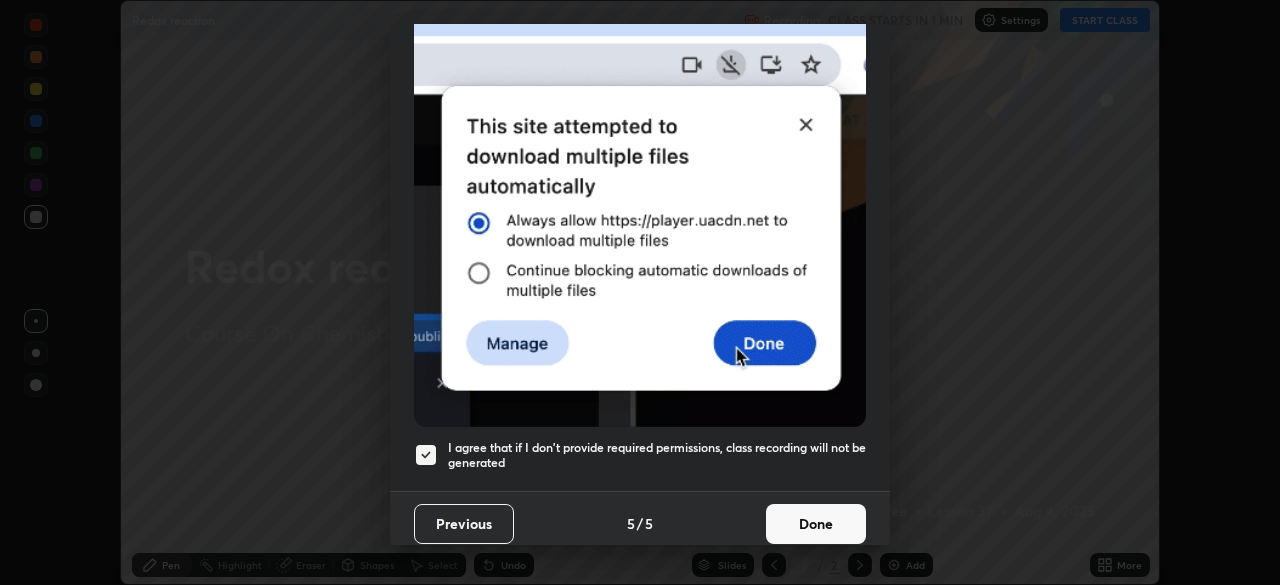 click on "Done" at bounding box center [816, 524] 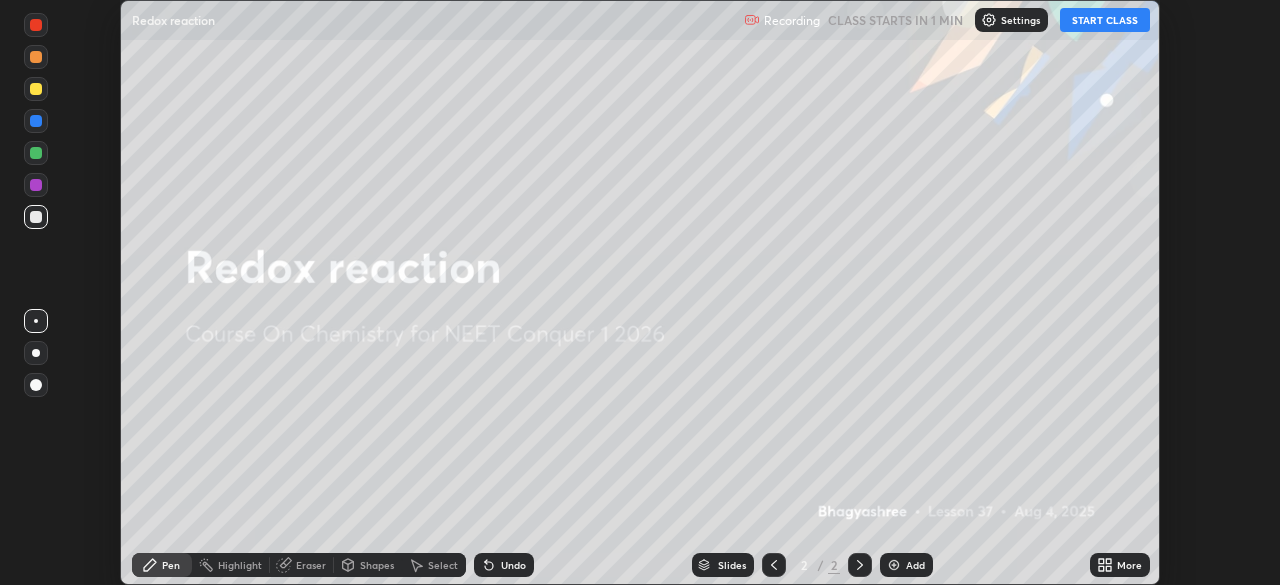 click on "START CLASS" at bounding box center [1105, 20] 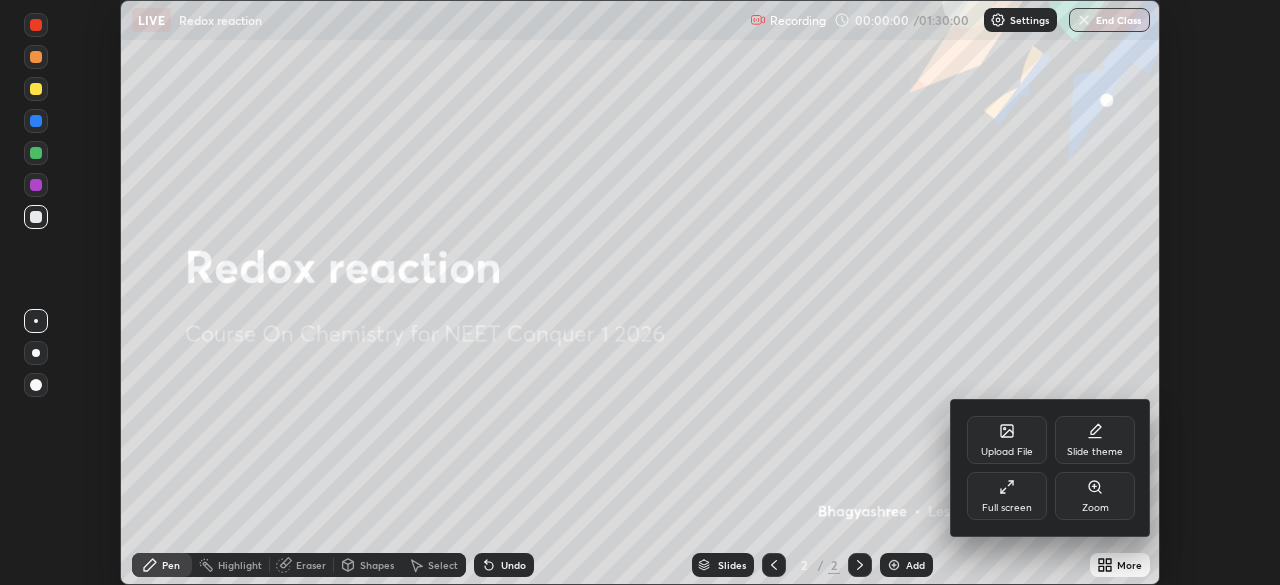 click on "Full screen" at bounding box center (1007, 496) 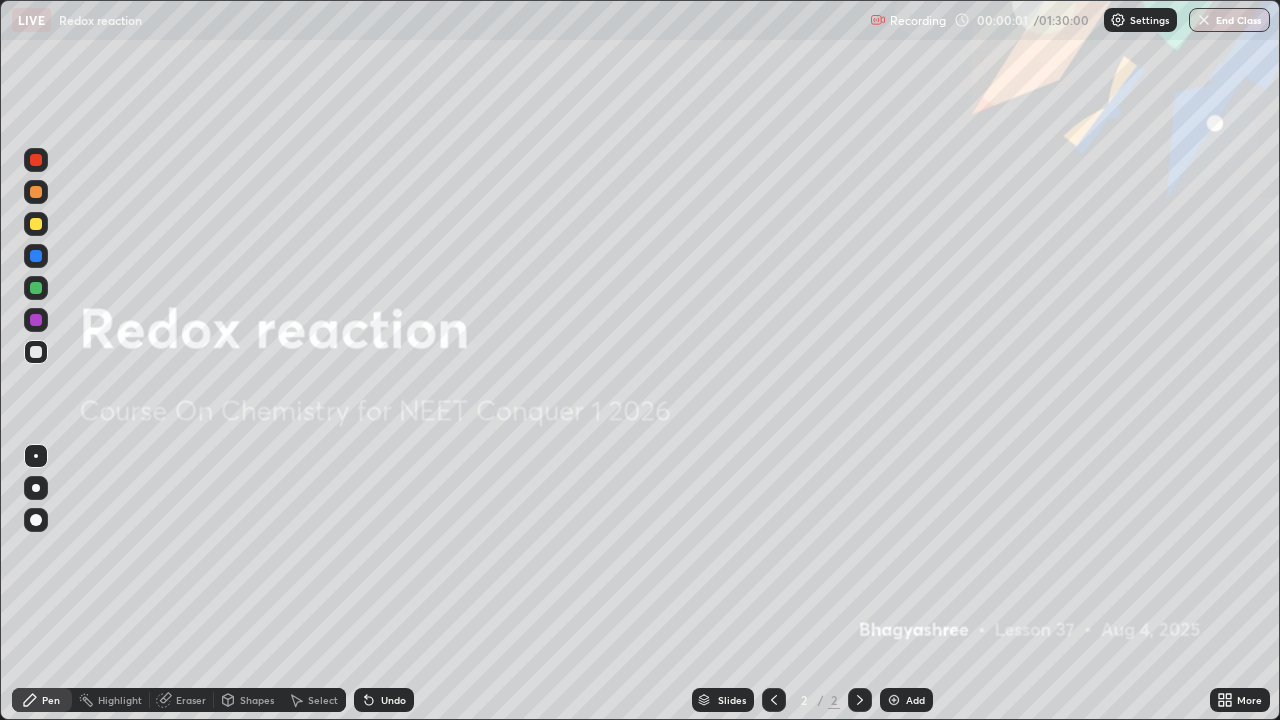 scroll, scrollTop: 99280, scrollLeft: 98720, axis: both 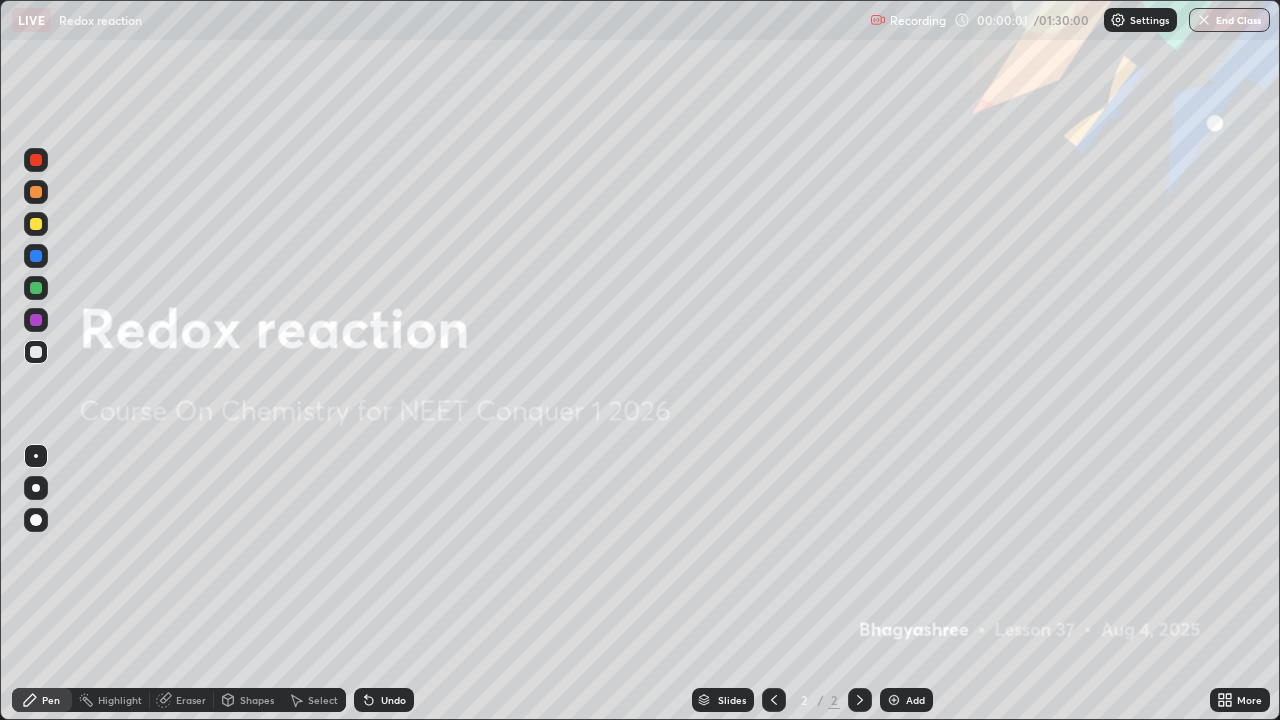 click at bounding box center [894, 700] 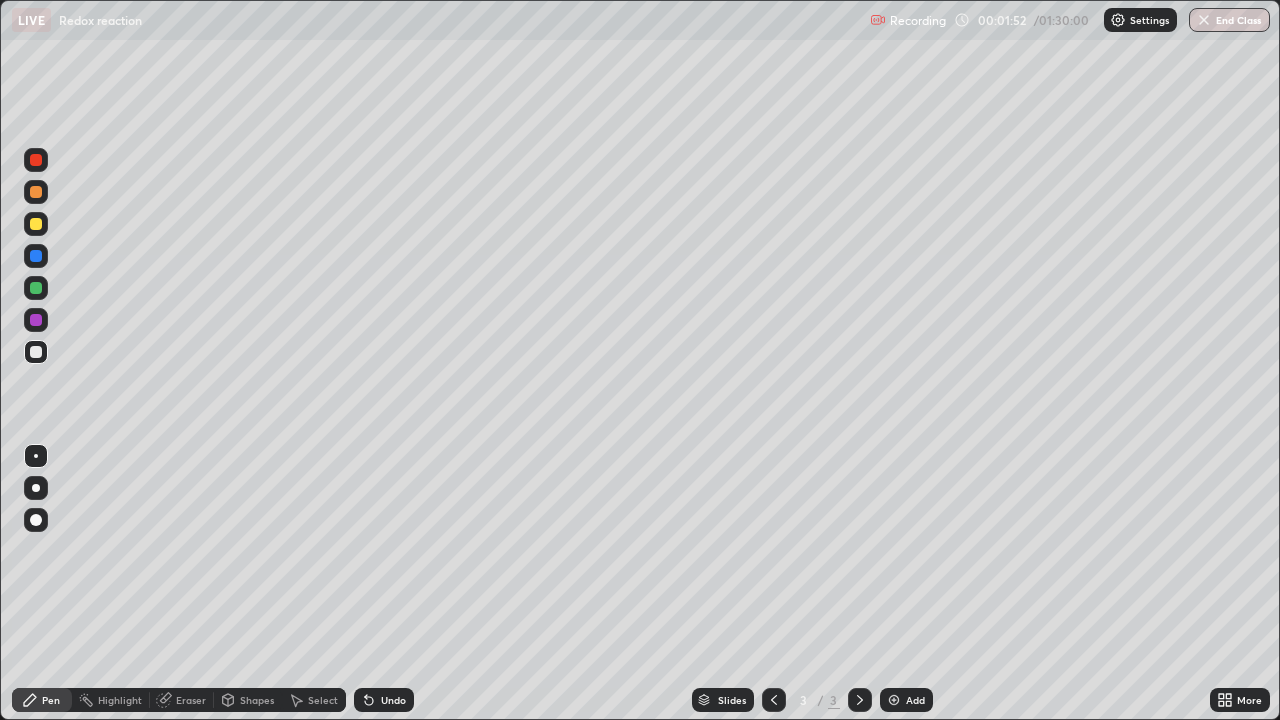 click at bounding box center [36, 320] 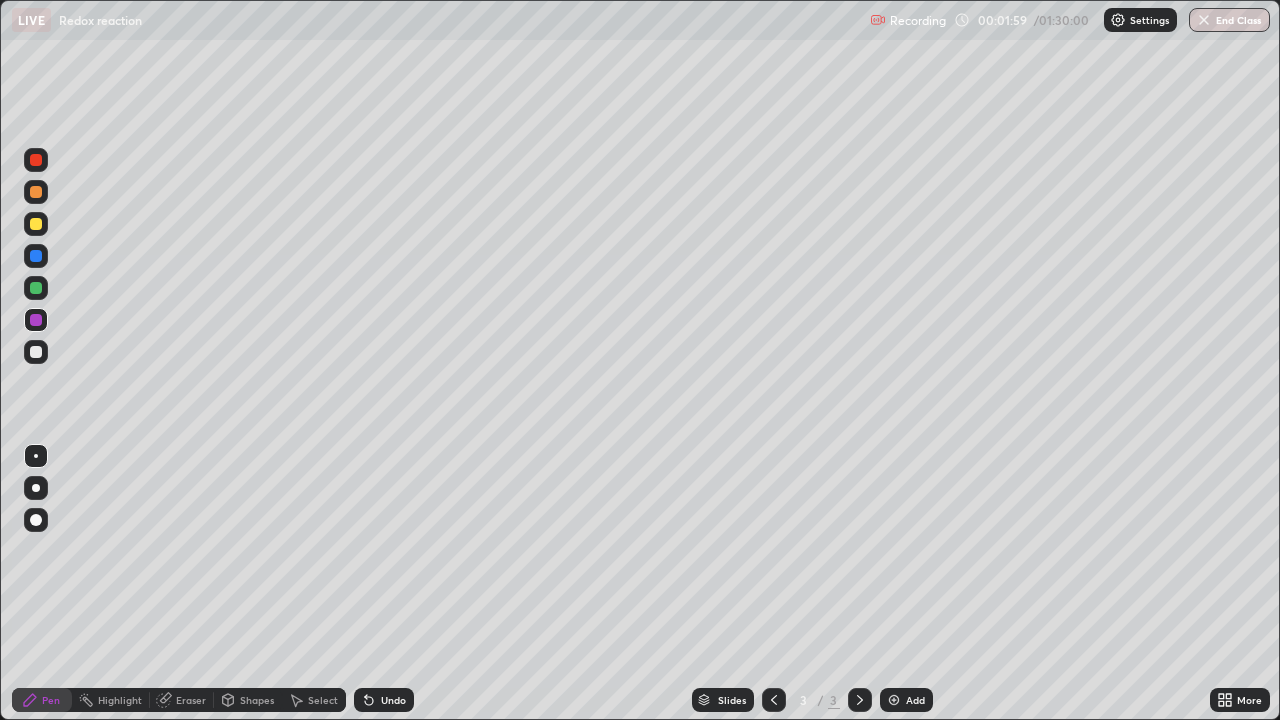 click at bounding box center (36, 192) 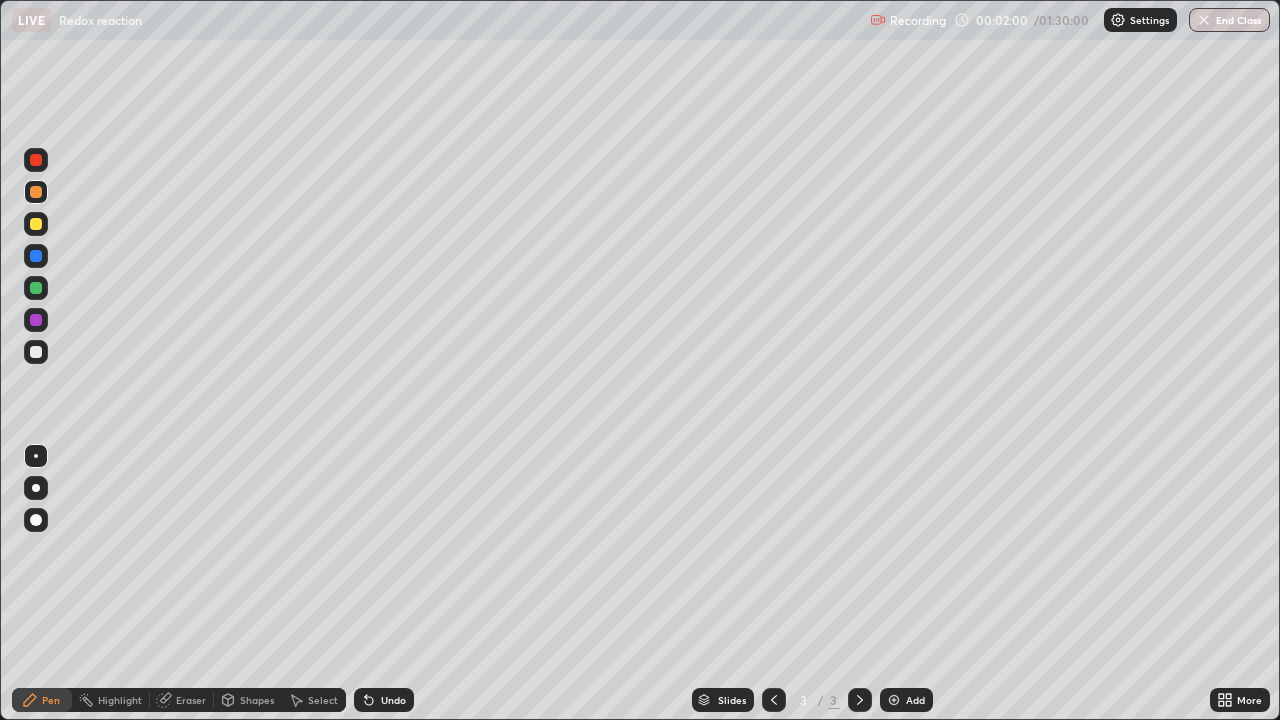 click at bounding box center [36, 320] 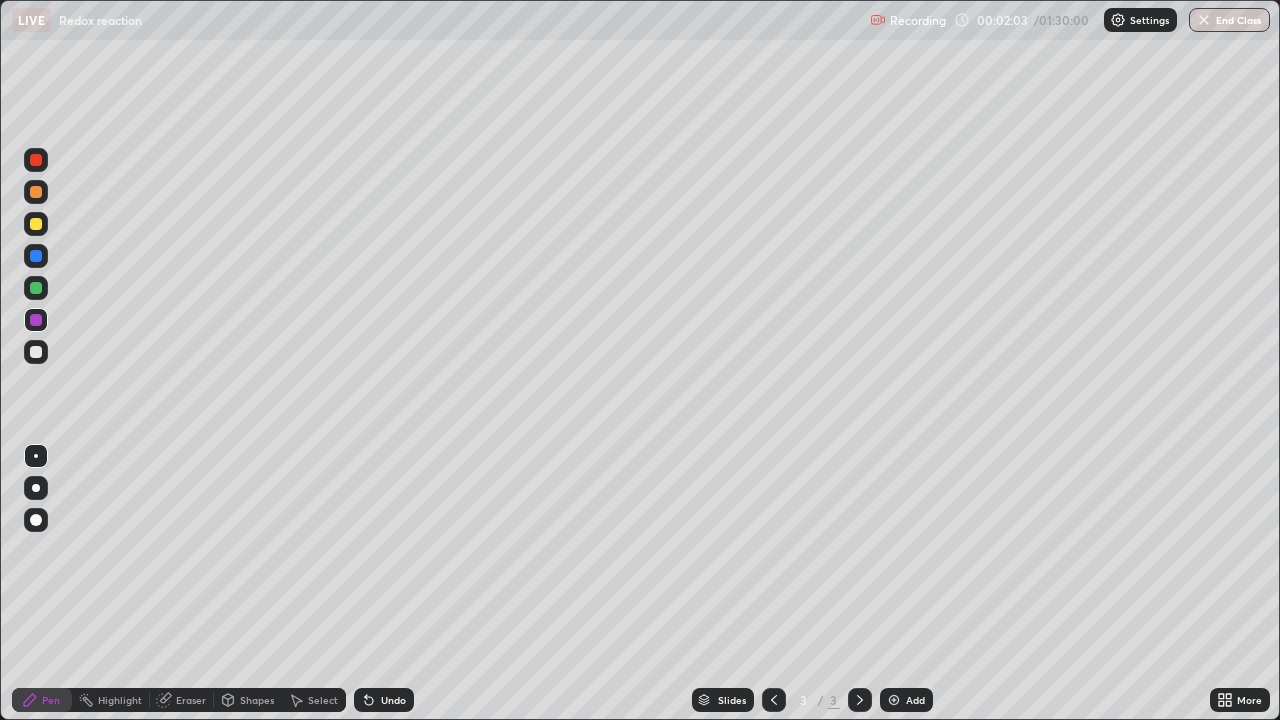 click at bounding box center [36, 224] 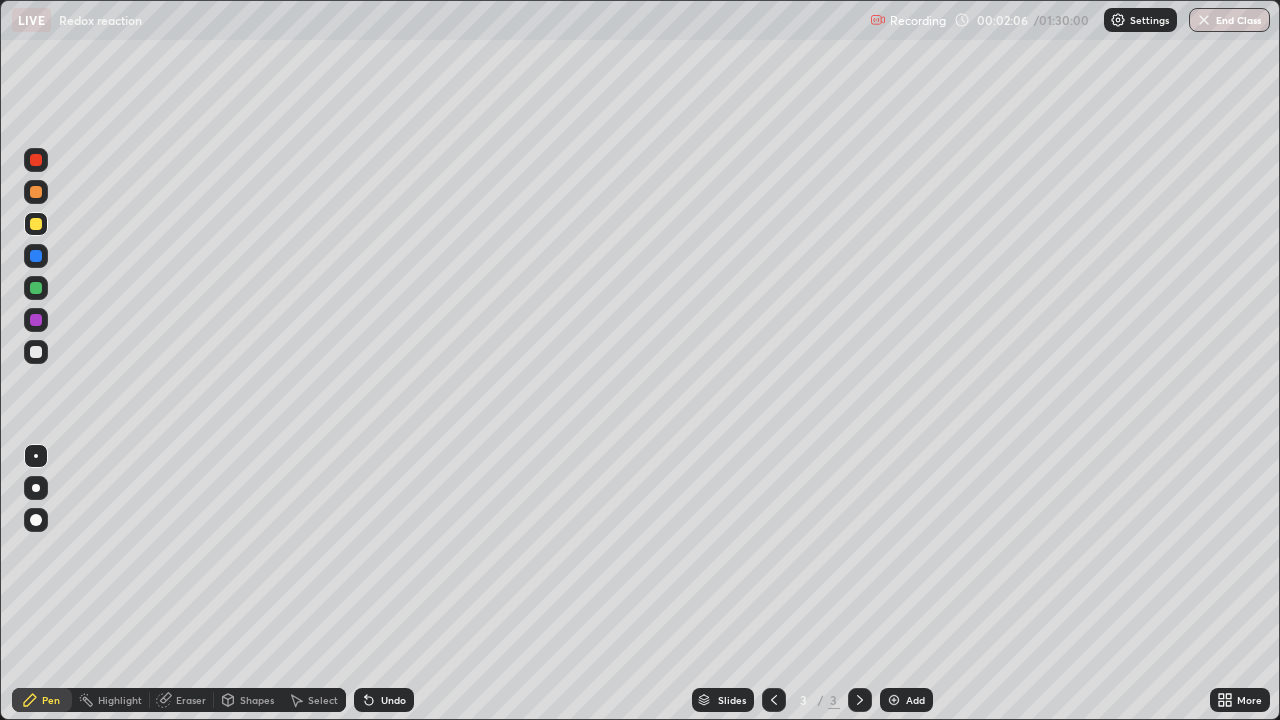 click at bounding box center (36, 320) 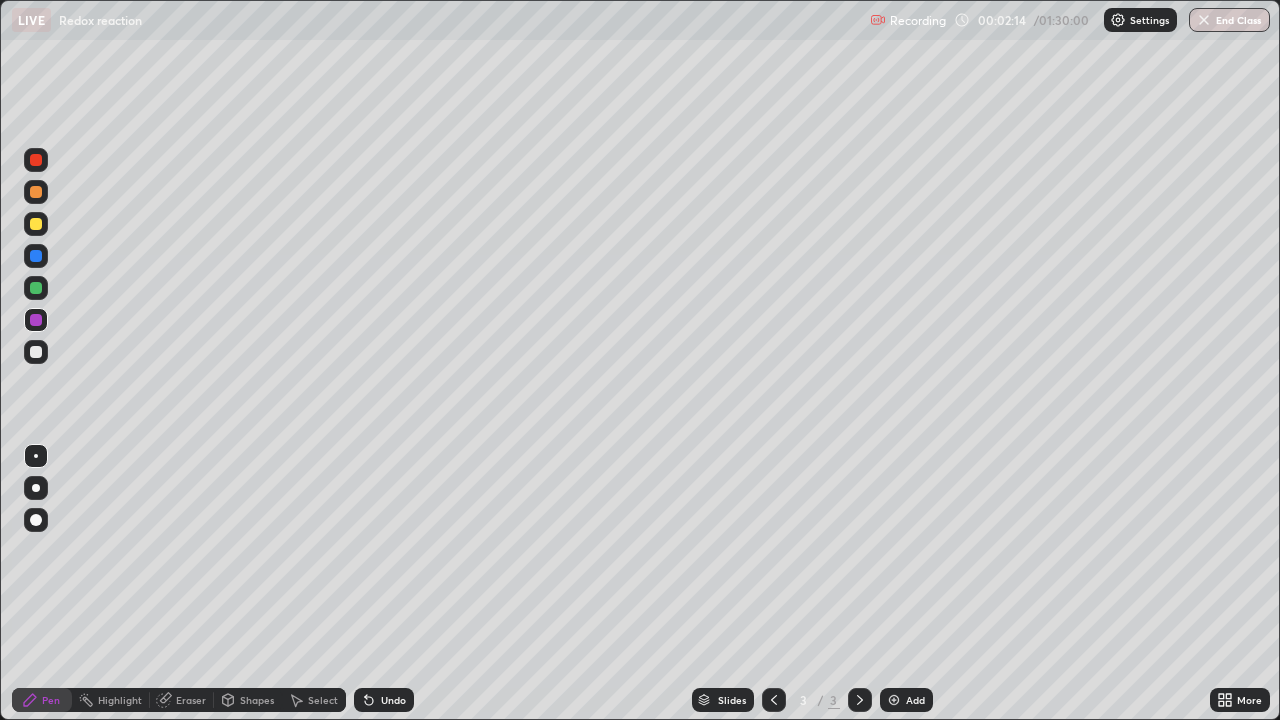 click at bounding box center (36, 256) 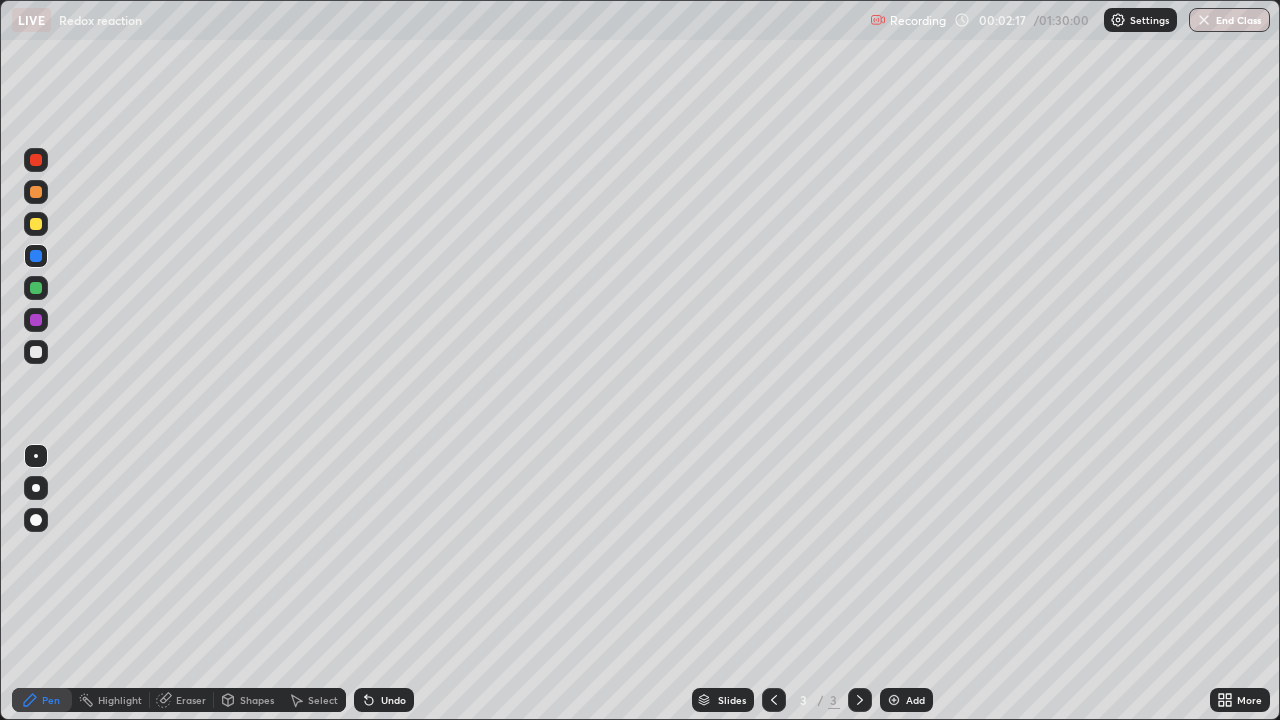 click at bounding box center [36, 320] 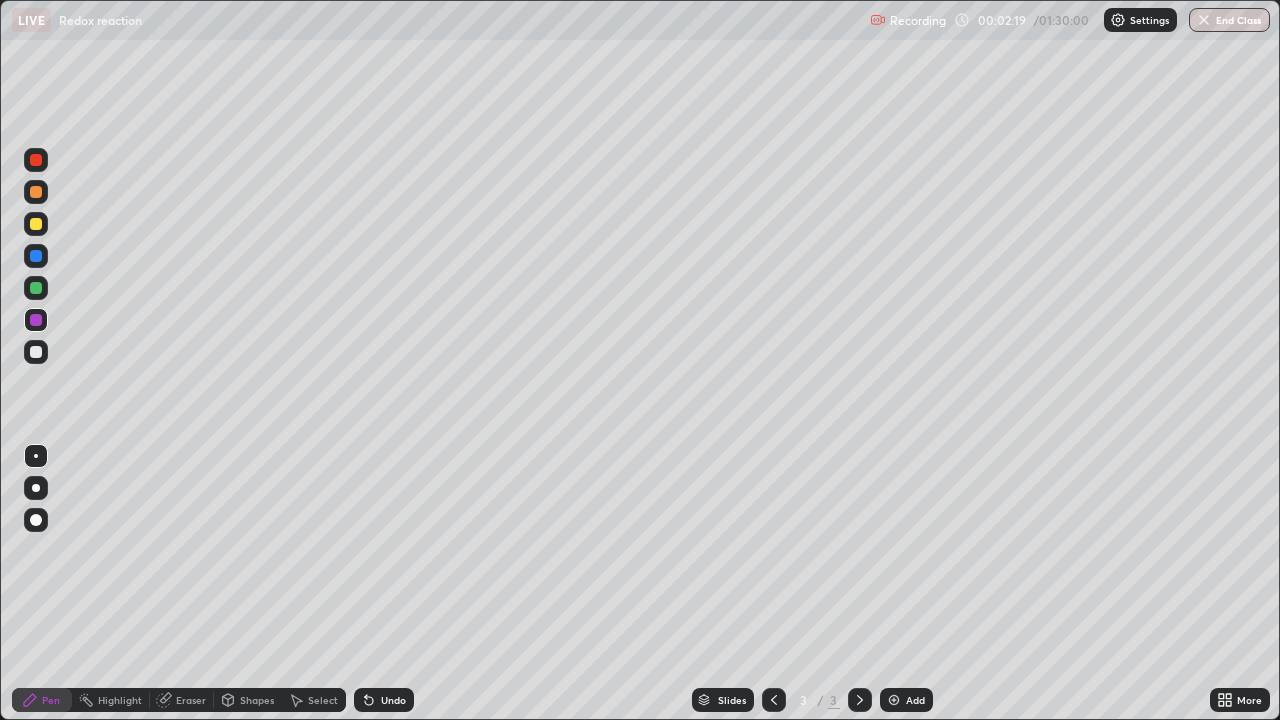 click at bounding box center (36, 256) 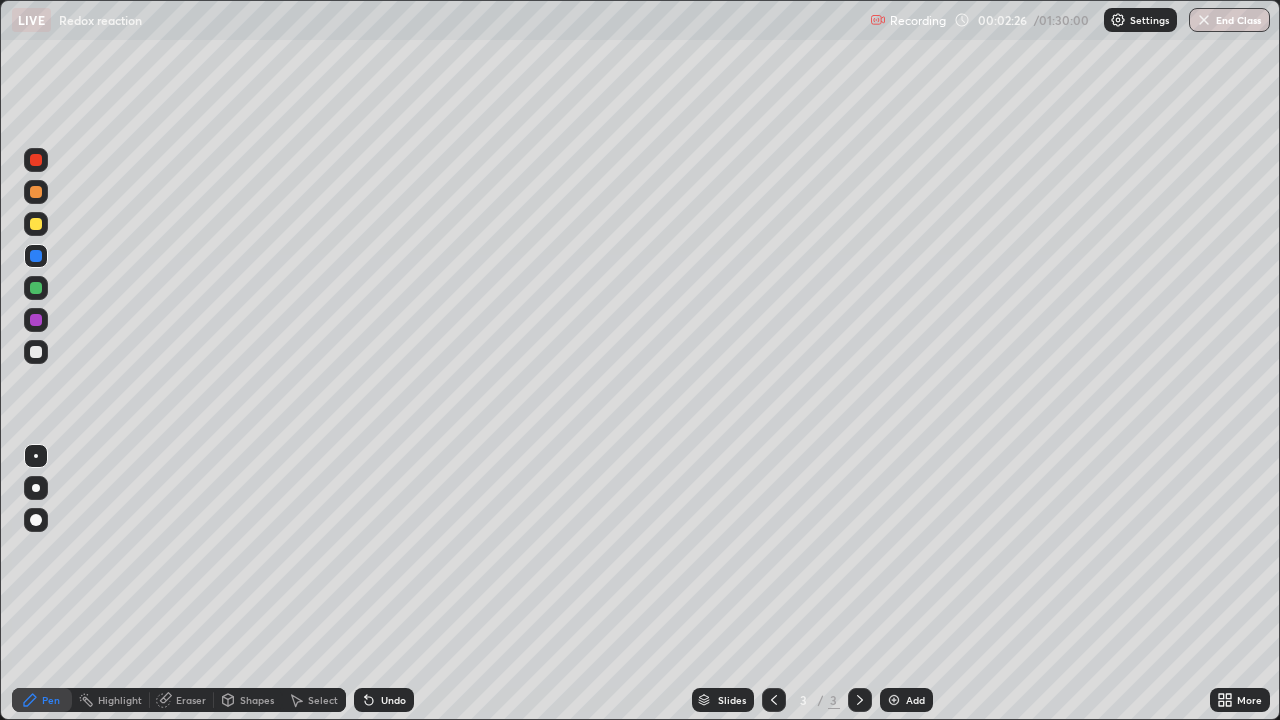click on "Eraser" at bounding box center [182, 700] 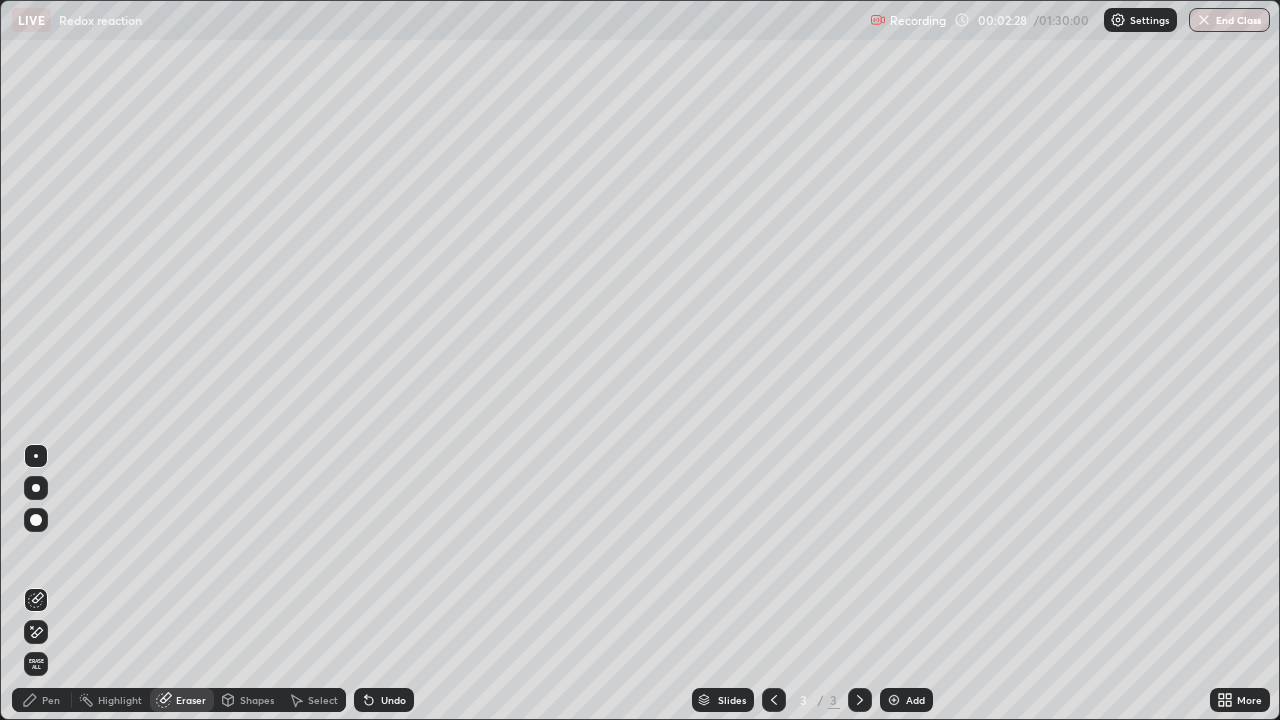 click on "Pen" at bounding box center [42, 700] 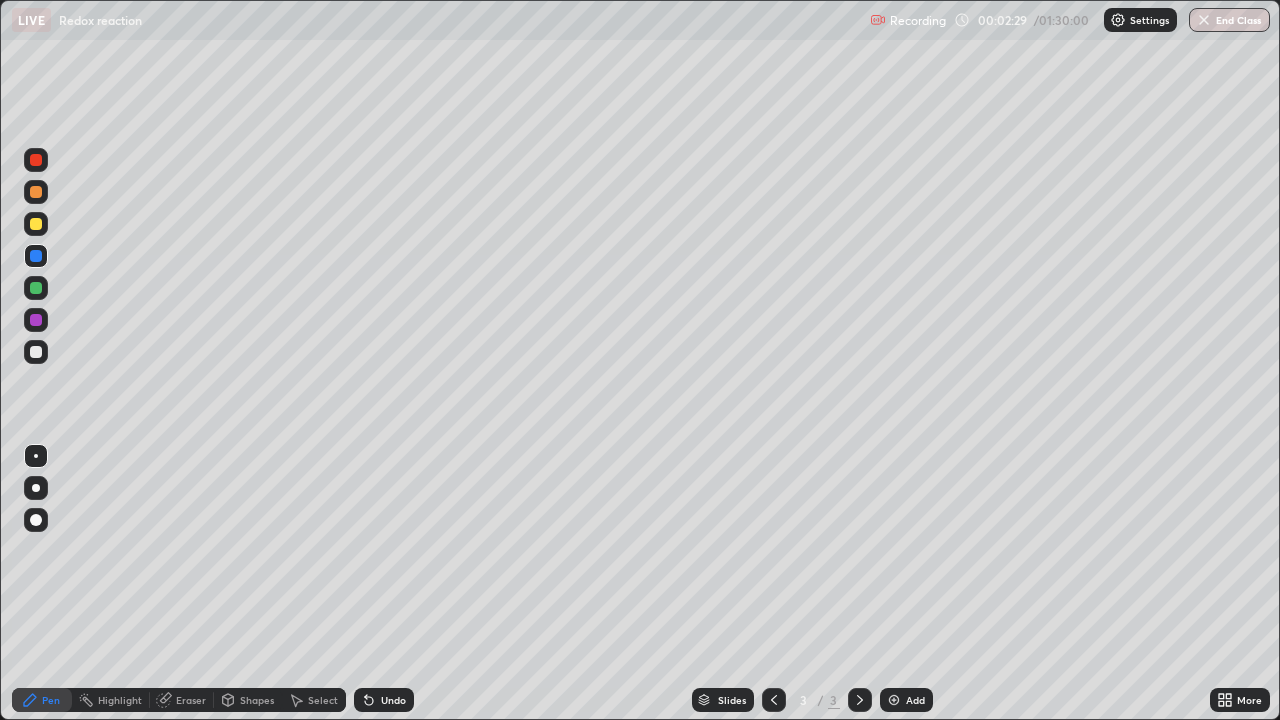 click at bounding box center [36, 288] 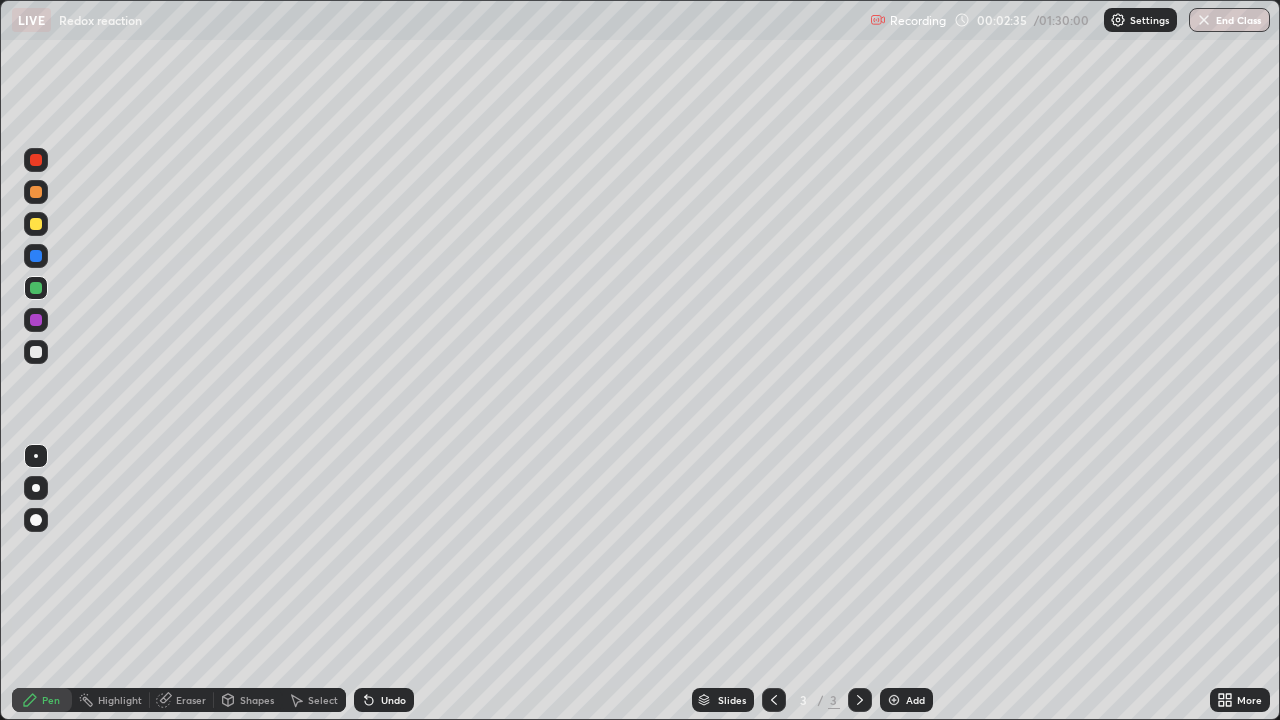click at bounding box center (36, 320) 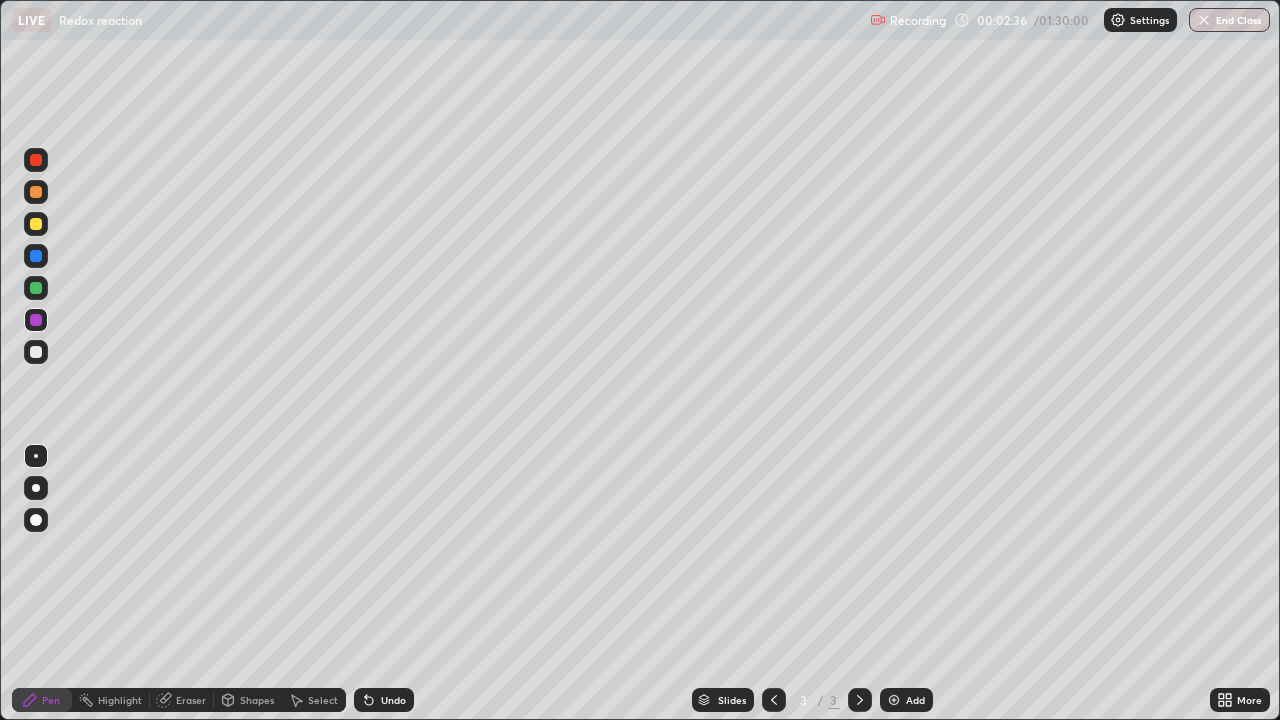 click at bounding box center (36, 288) 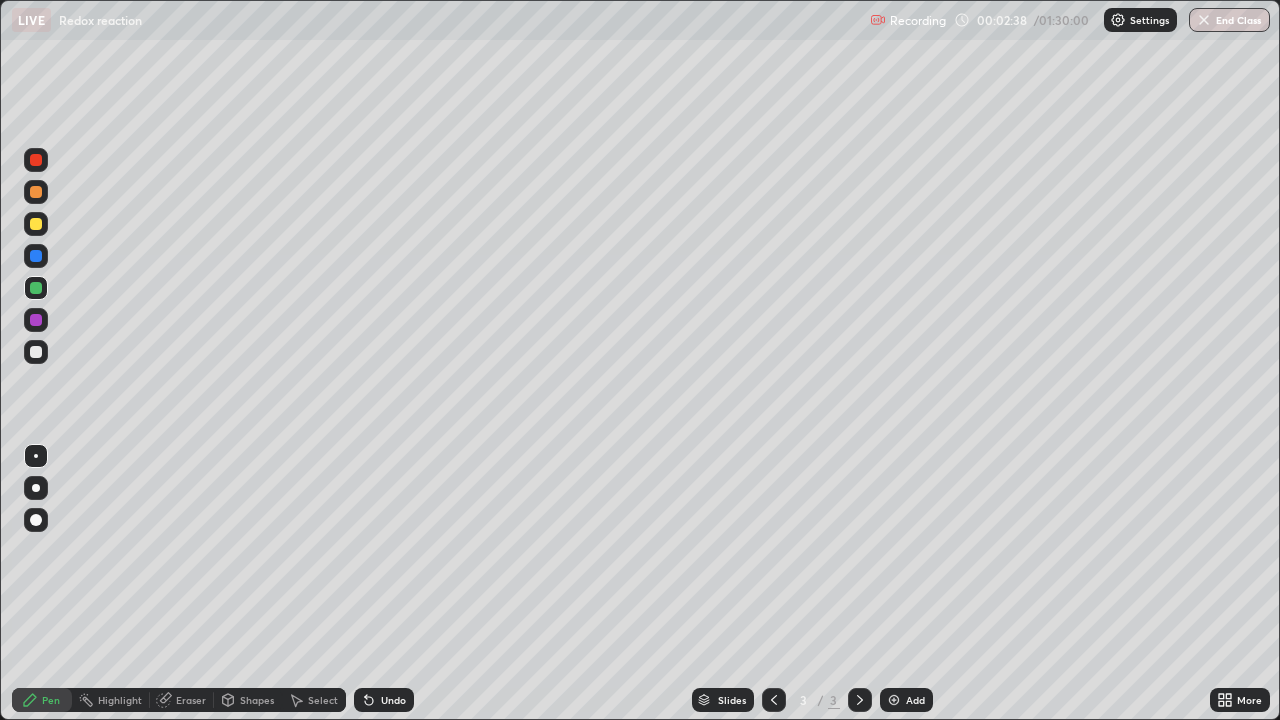 click at bounding box center [36, 320] 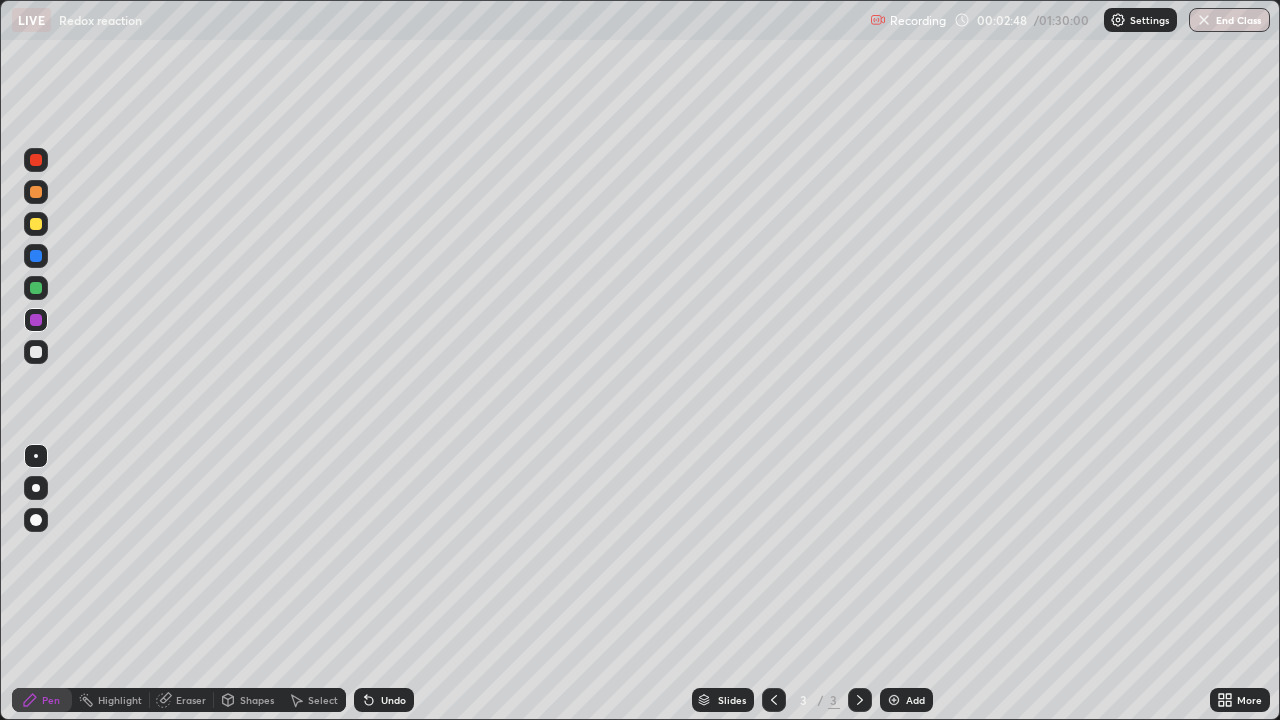 click at bounding box center [36, 288] 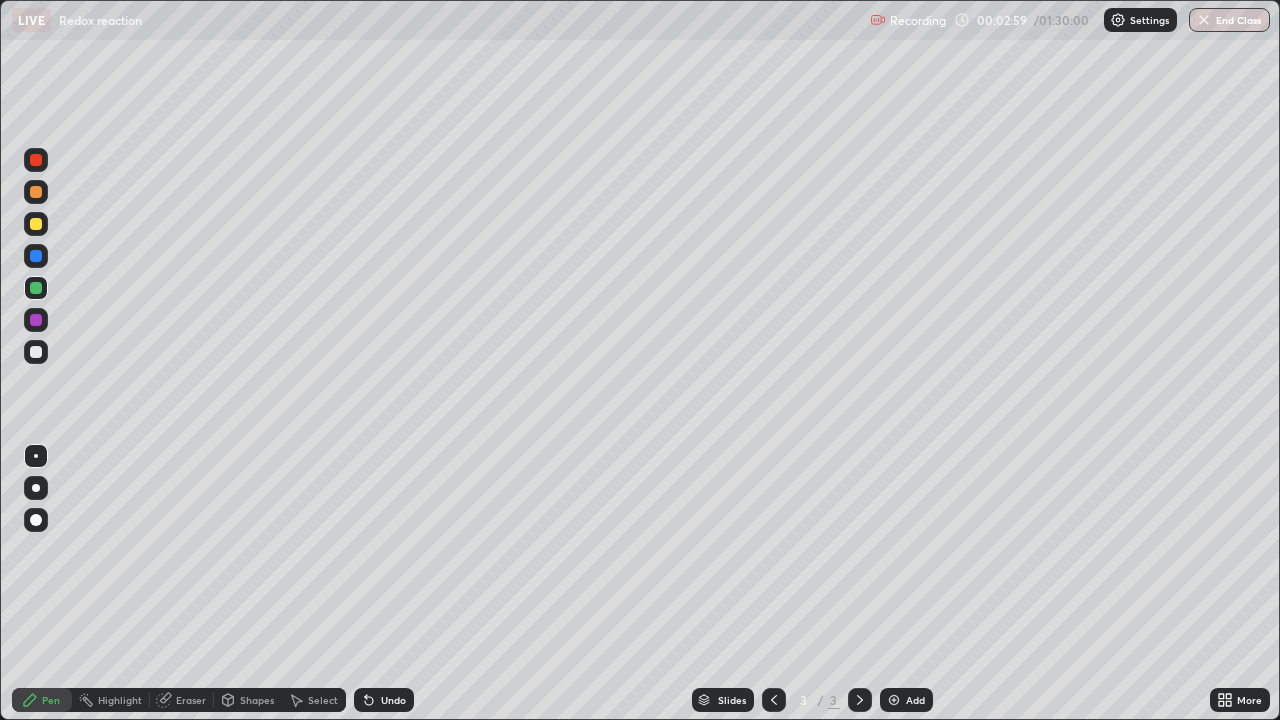 click at bounding box center [36, 320] 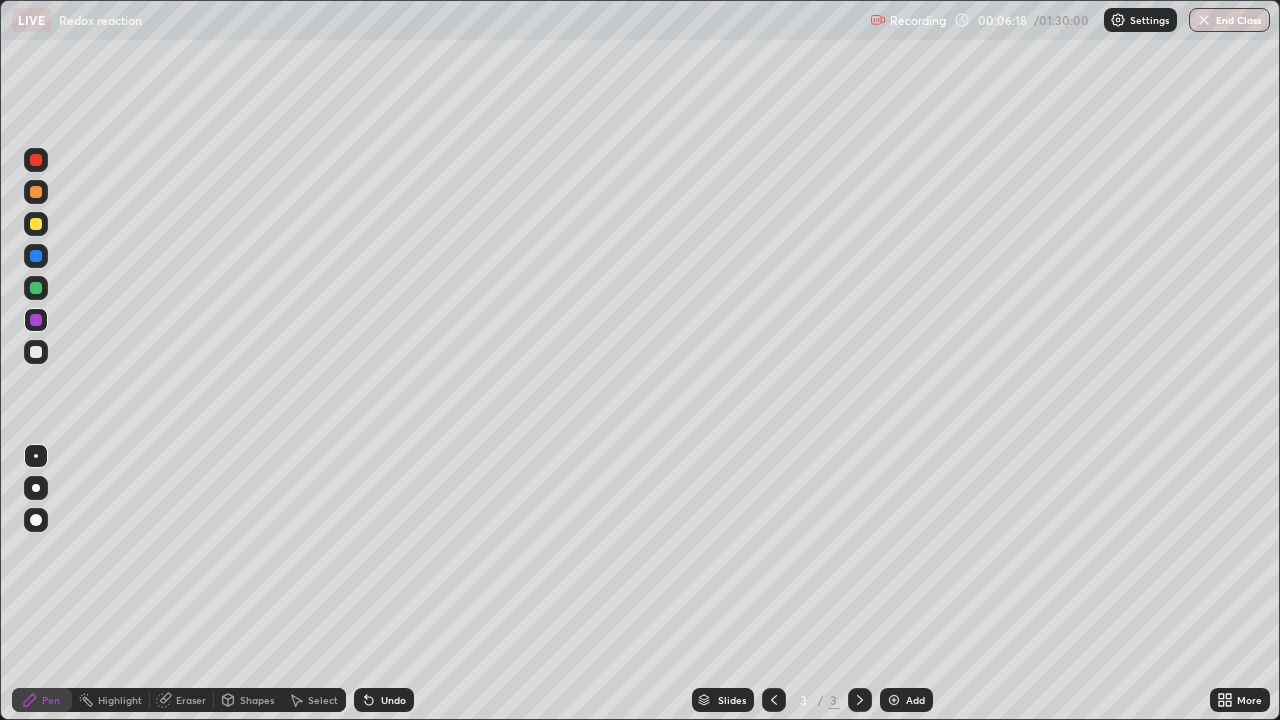click at bounding box center (36, 352) 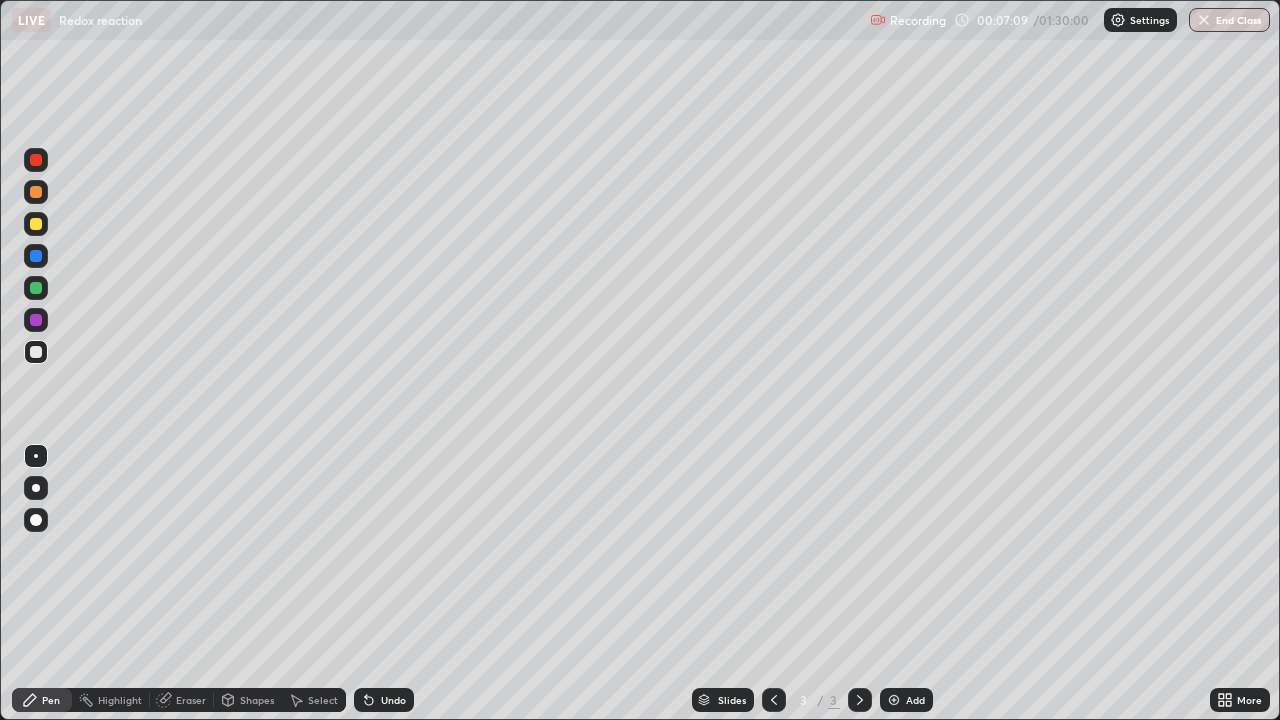 click on "Undo" at bounding box center (384, 700) 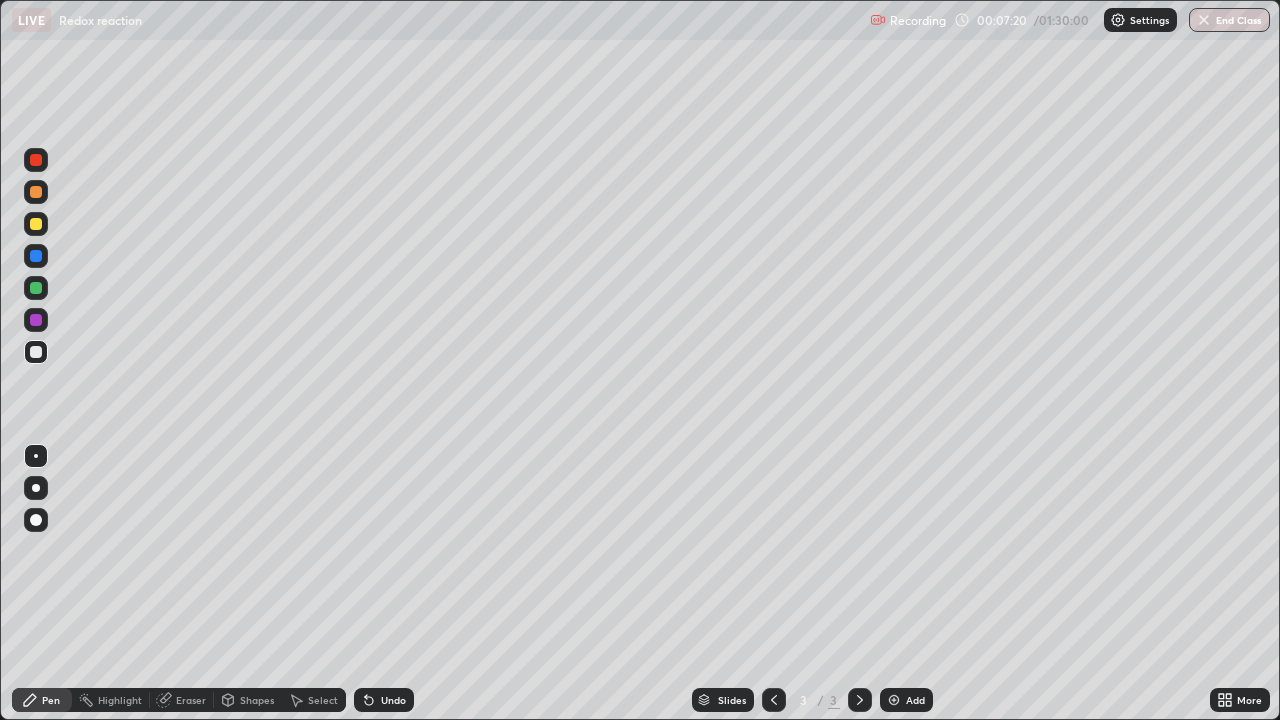 click at bounding box center (36, 224) 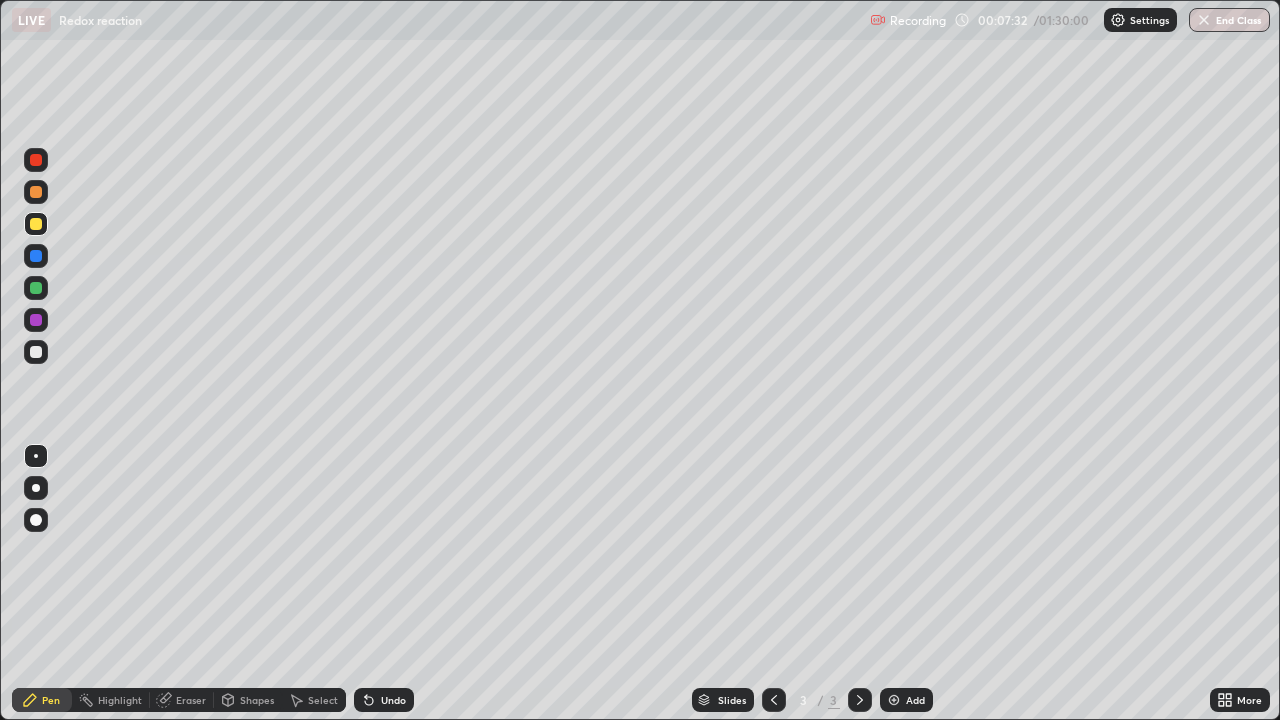 click at bounding box center [36, 320] 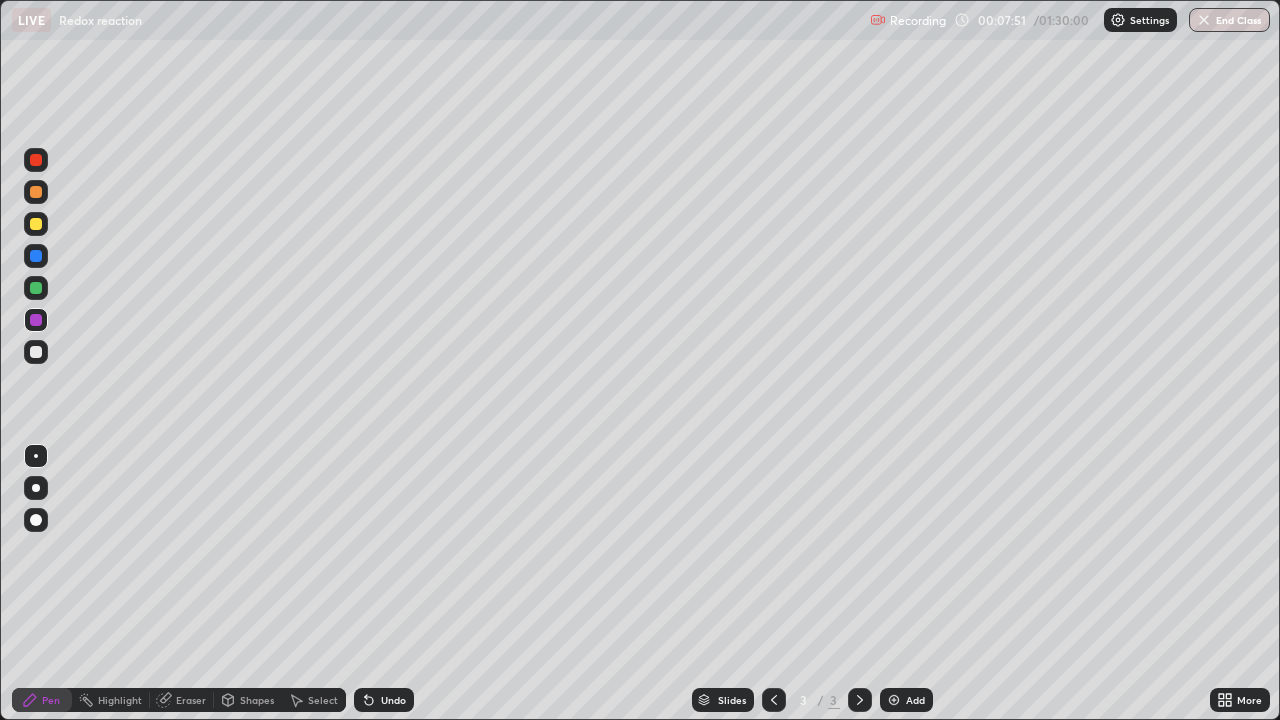 click at bounding box center [36, 352] 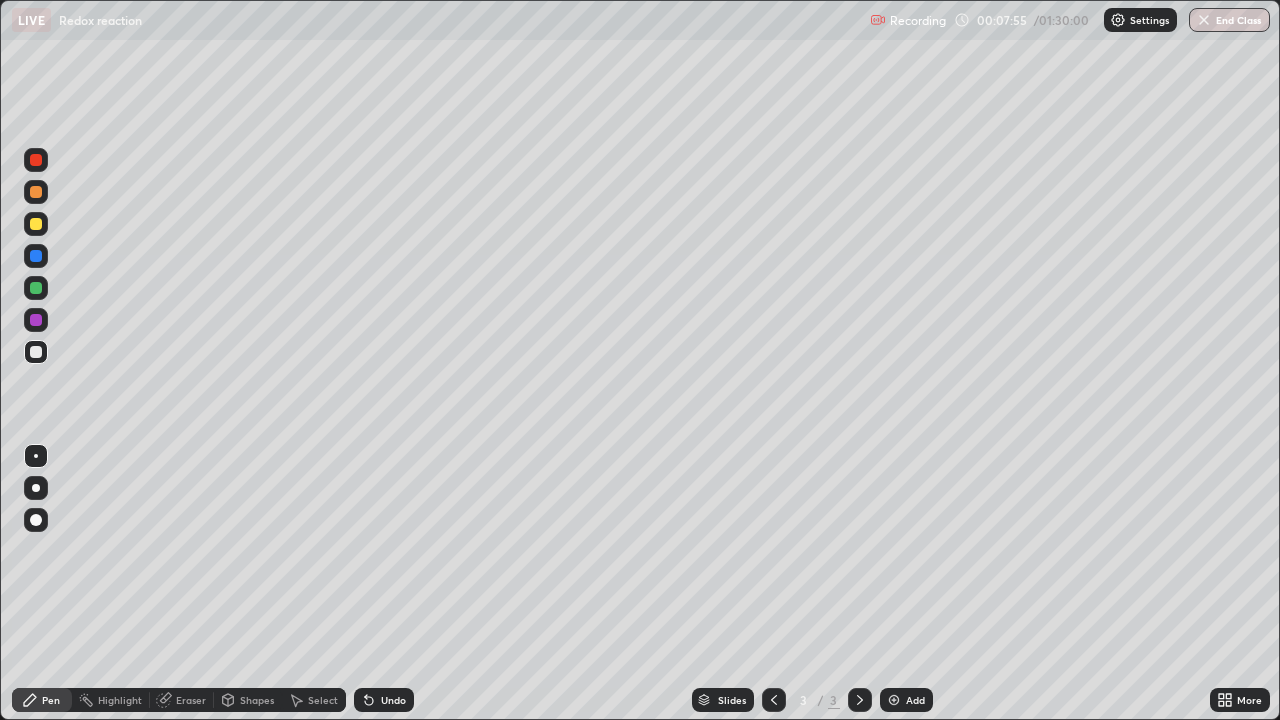 click at bounding box center (36, 160) 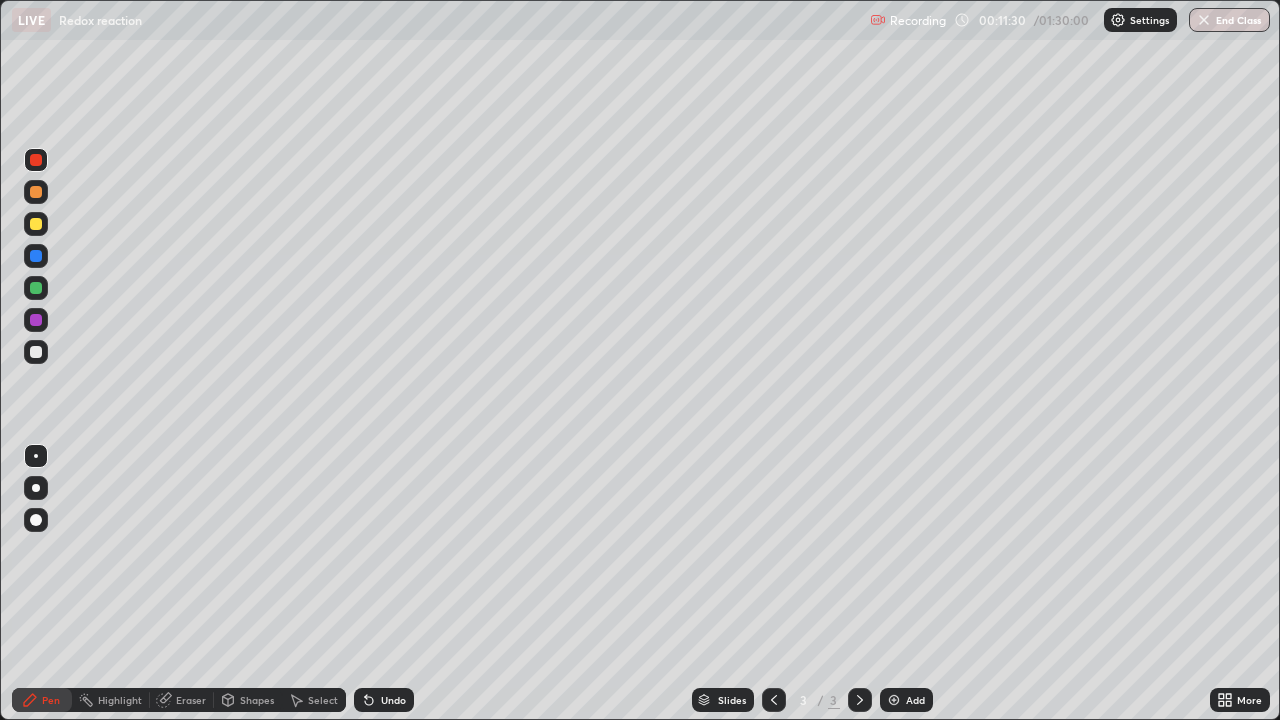 click on "Add" at bounding box center [906, 700] 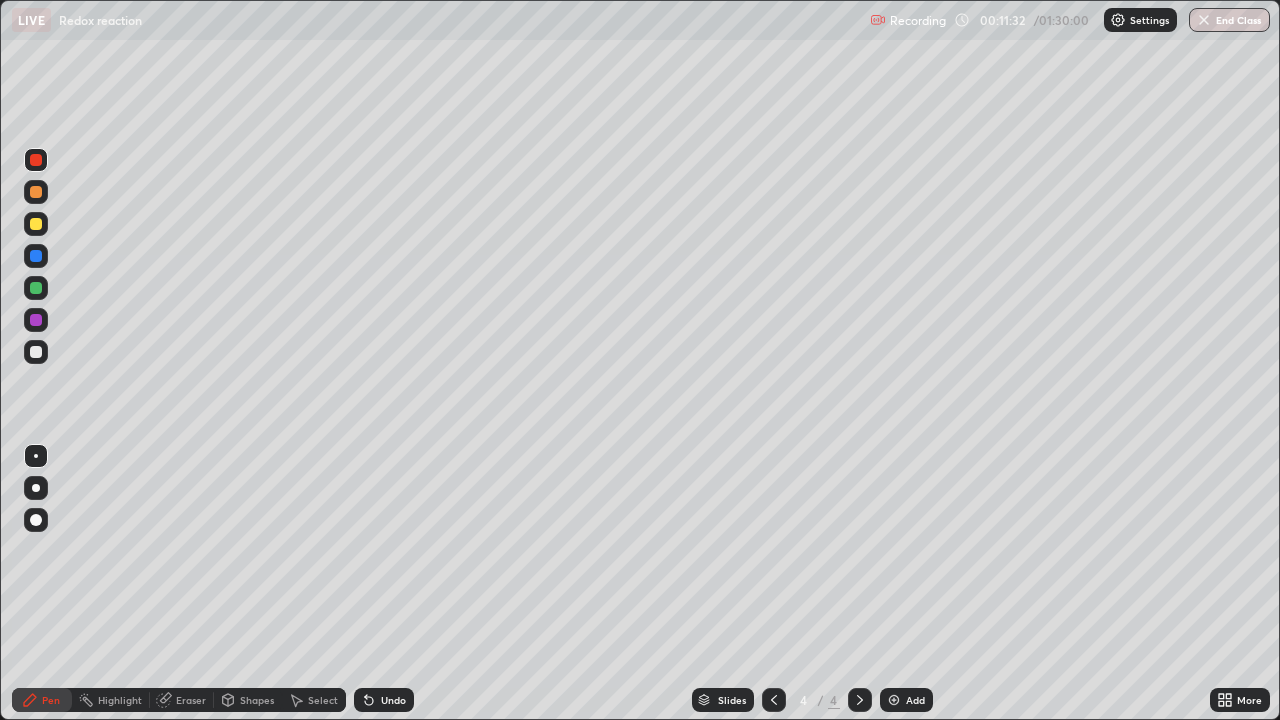 click at bounding box center [36, 352] 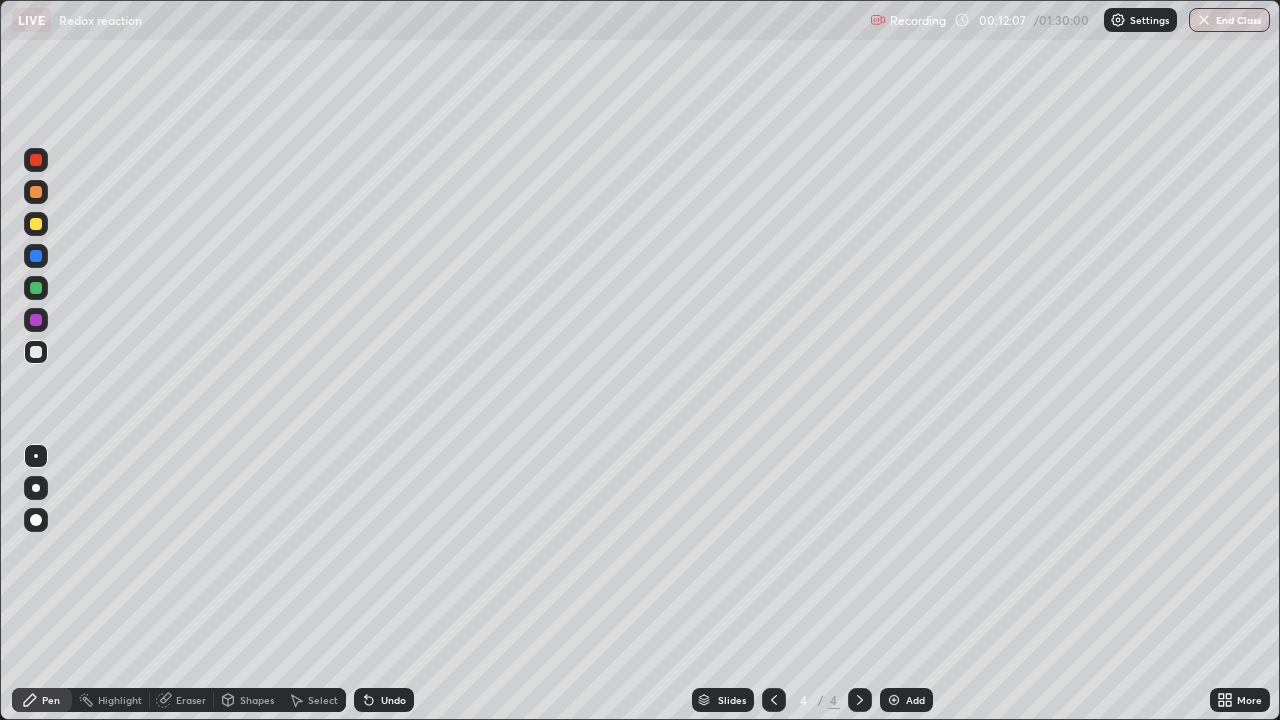 click at bounding box center [36, 352] 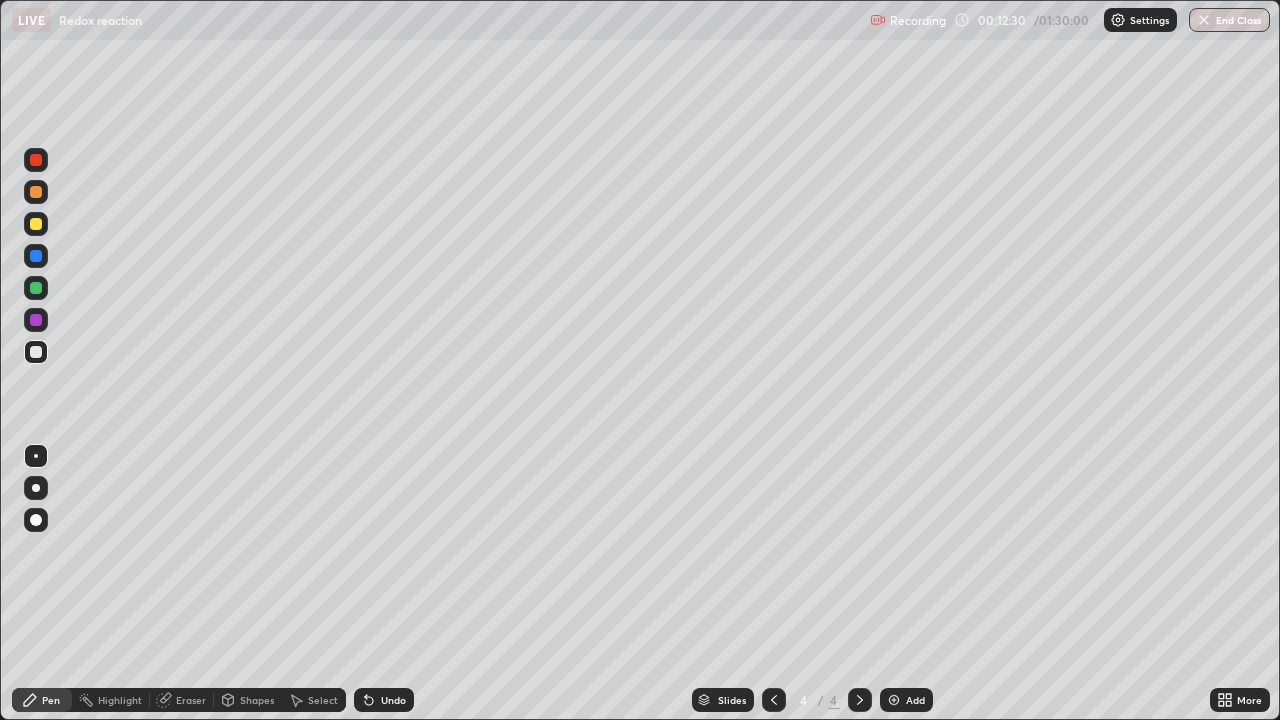 click at bounding box center [36, 256] 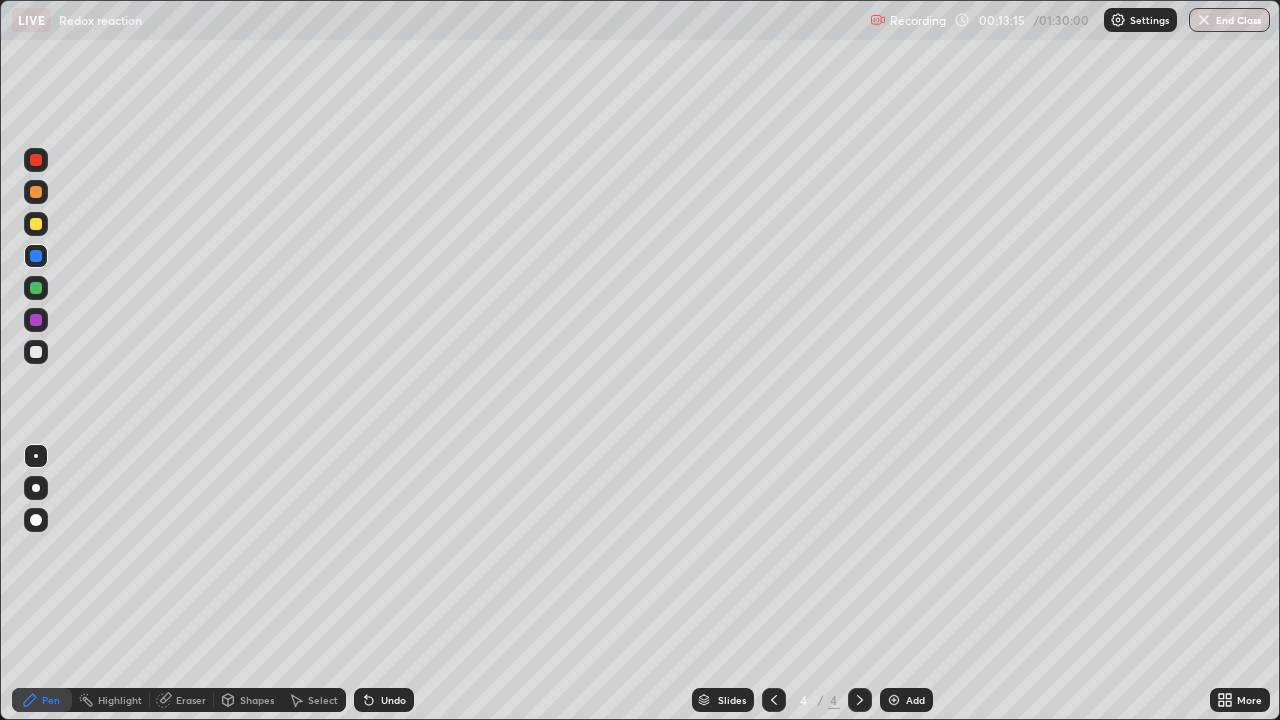click on "Eraser" at bounding box center [191, 700] 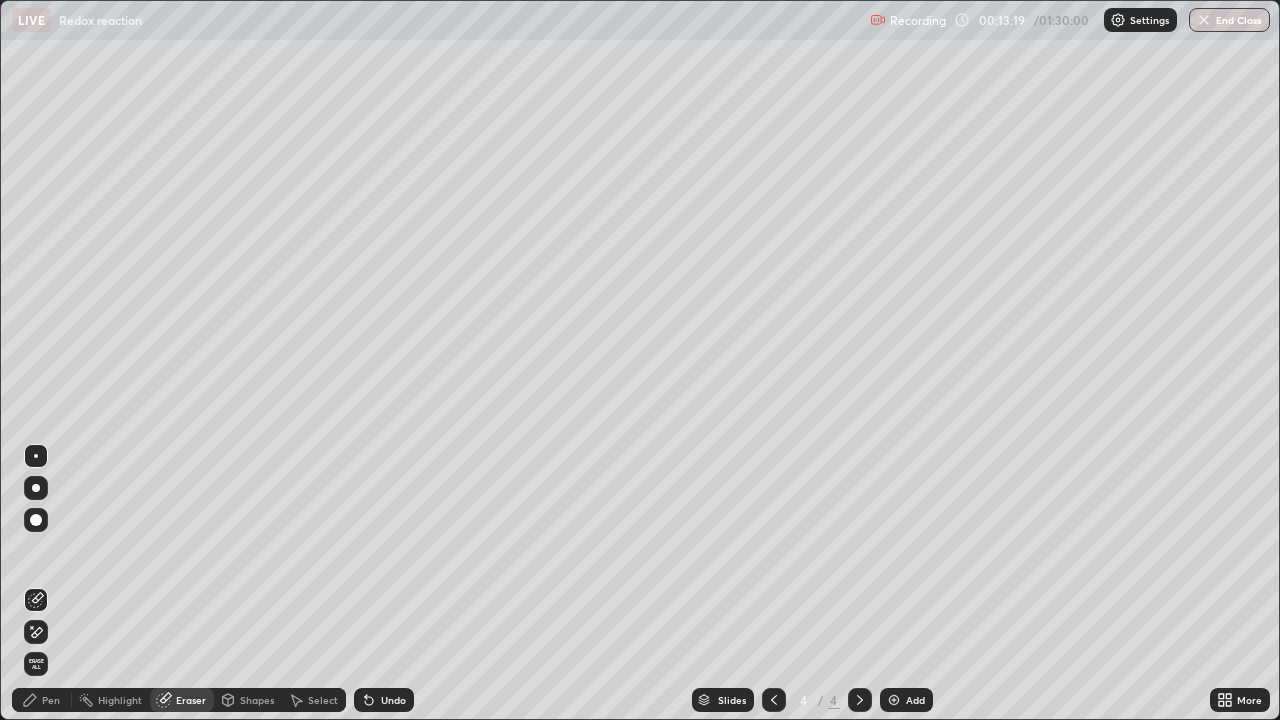 click on "Pen" at bounding box center (51, 700) 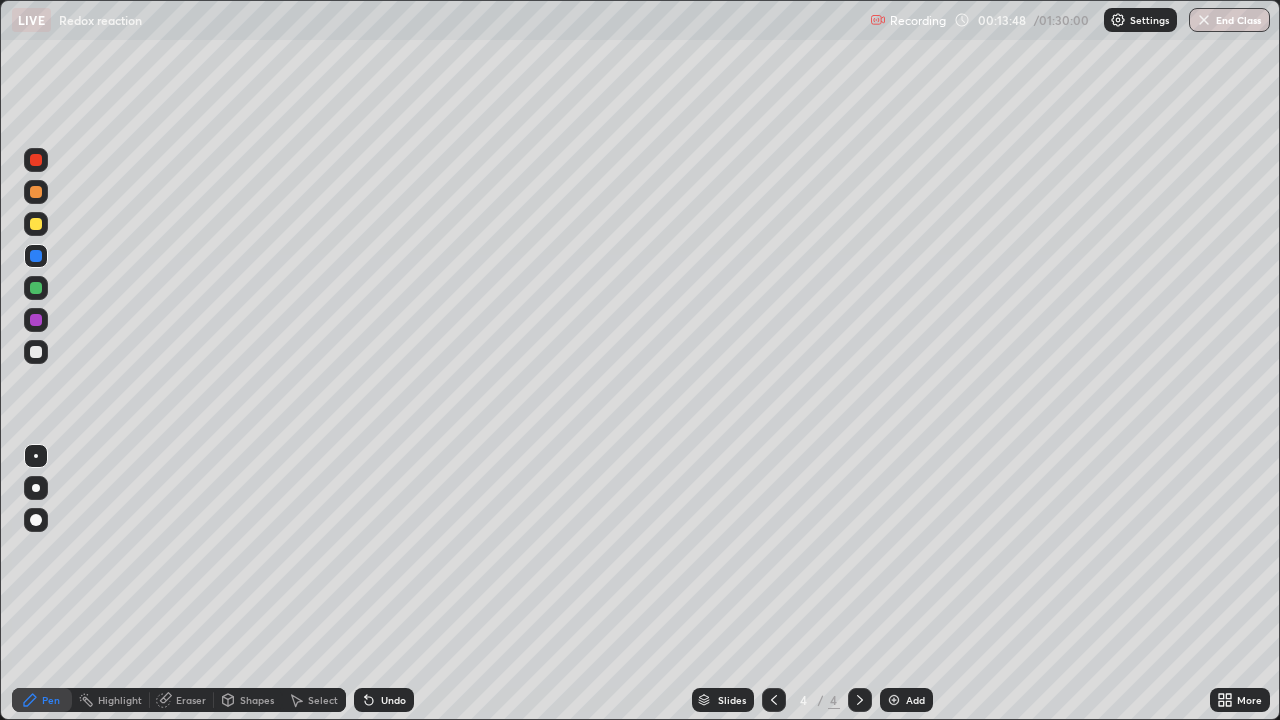 click at bounding box center [36, 320] 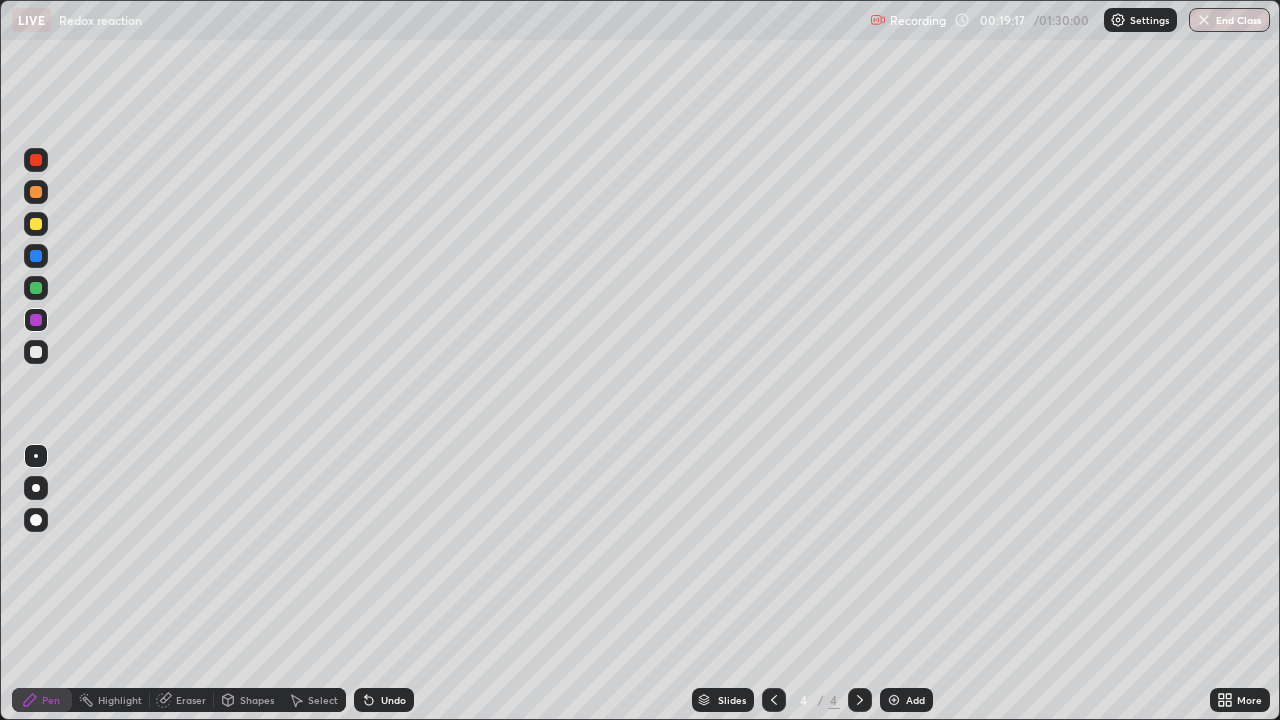 click at bounding box center [894, 700] 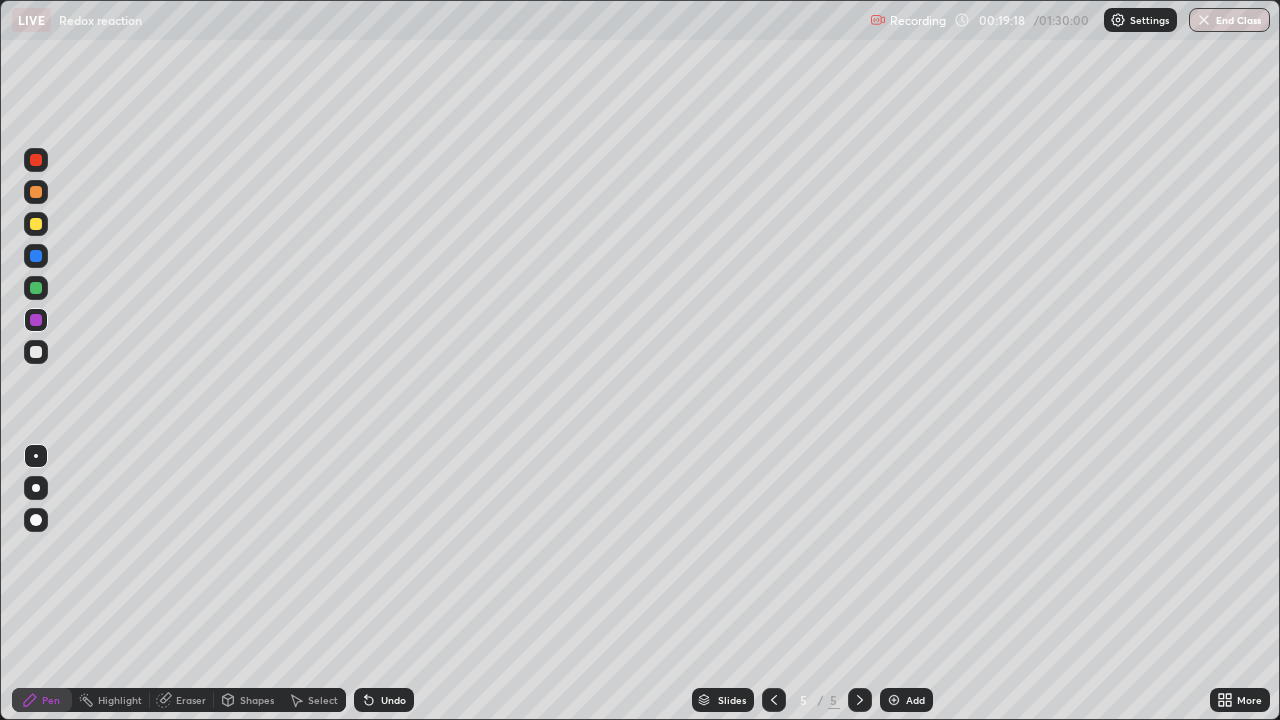 click at bounding box center [36, 352] 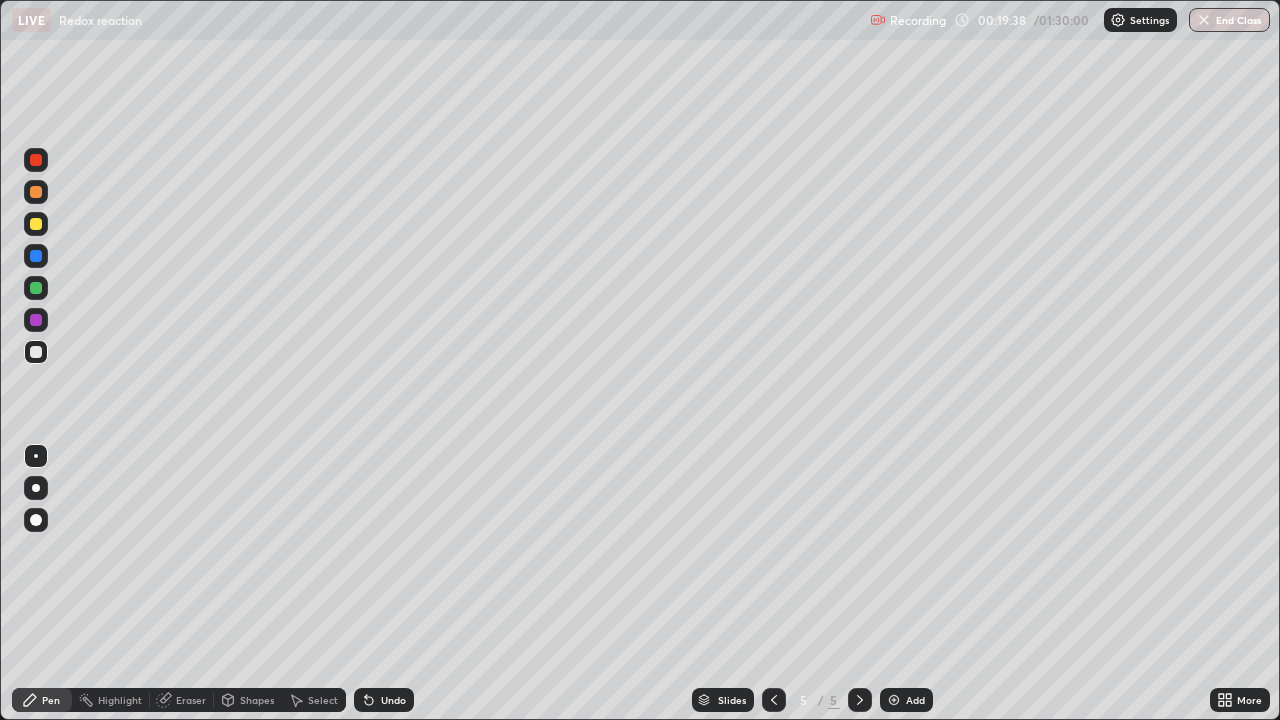 click at bounding box center [36, 224] 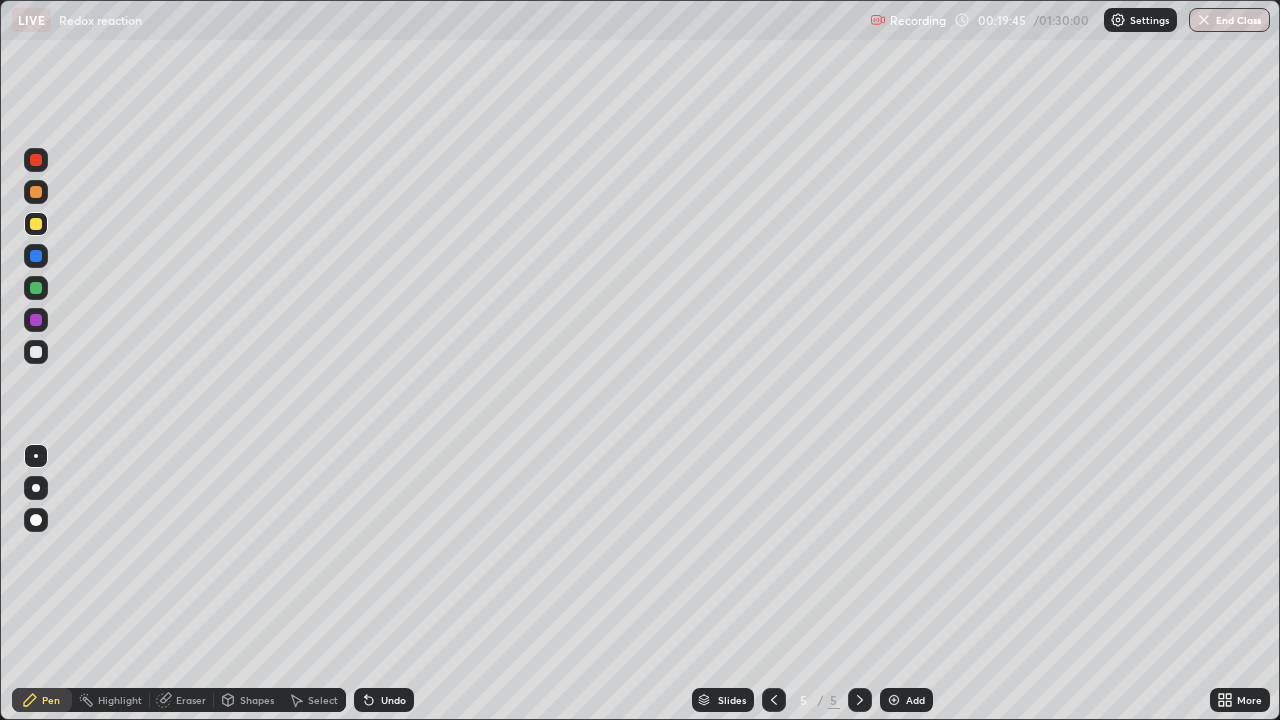 click at bounding box center (36, 288) 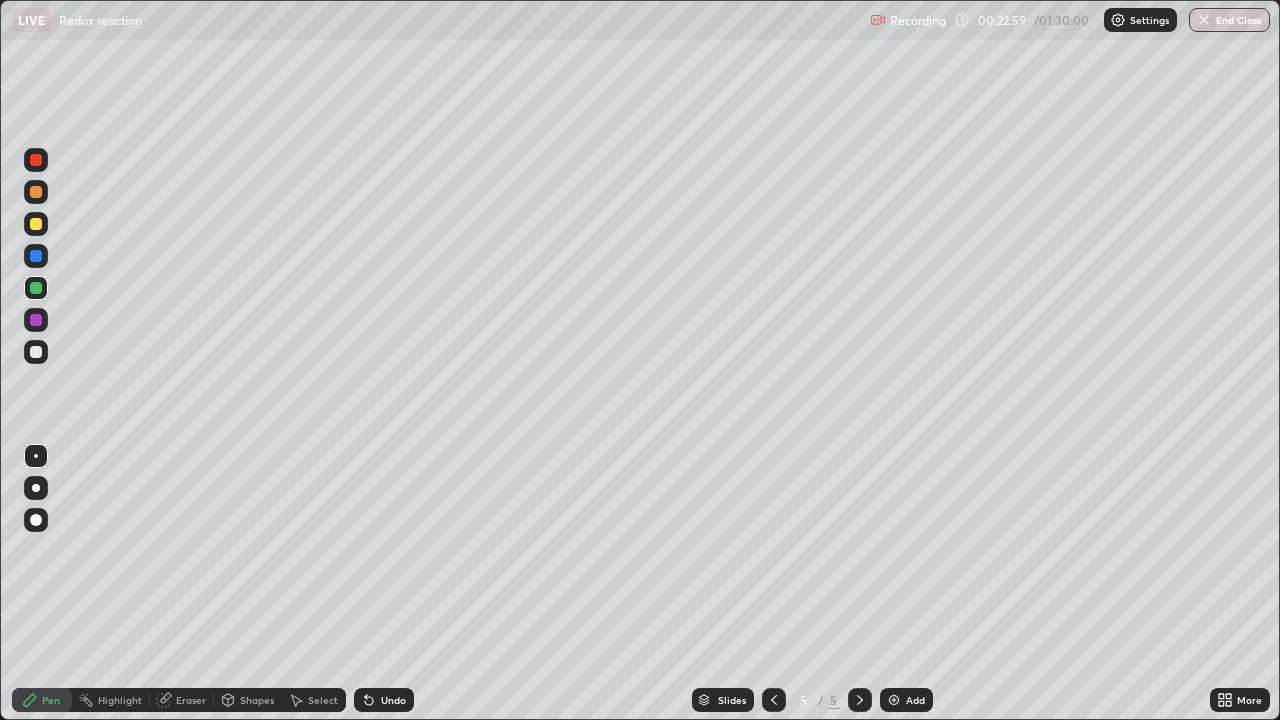 click at bounding box center (36, 352) 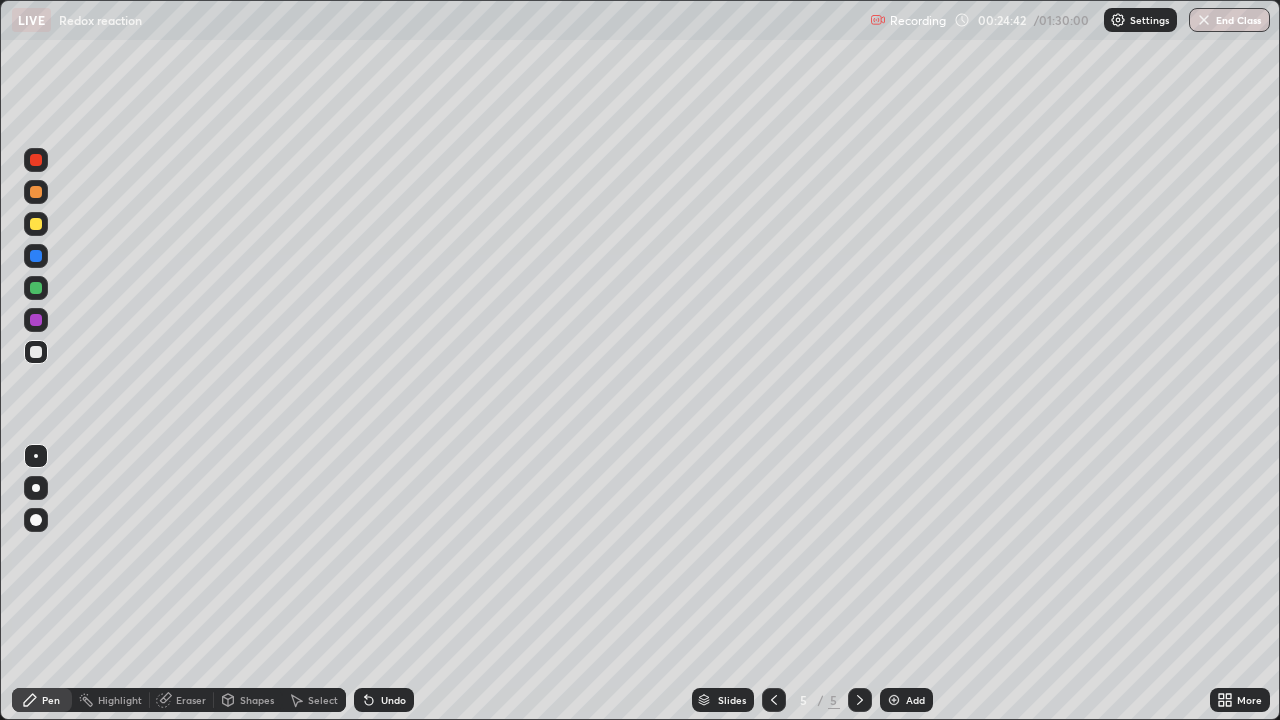 click at bounding box center (36, 320) 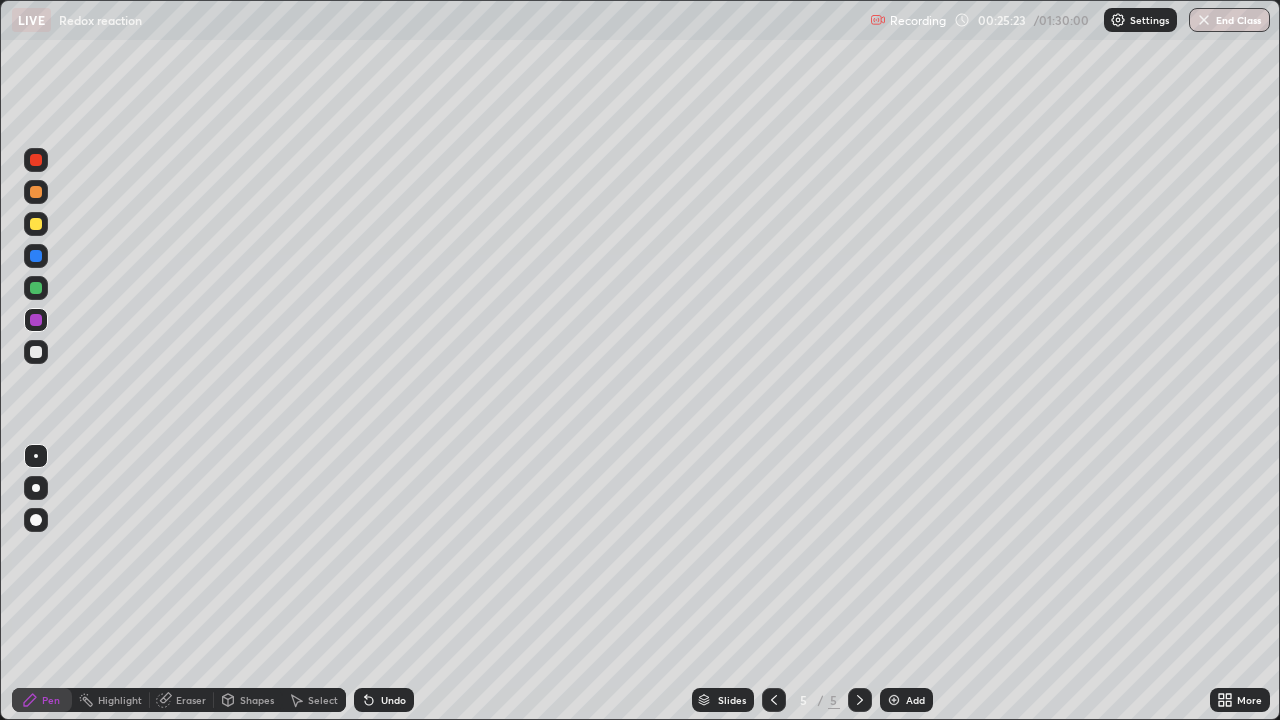 click at bounding box center [36, 256] 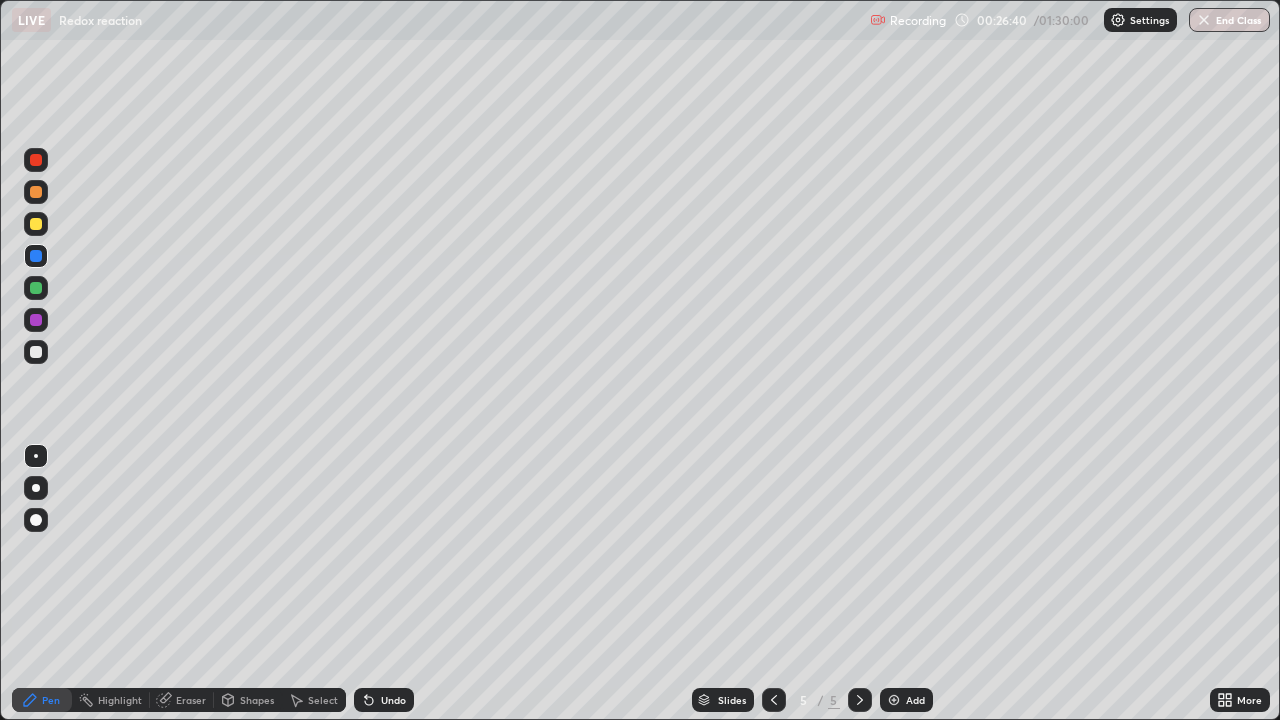 click at bounding box center [36, 352] 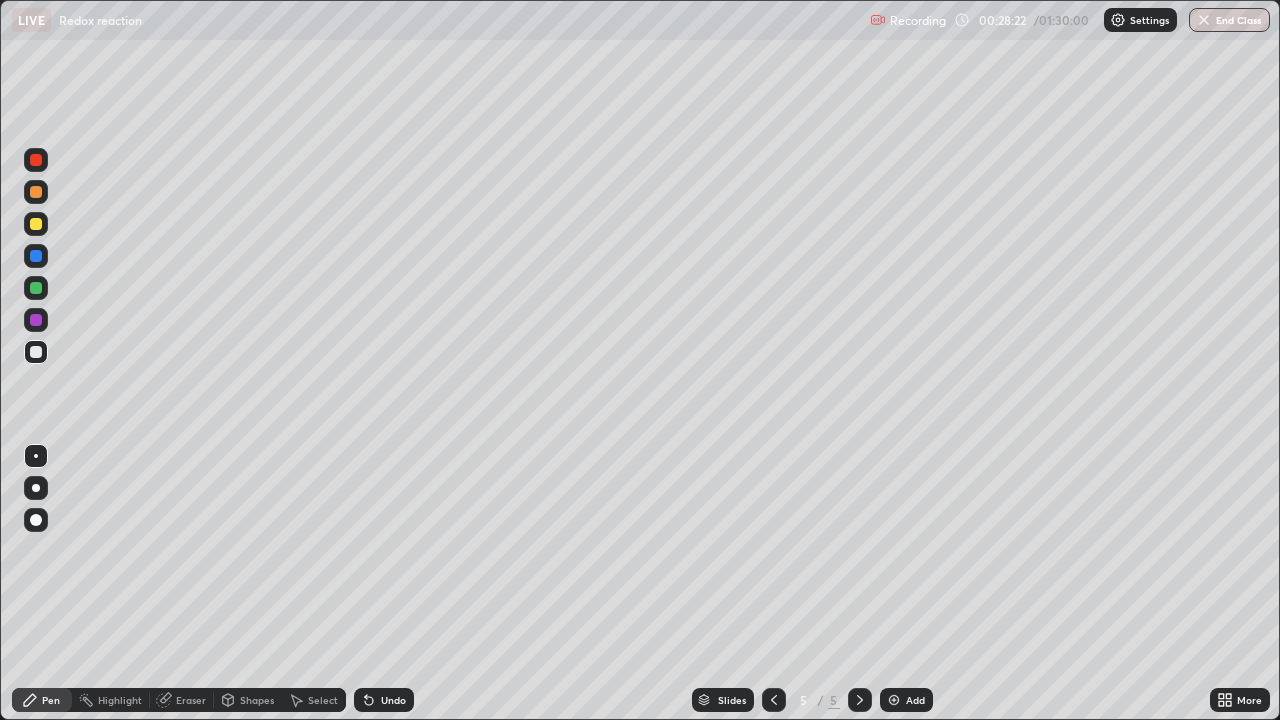 click at bounding box center [36, 224] 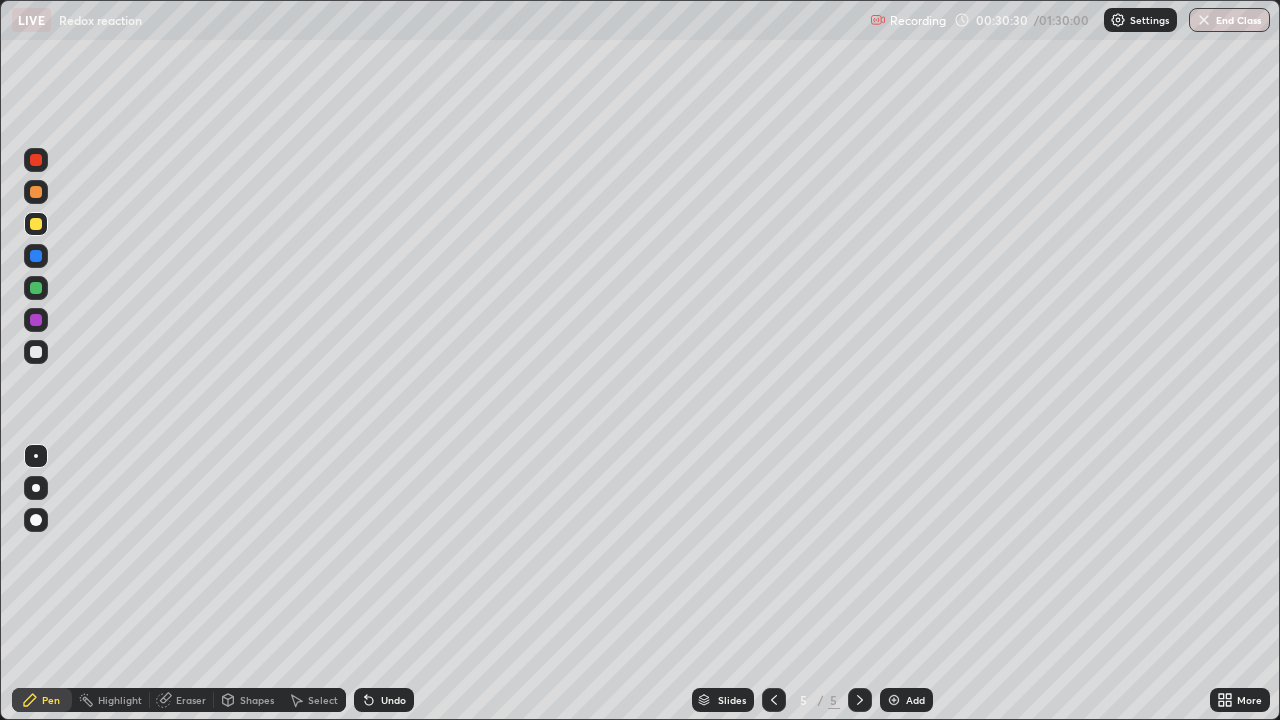 click on "Add" at bounding box center (906, 700) 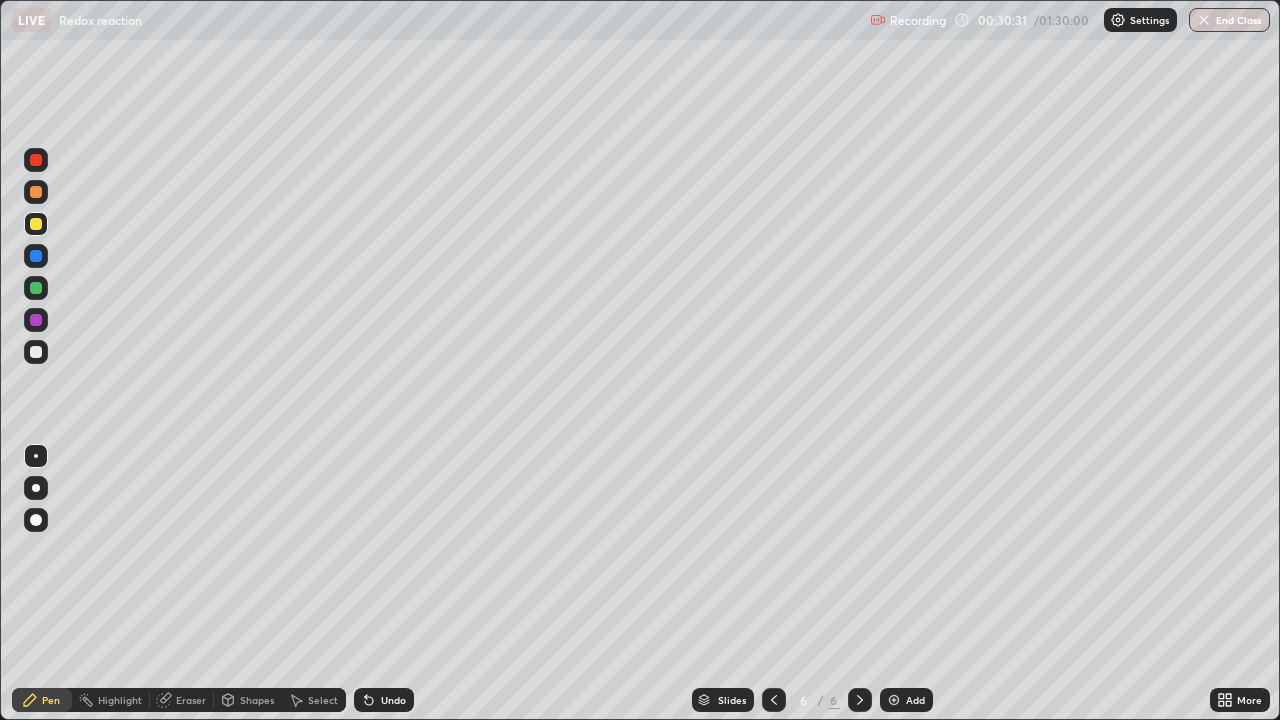 click at bounding box center [36, 320] 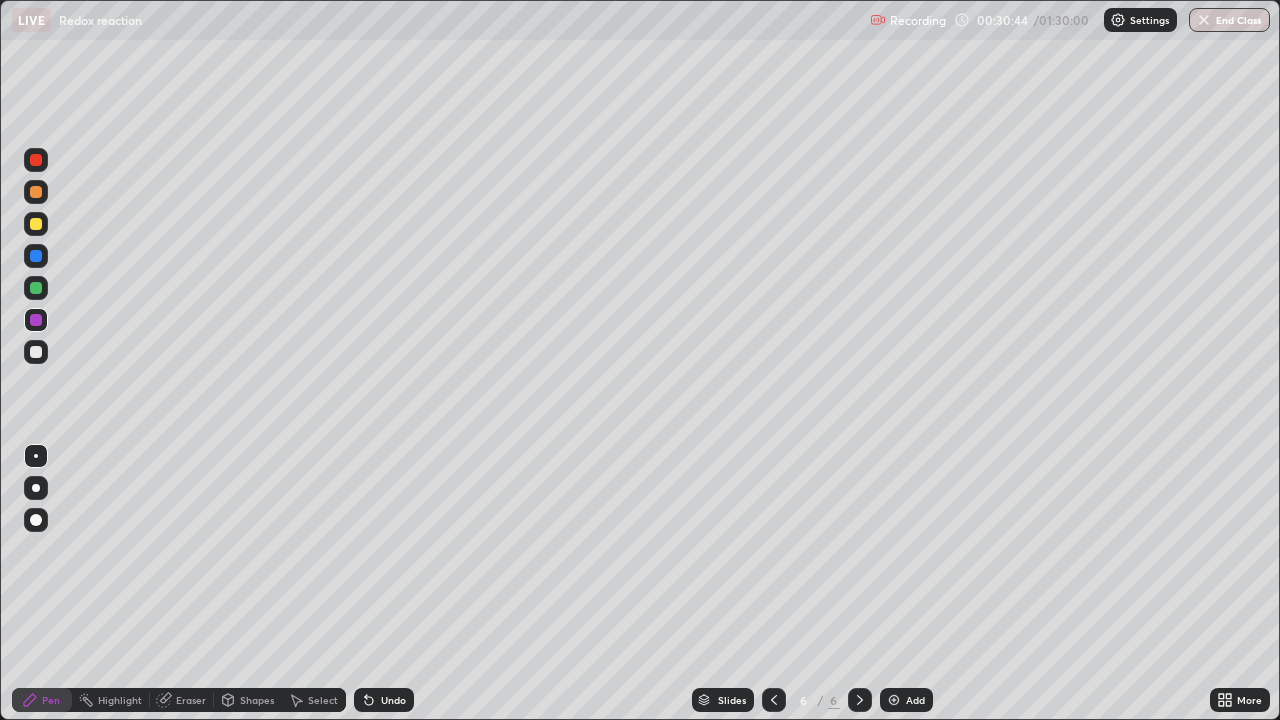 click at bounding box center (36, 160) 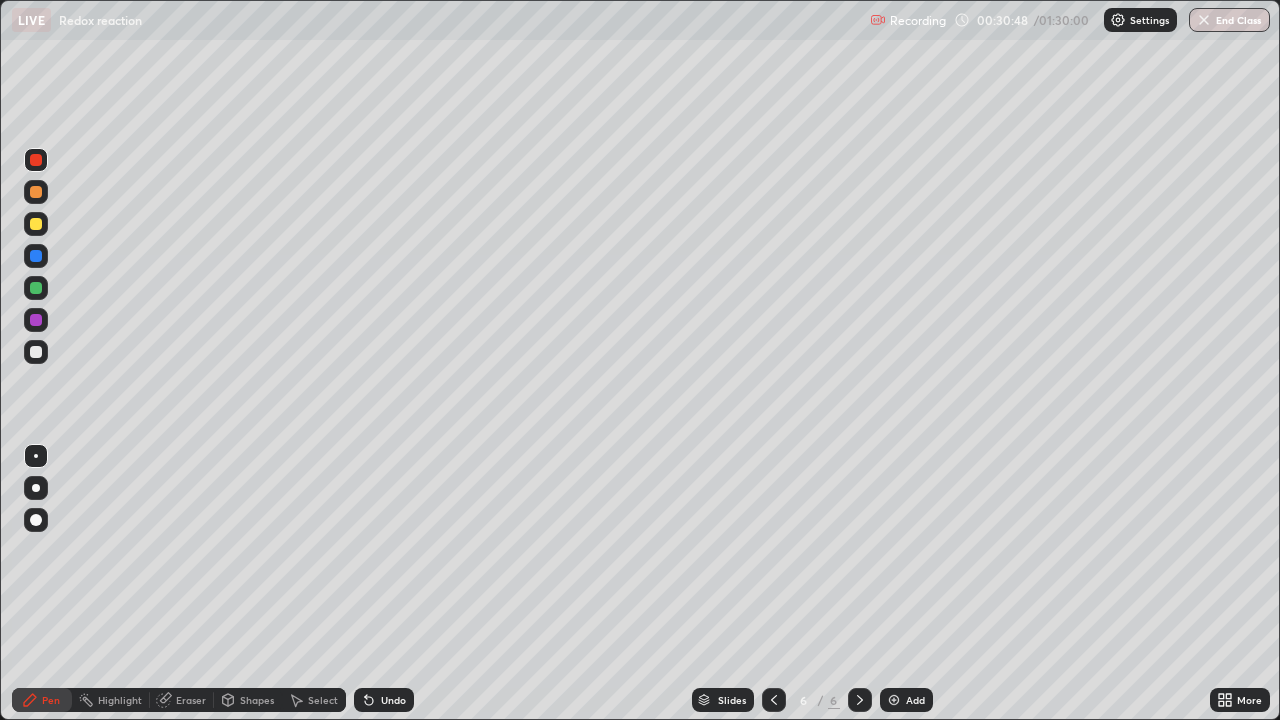 click at bounding box center (36, 256) 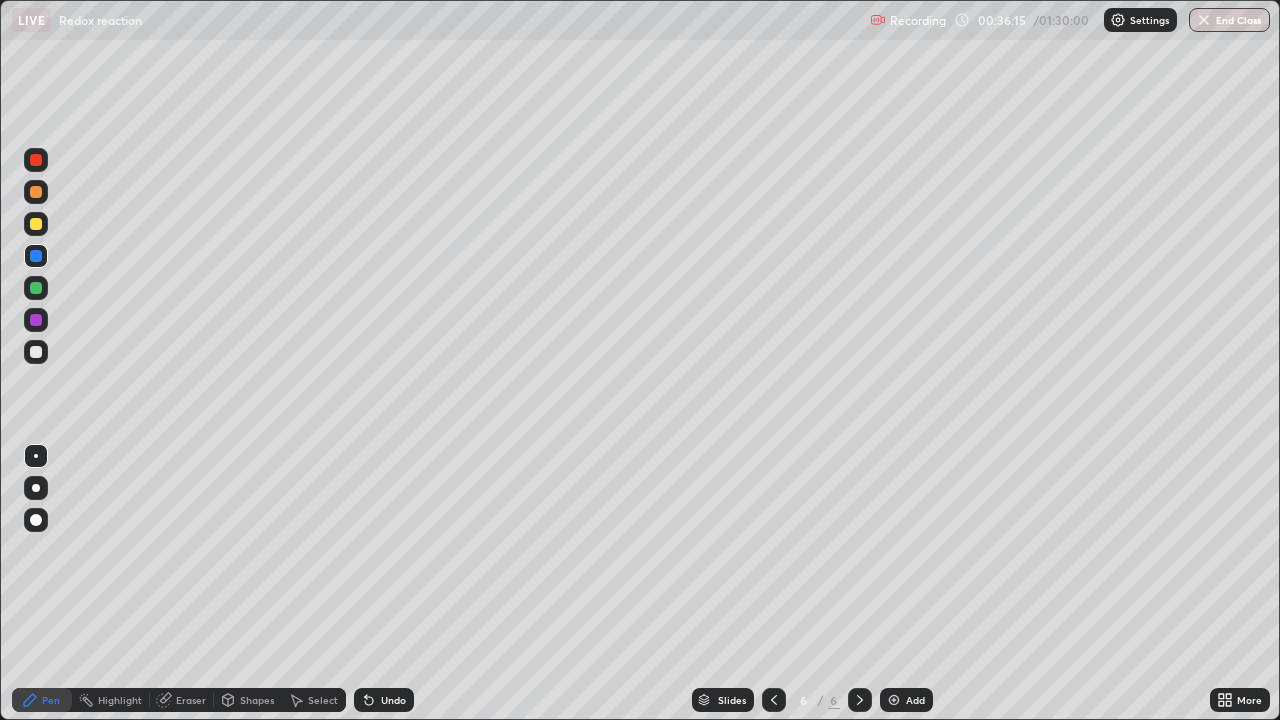 click at bounding box center (894, 700) 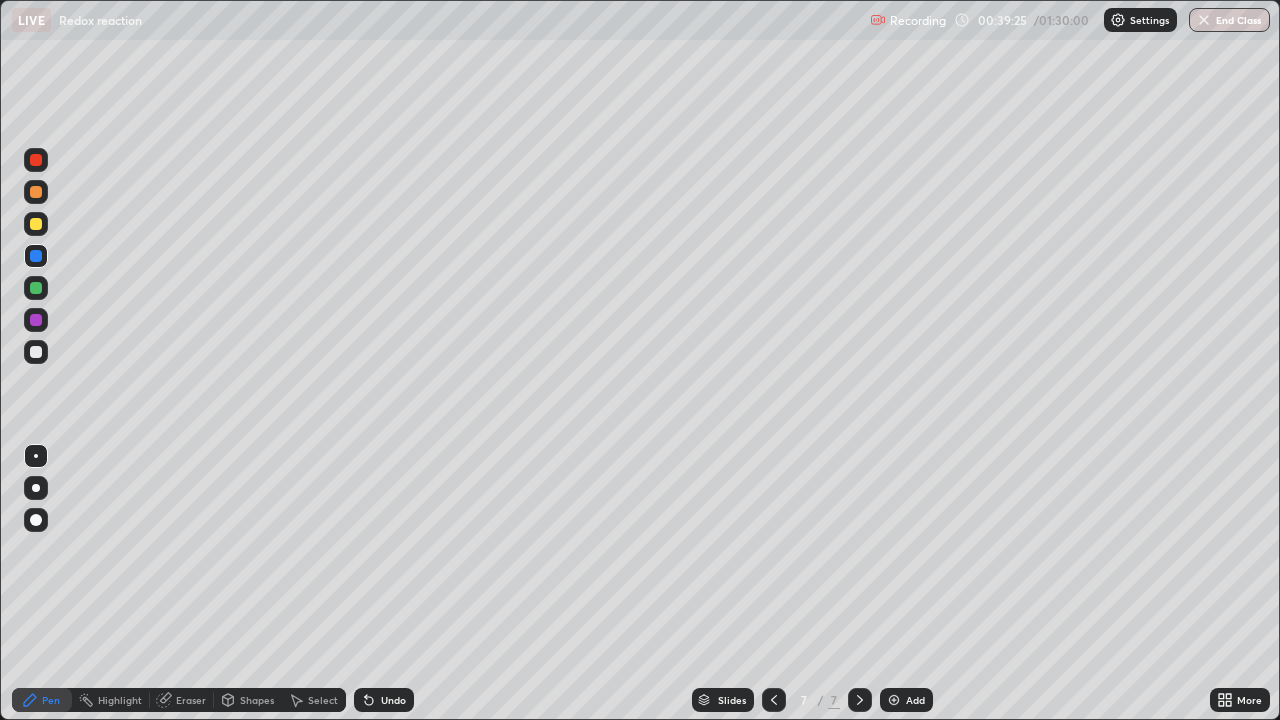 click on "Select" at bounding box center (314, 700) 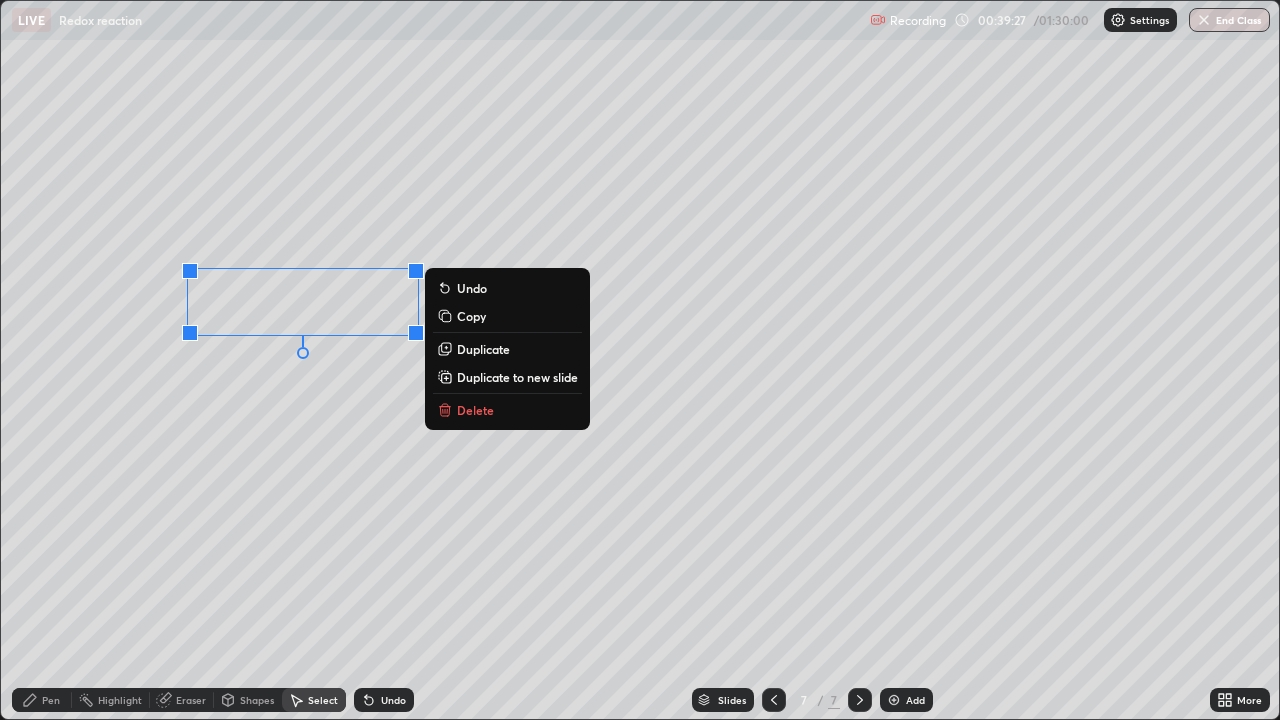 click on "Delete" at bounding box center [475, 410] 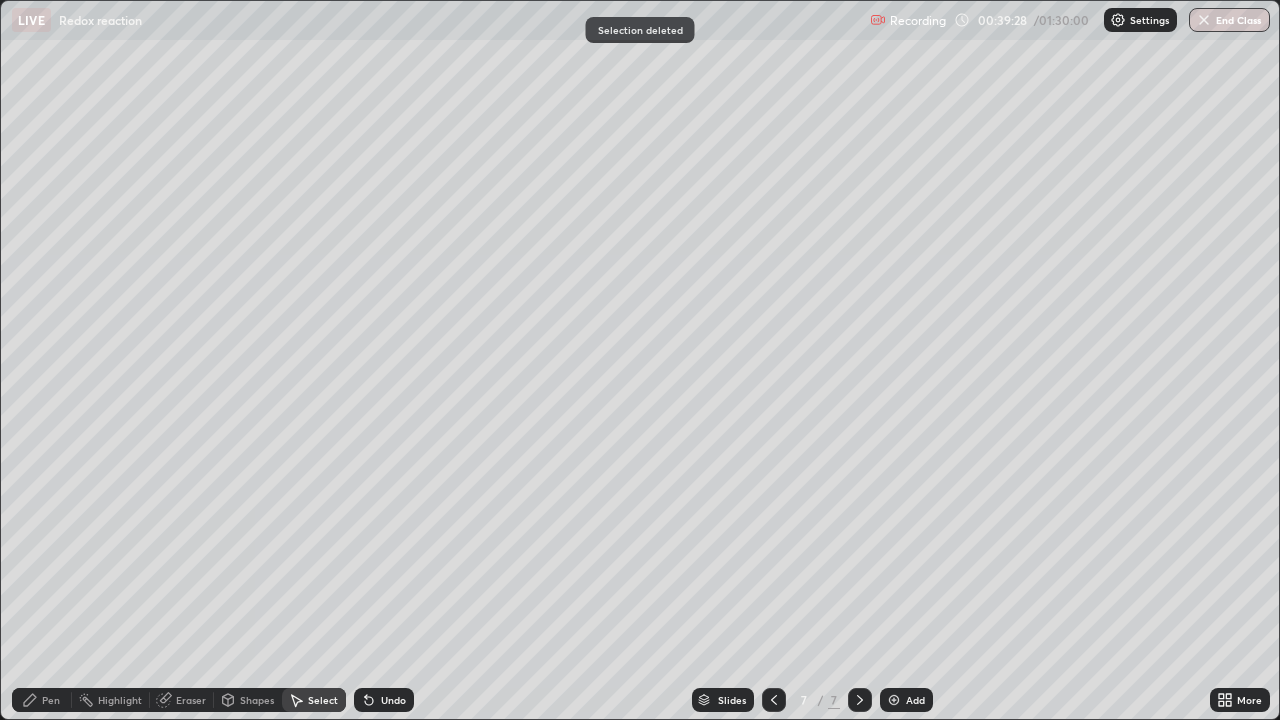 click on "Pen" at bounding box center [51, 700] 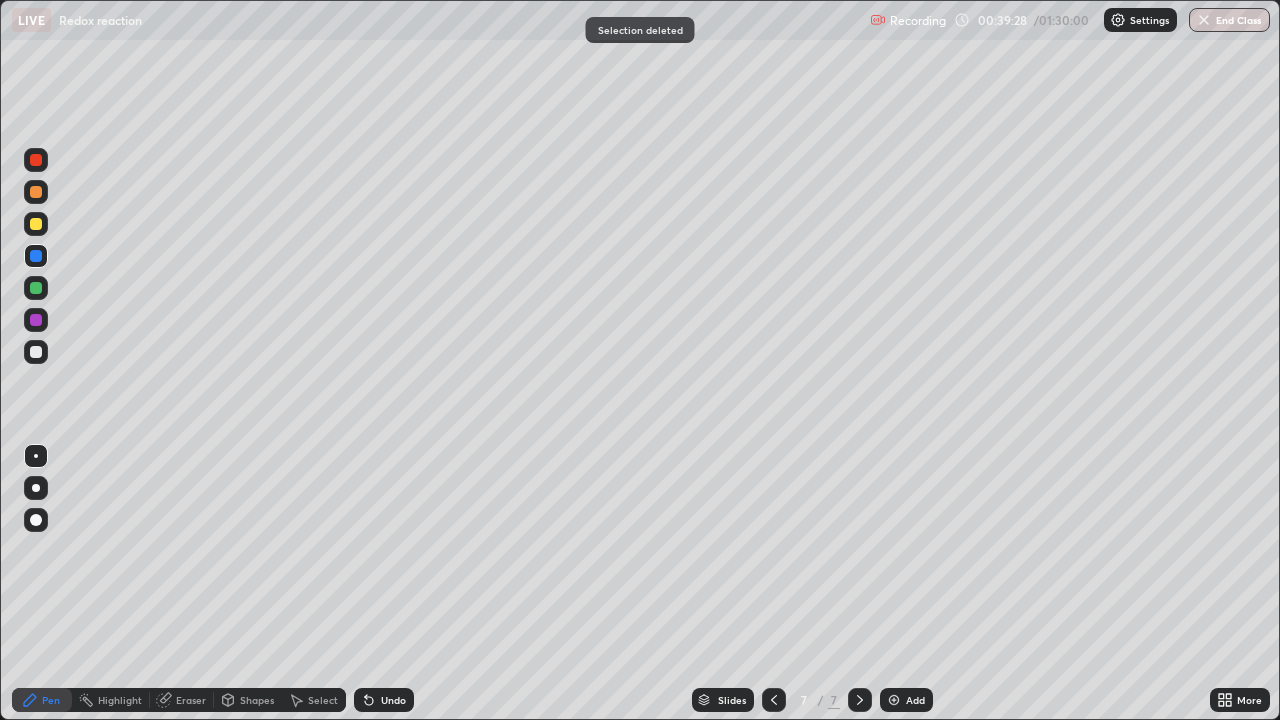 click at bounding box center [36, 352] 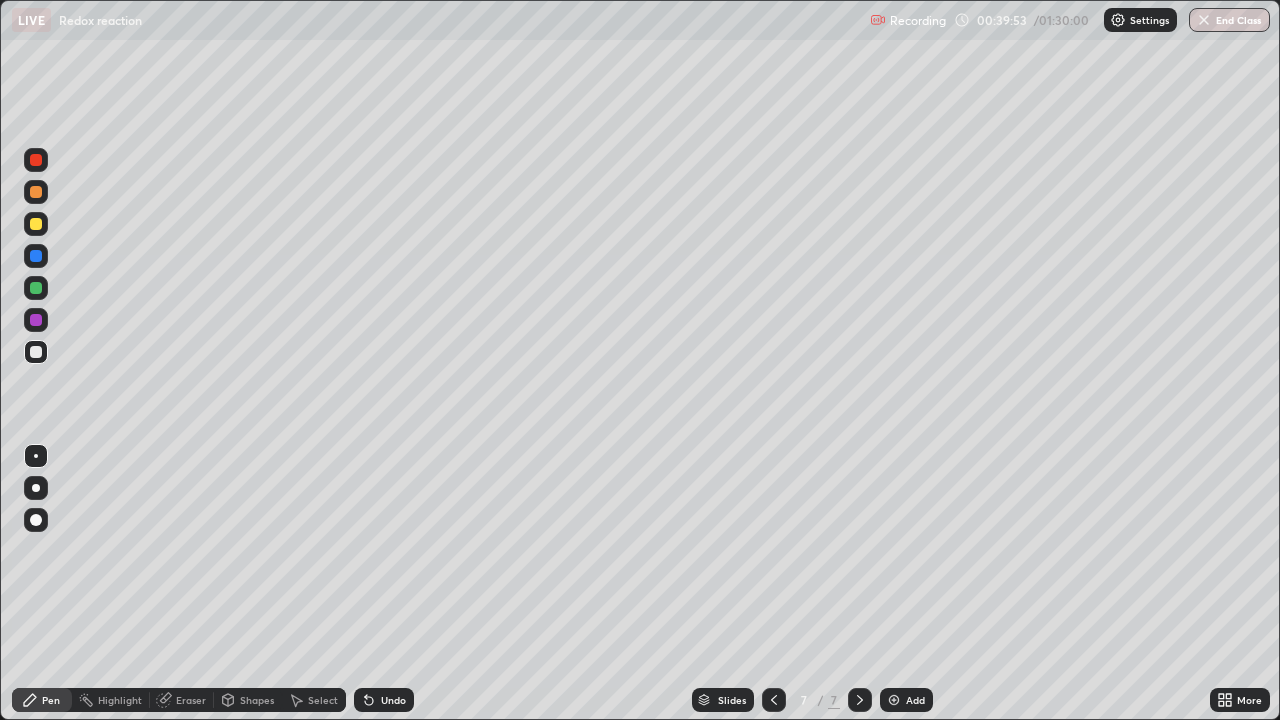 click 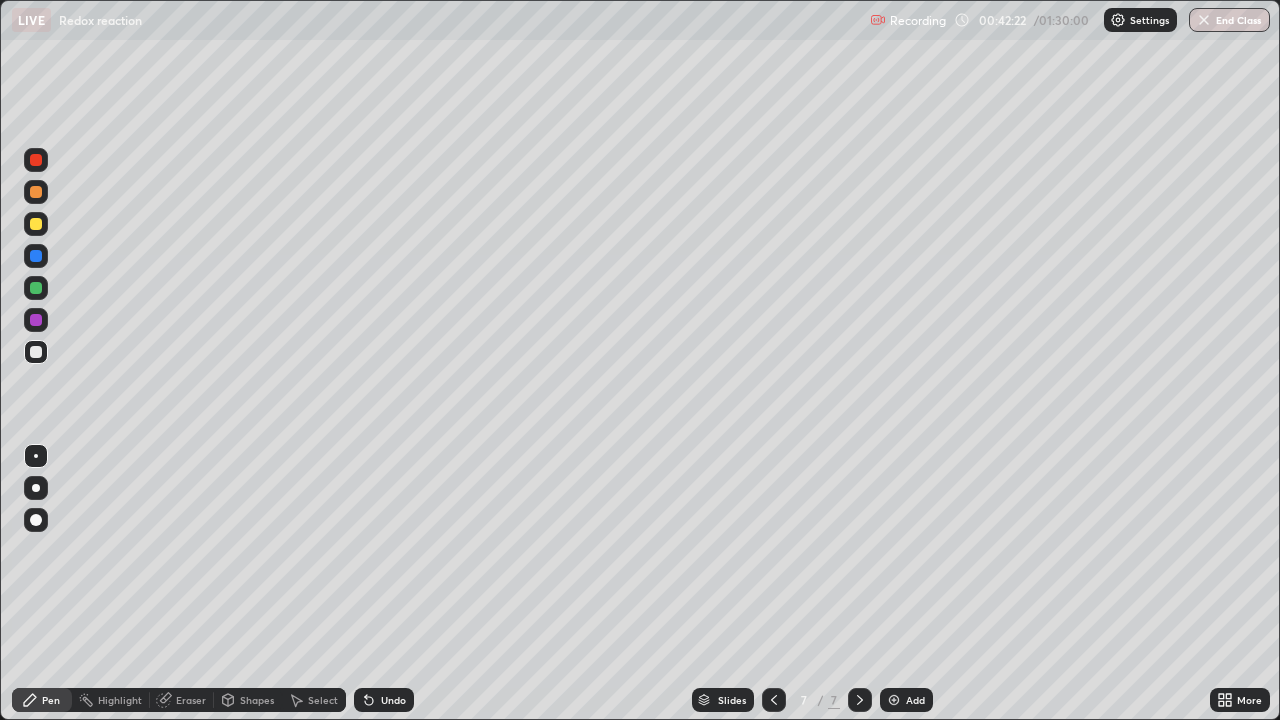 click at bounding box center (36, 224) 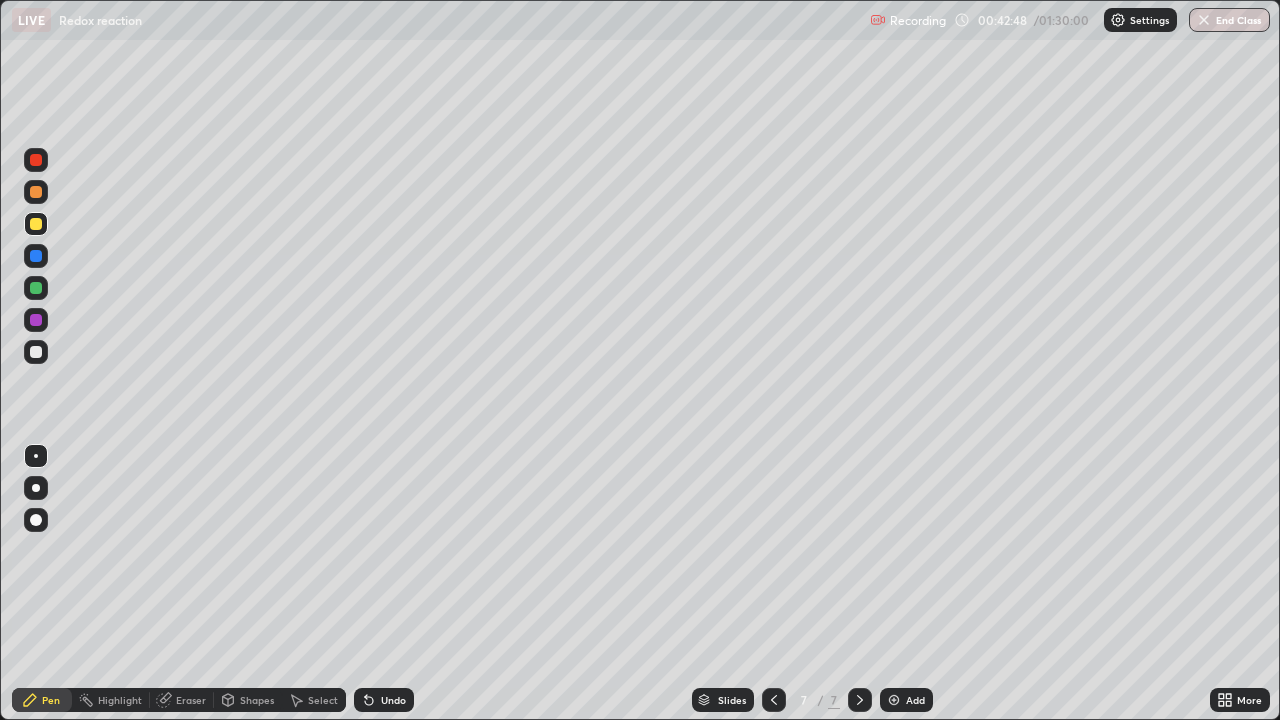 click at bounding box center [36, 256] 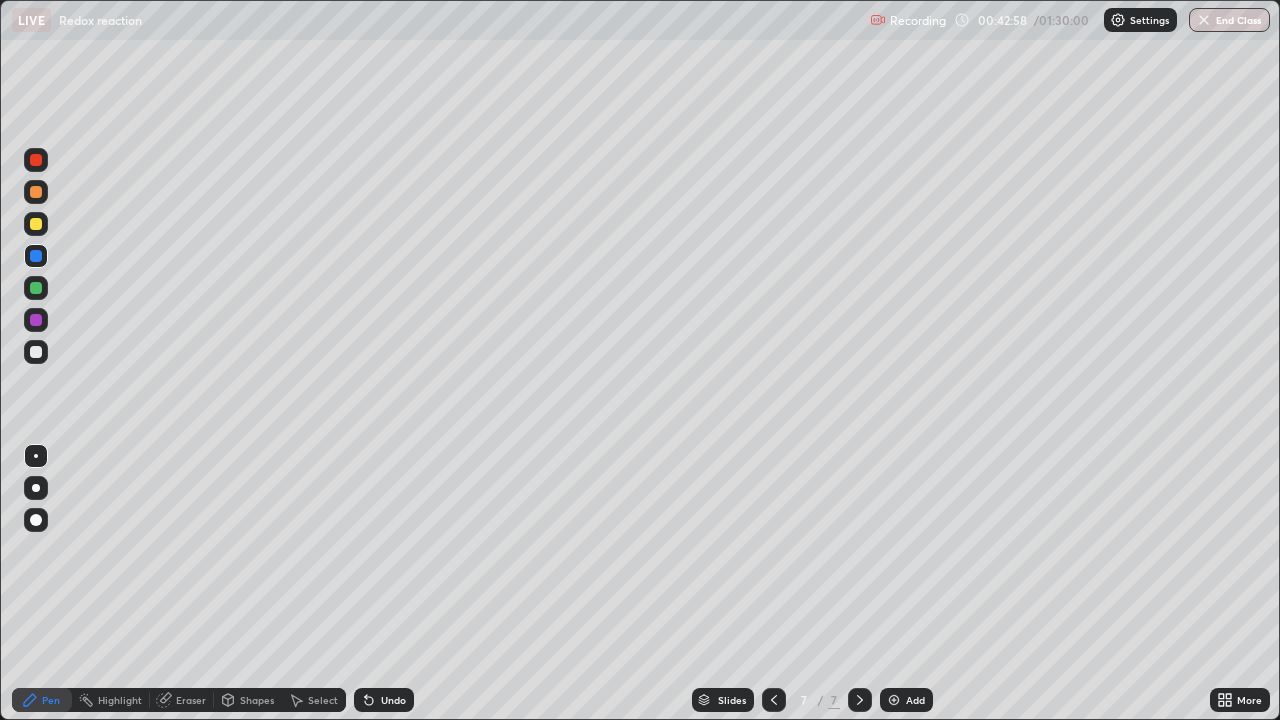 click at bounding box center [36, 320] 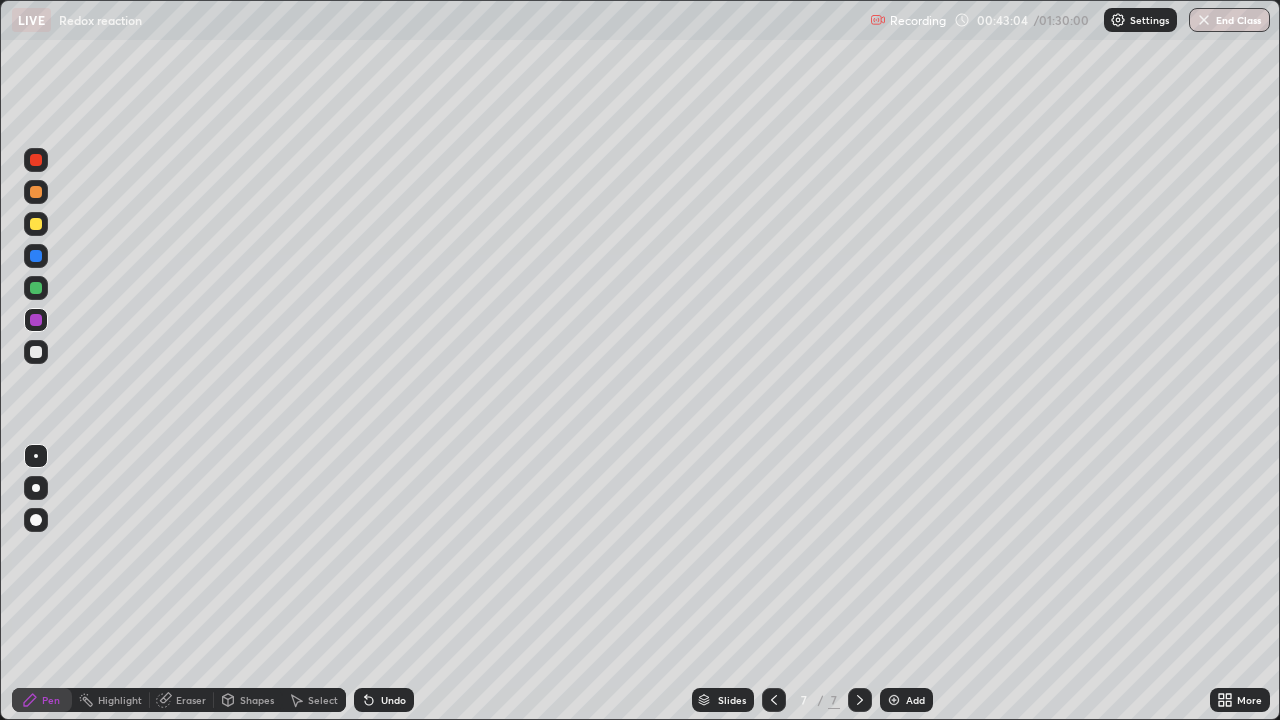 click at bounding box center [36, 224] 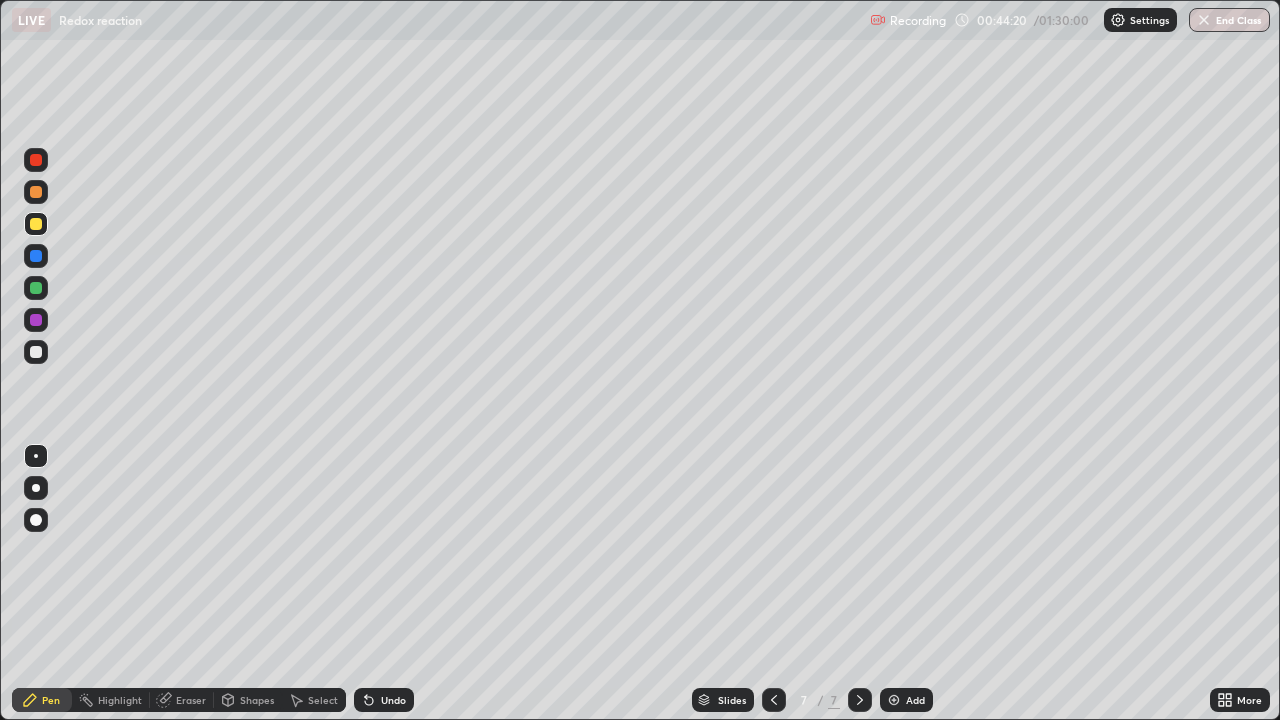 click at bounding box center (36, 352) 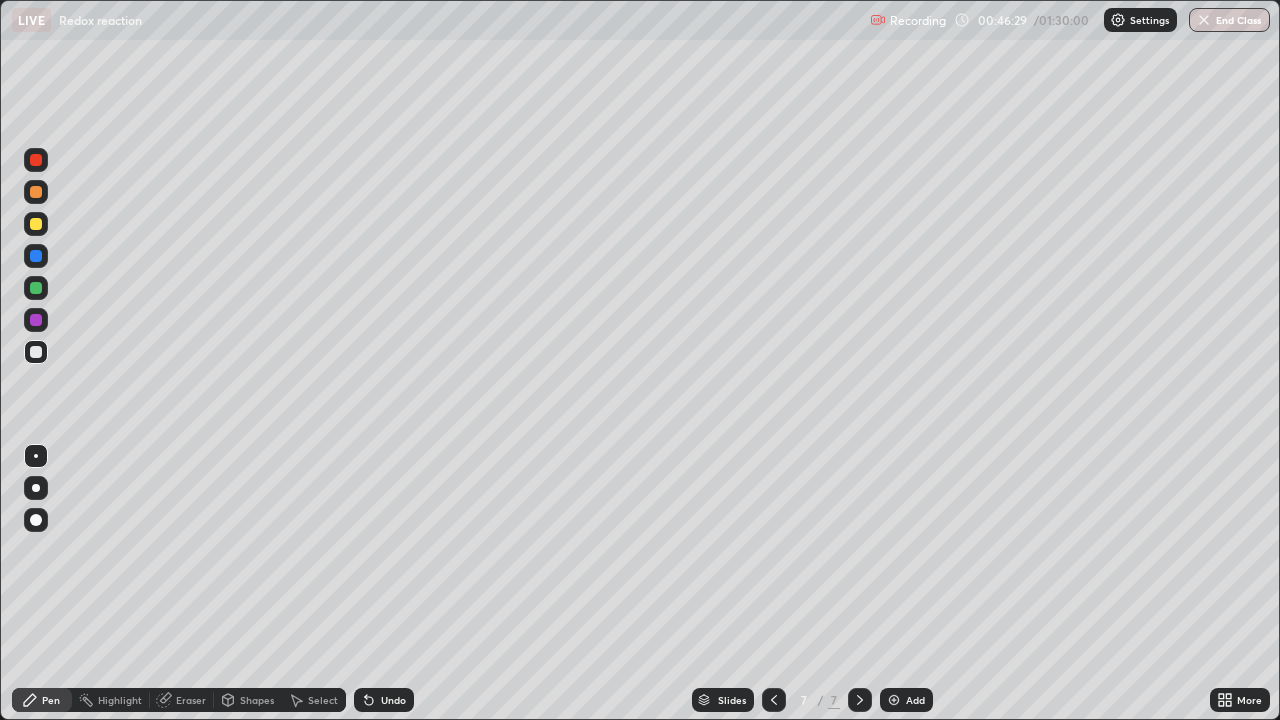click at bounding box center (36, 320) 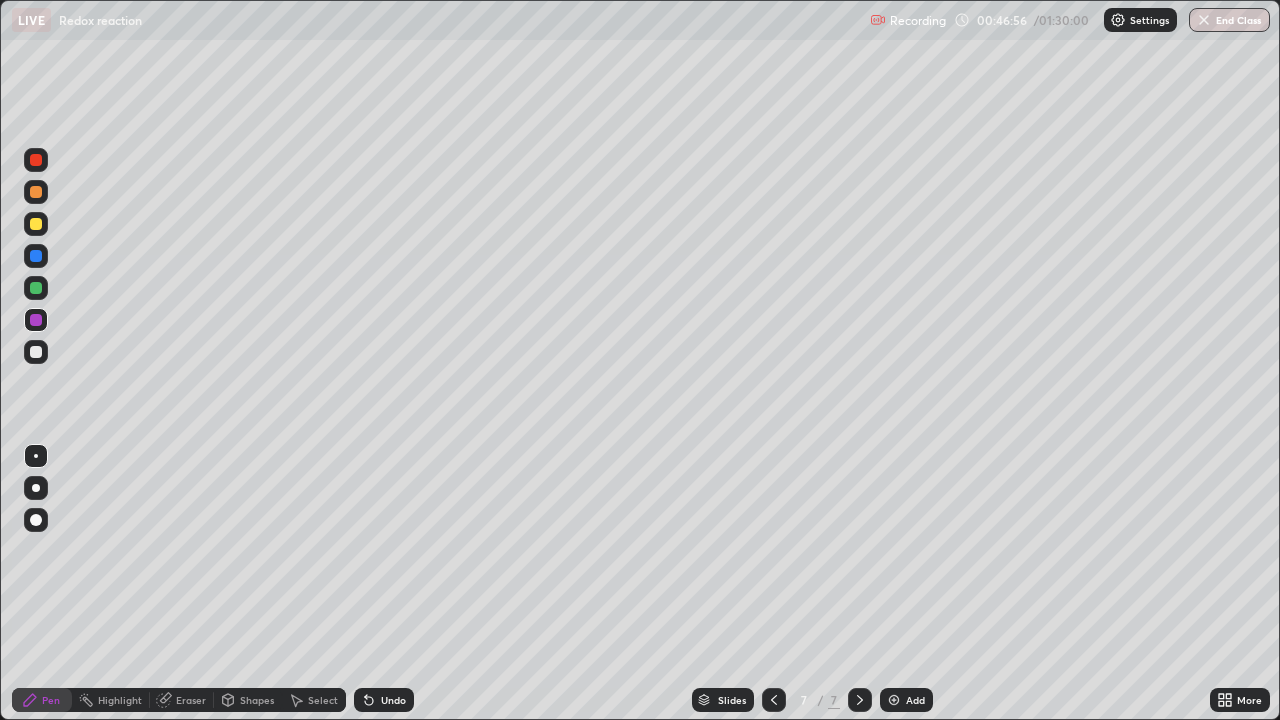 click at bounding box center [36, 256] 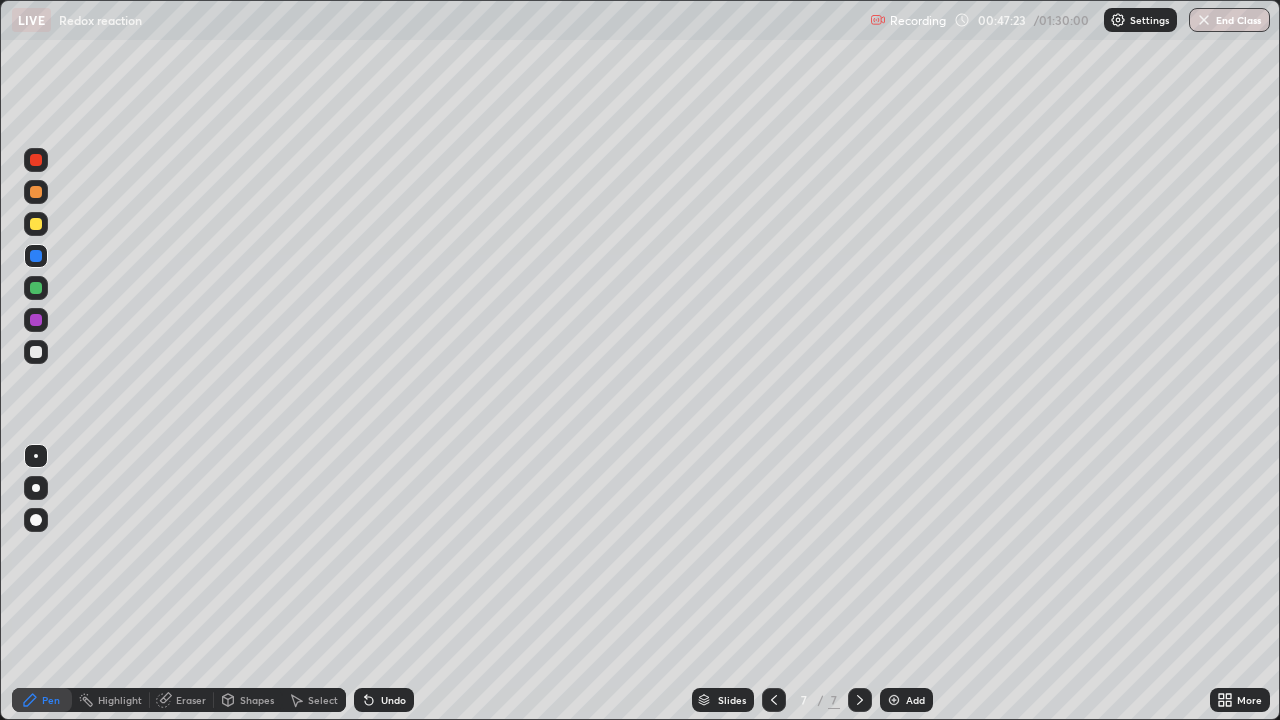 click at bounding box center (36, 288) 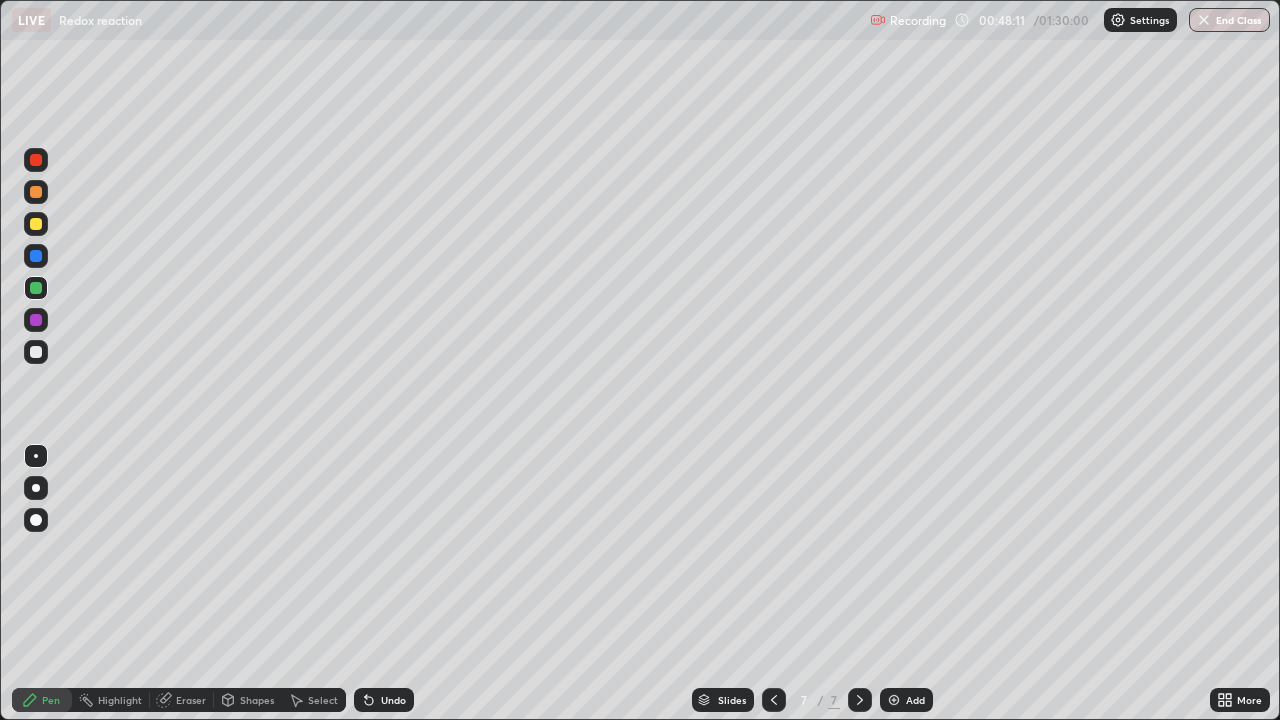click at bounding box center (36, 352) 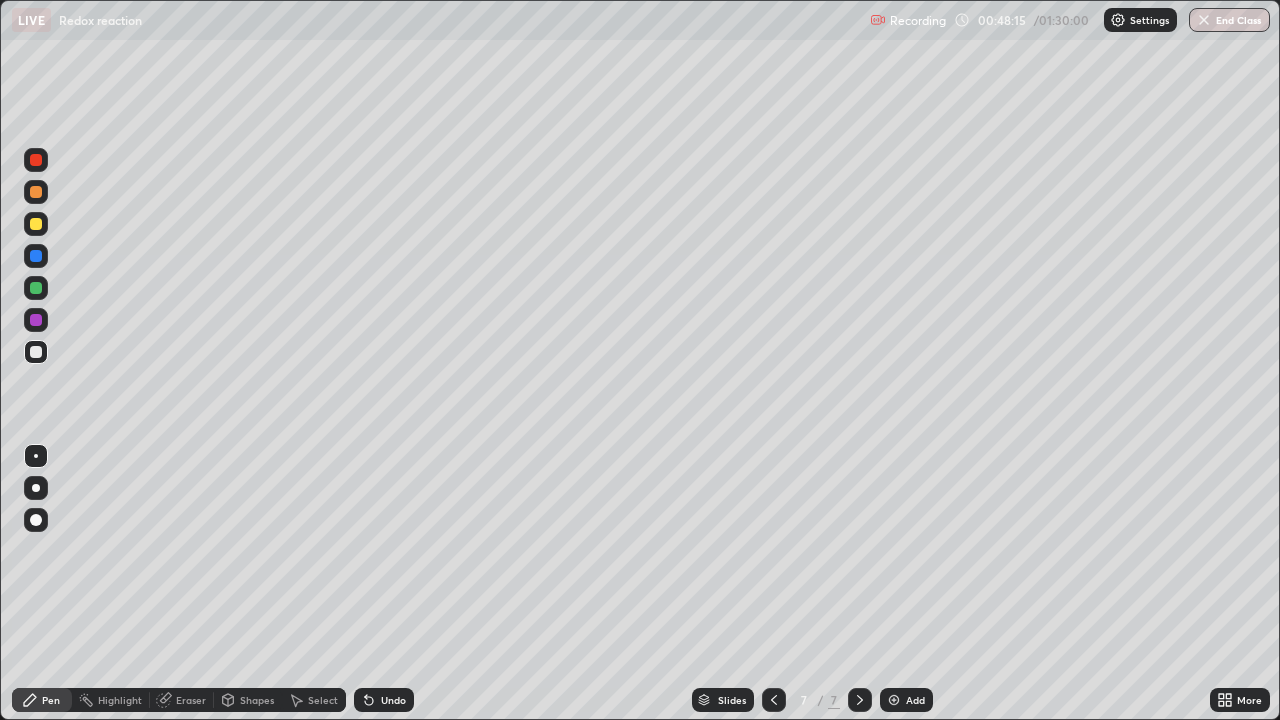 click on "Eraser" at bounding box center (191, 700) 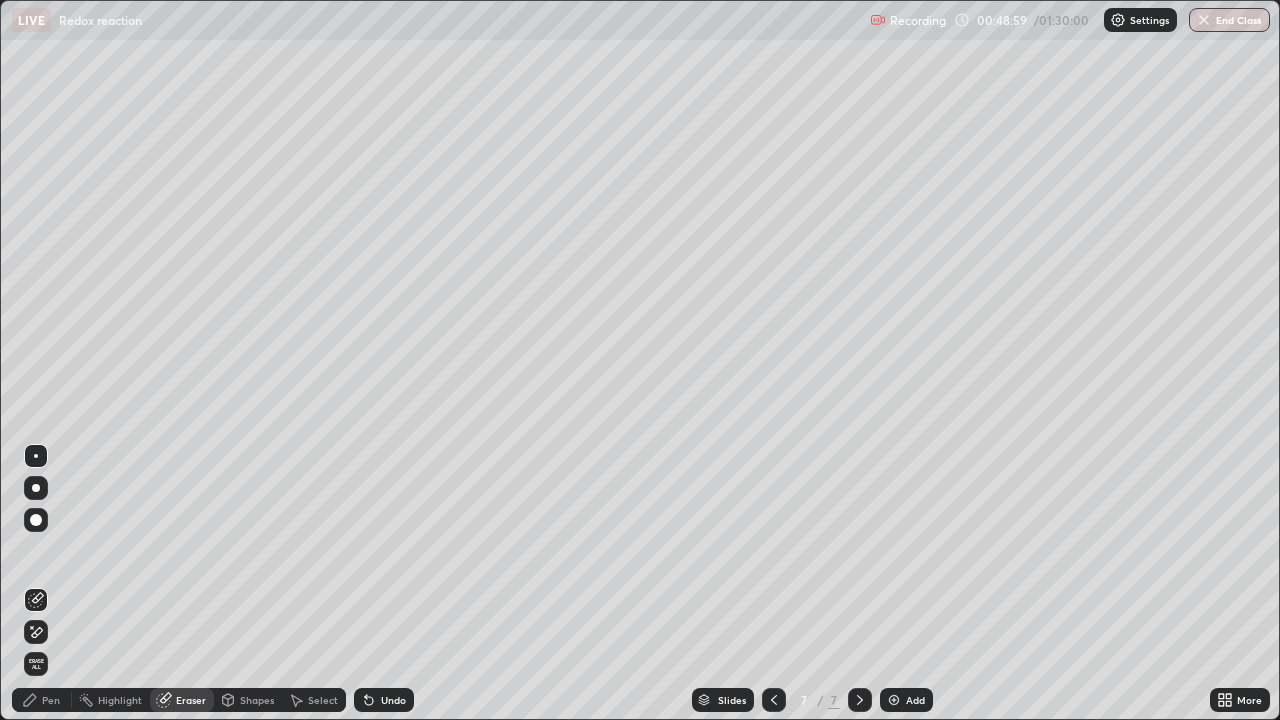 click on "Pen" at bounding box center [51, 700] 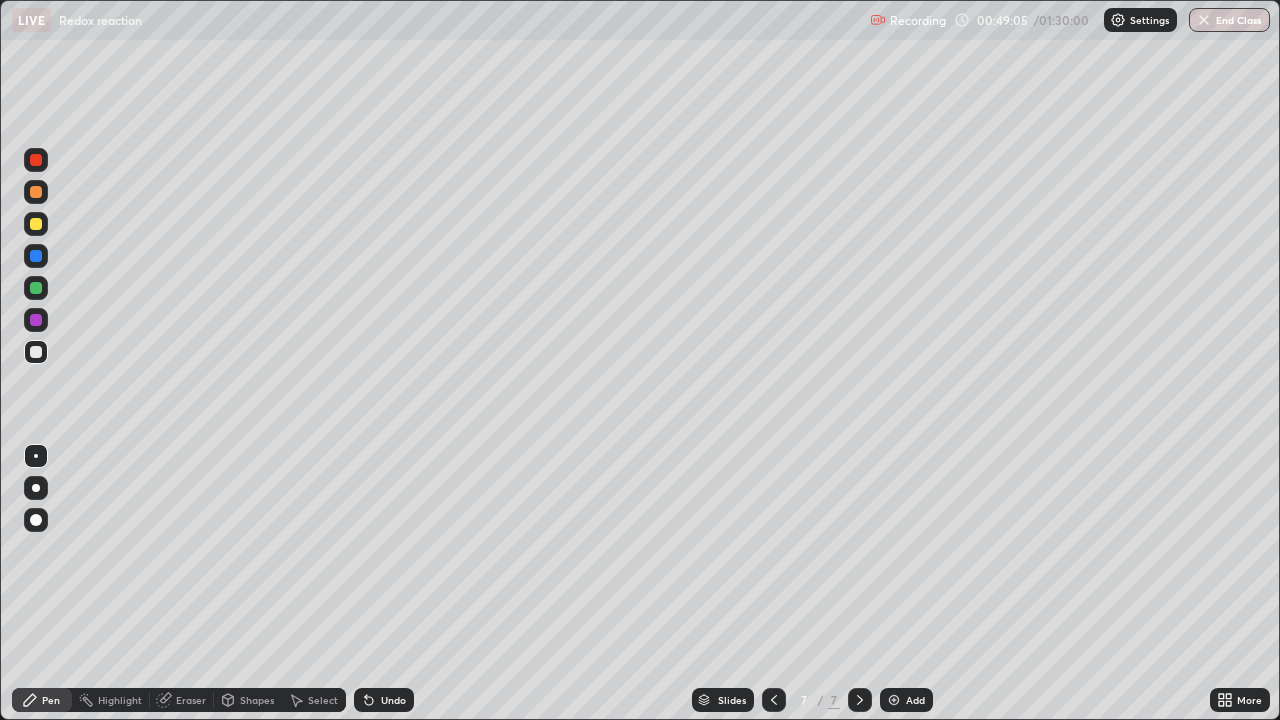 click at bounding box center [894, 700] 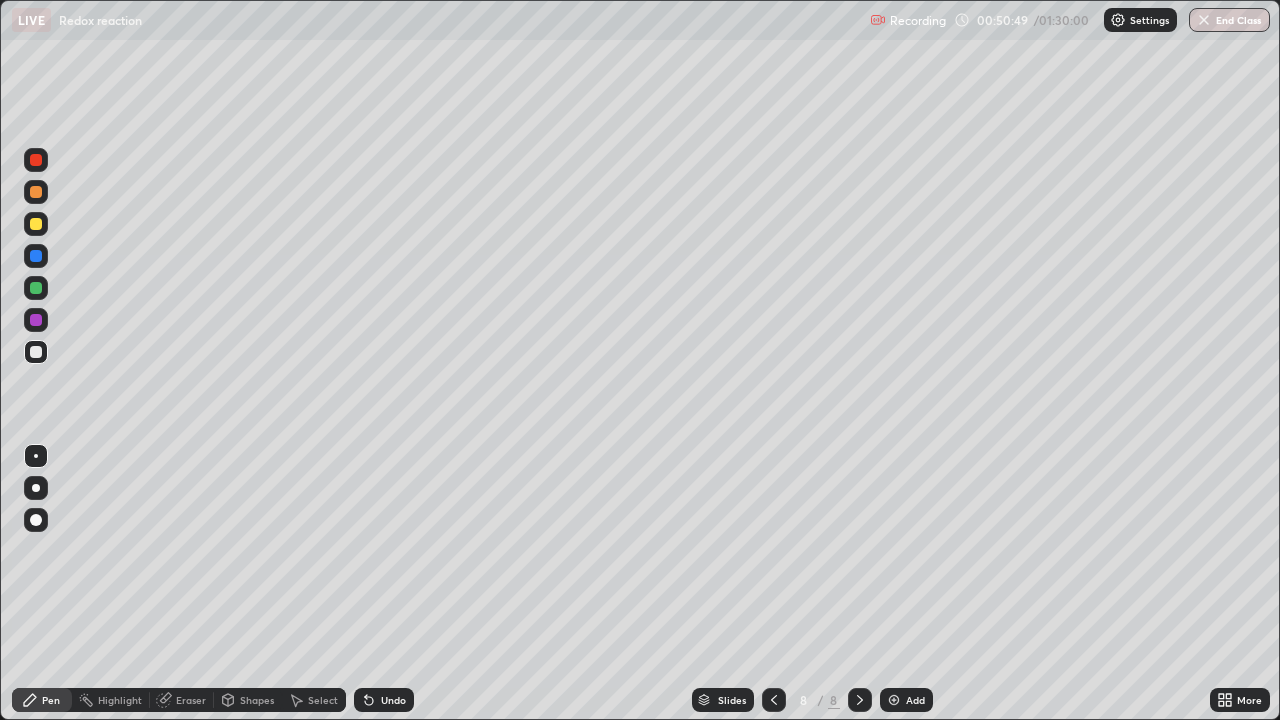 click at bounding box center (36, 320) 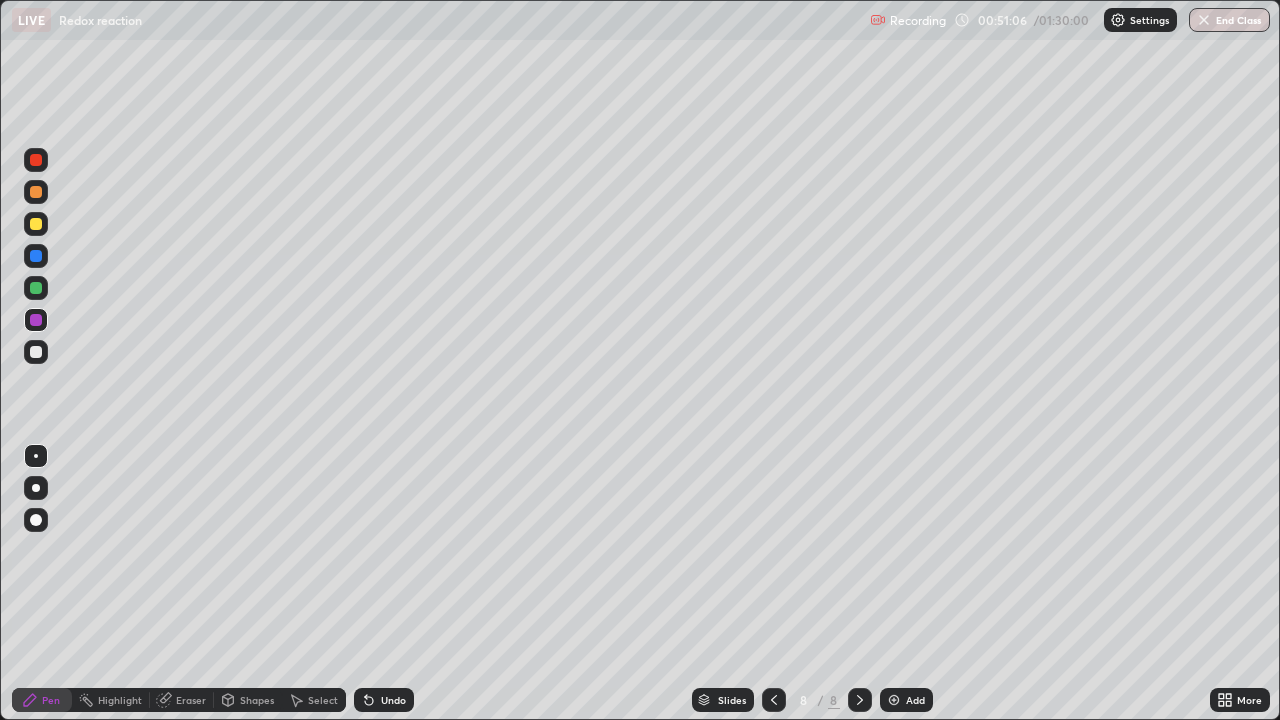 click on "Undo" at bounding box center (384, 700) 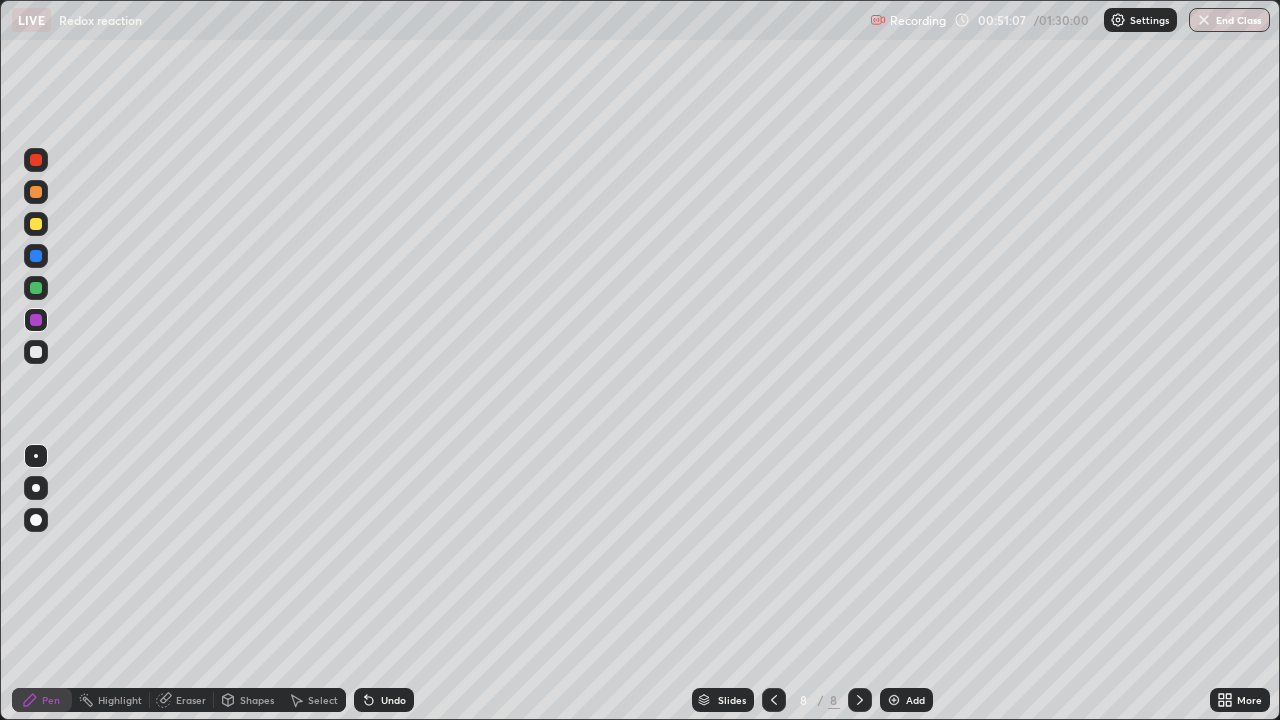 click on "Undo" at bounding box center (384, 700) 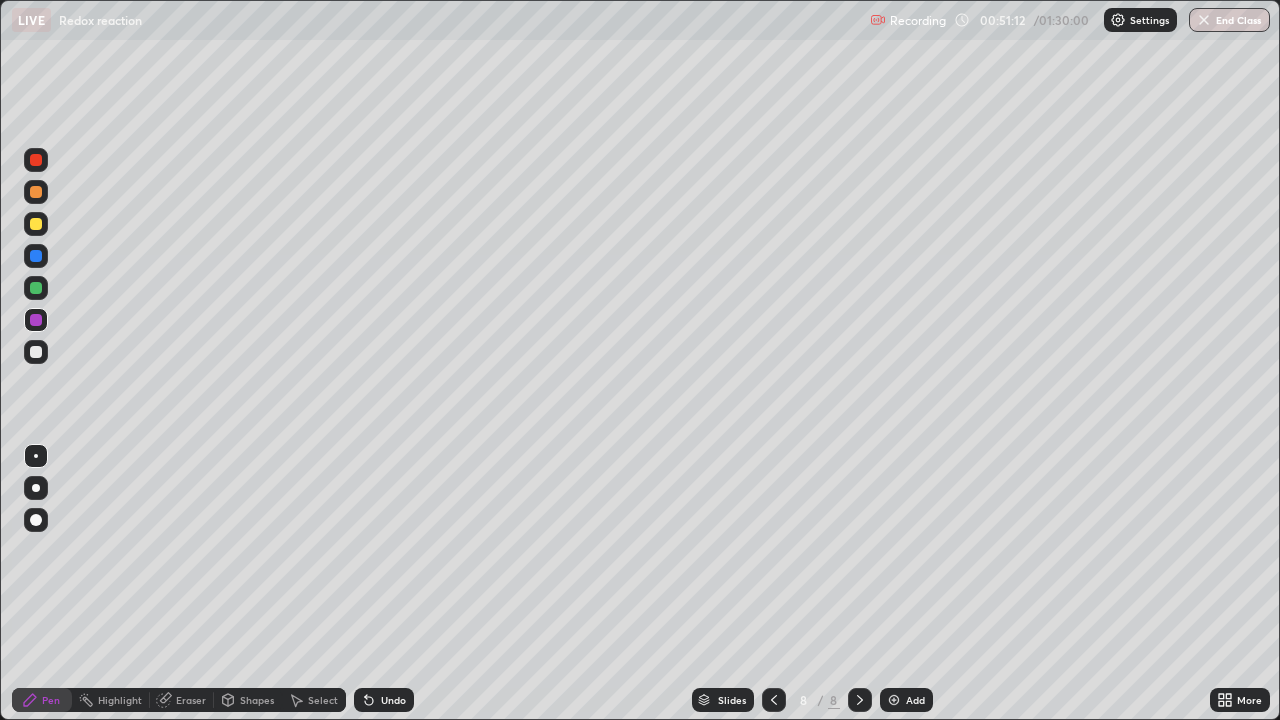 click at bounding box center [36, 160] 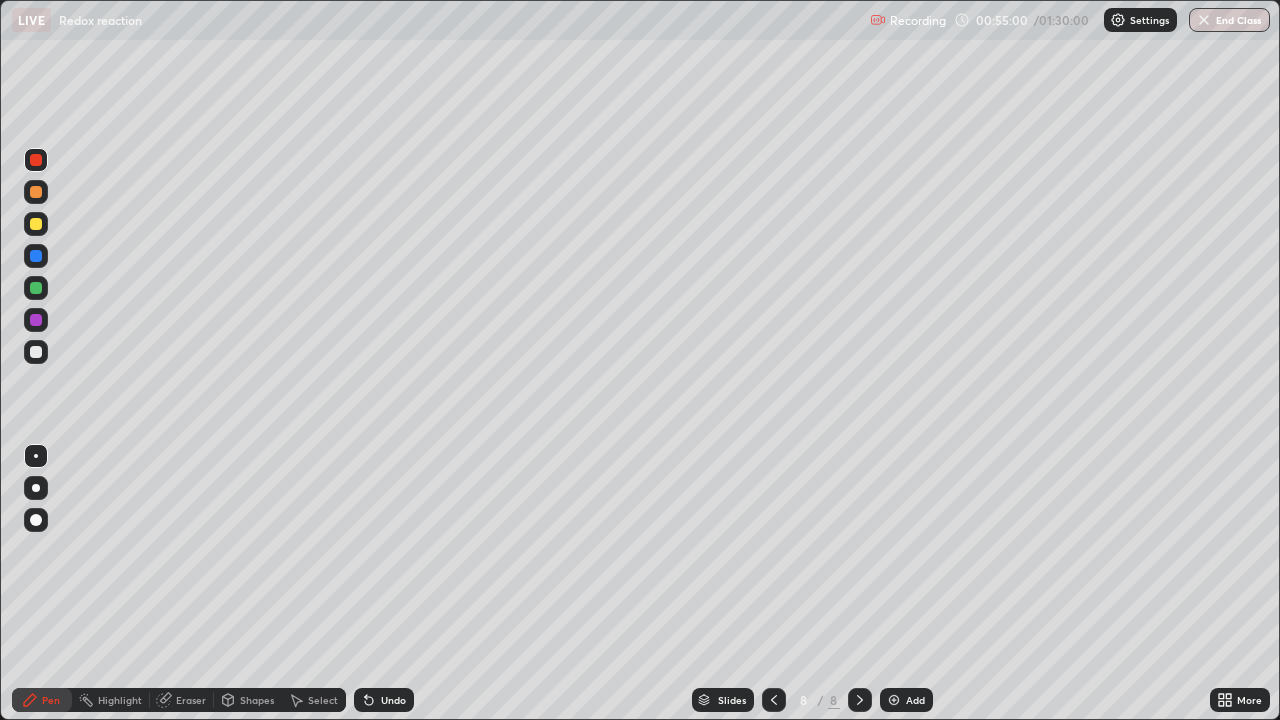 click at bounding box center [36, 224] 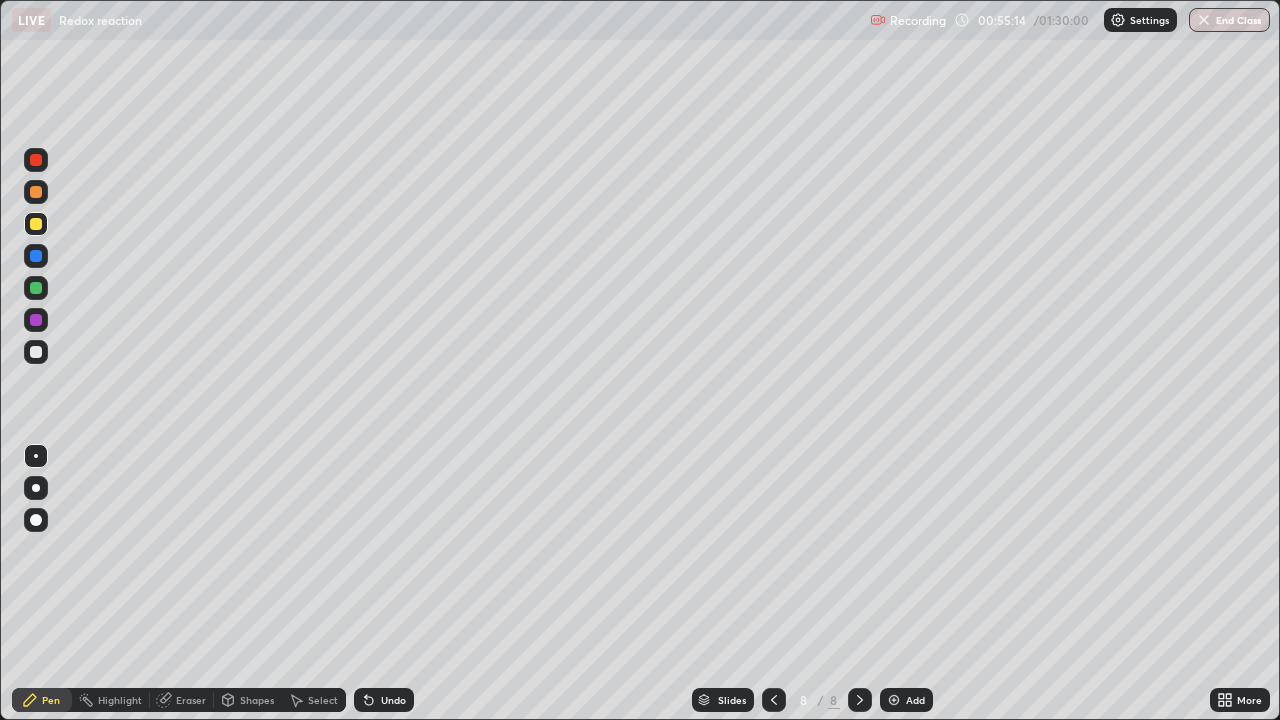 click at bounding box center (36, 320) 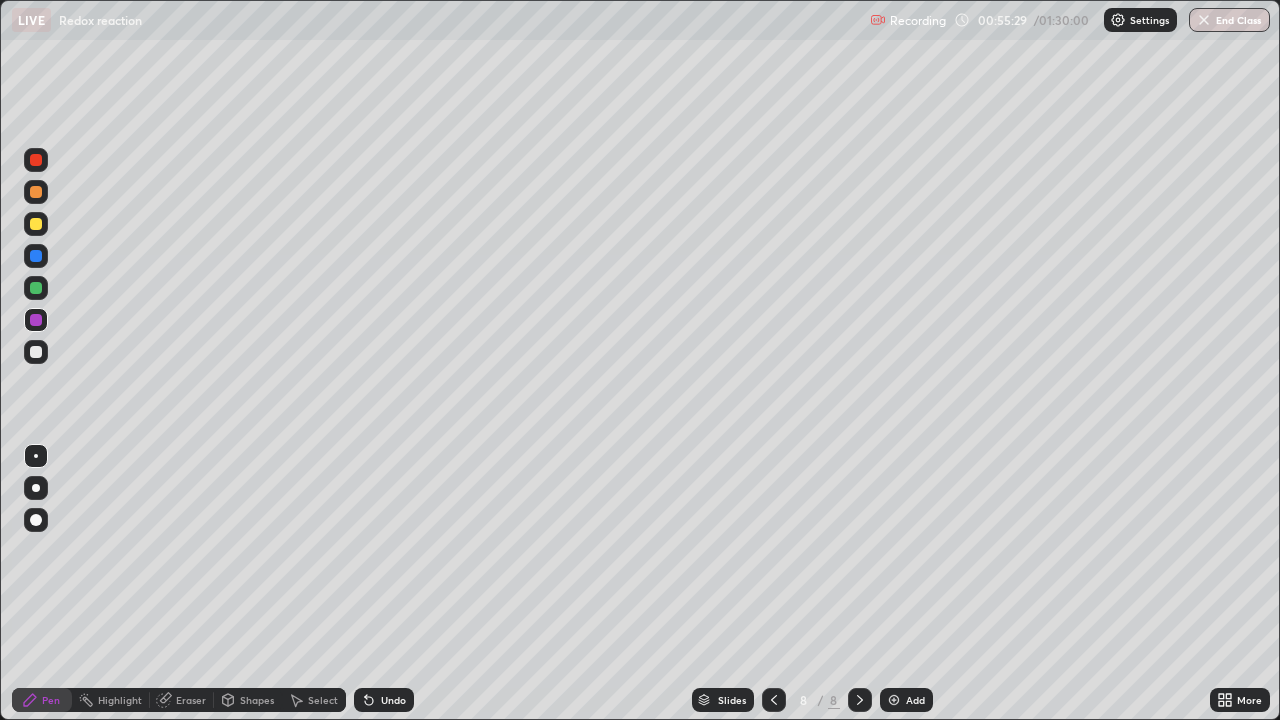 click at bounding box center [36, 288] 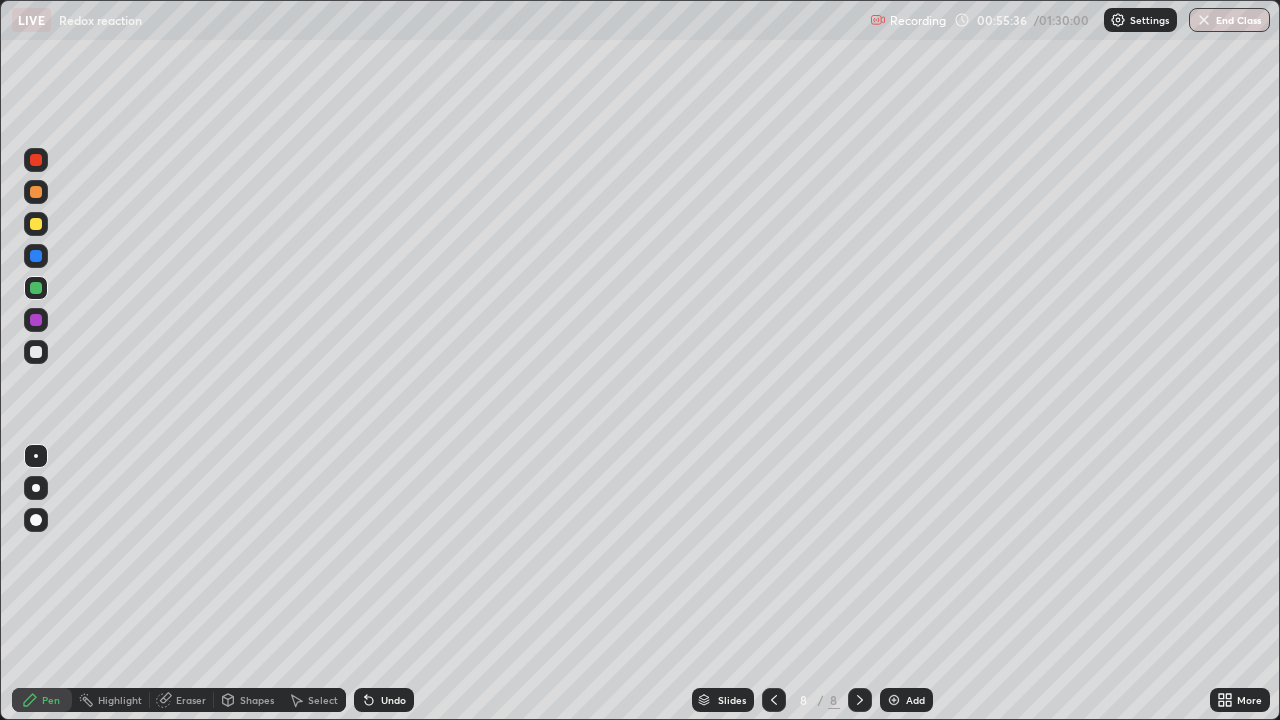 click at bounding box center [36, 320] 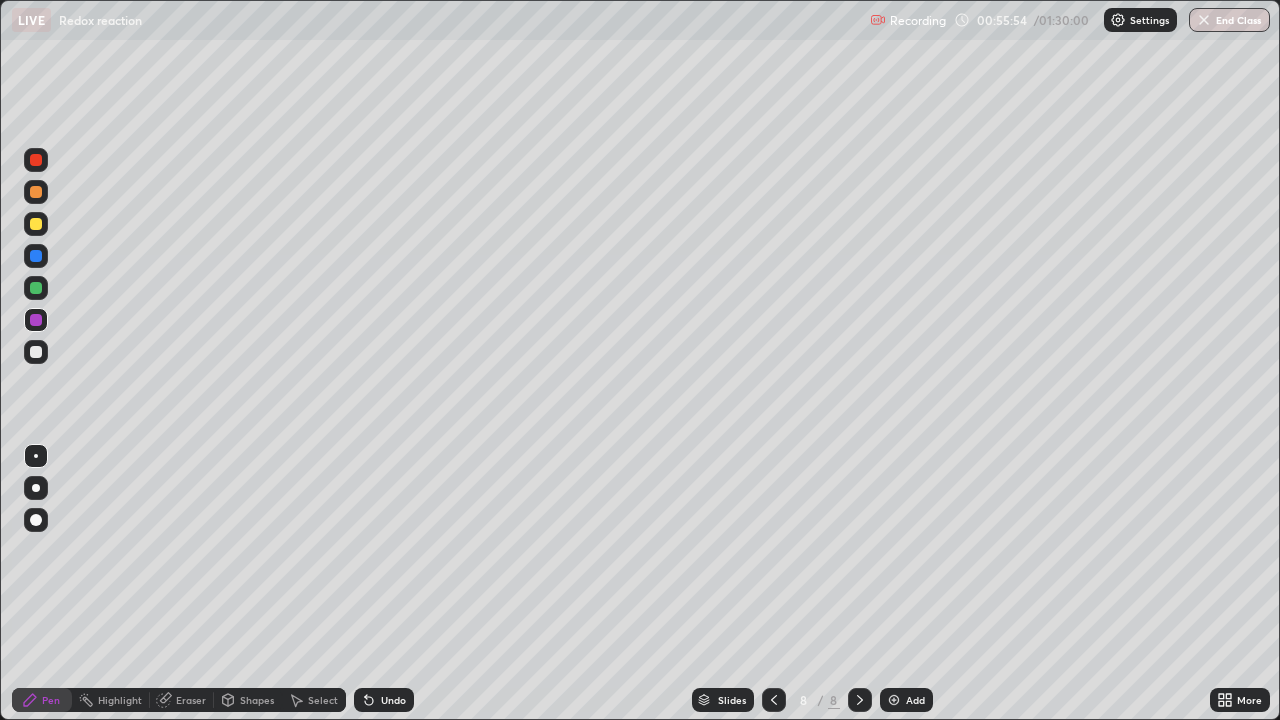 click at bounding box center (36, 288) 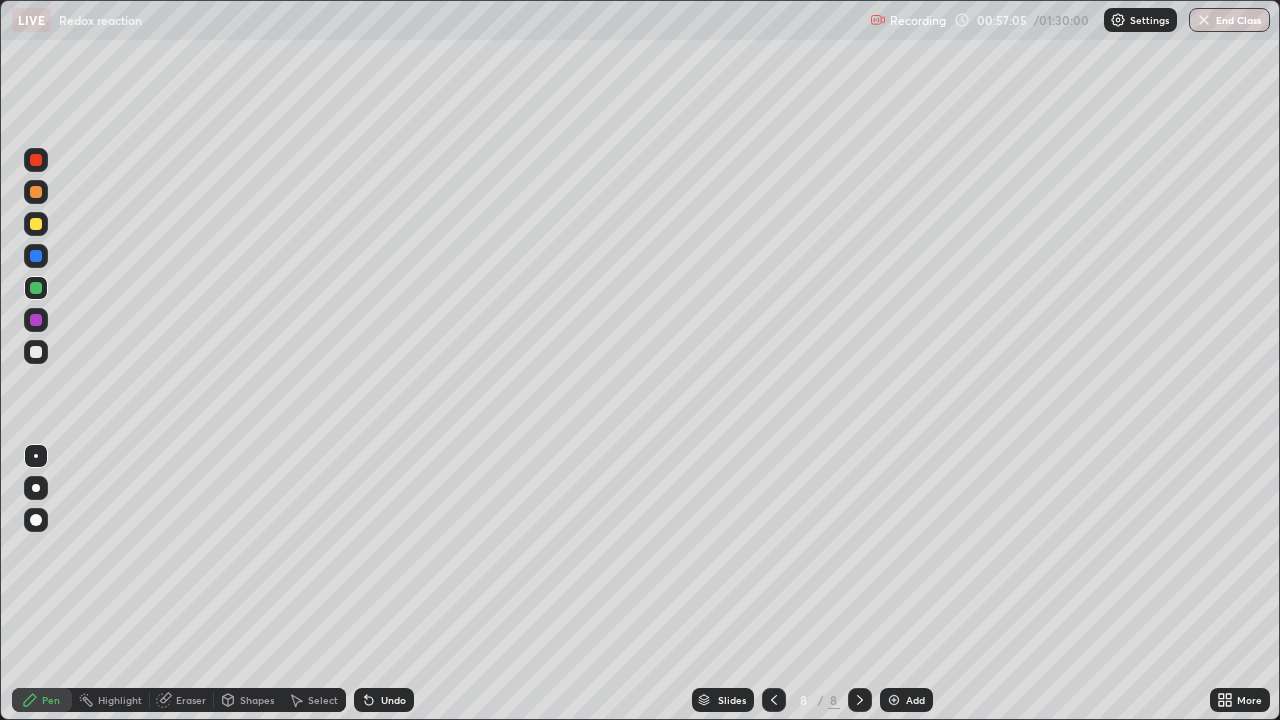 click on "Add" at bounding box center [906, 700] 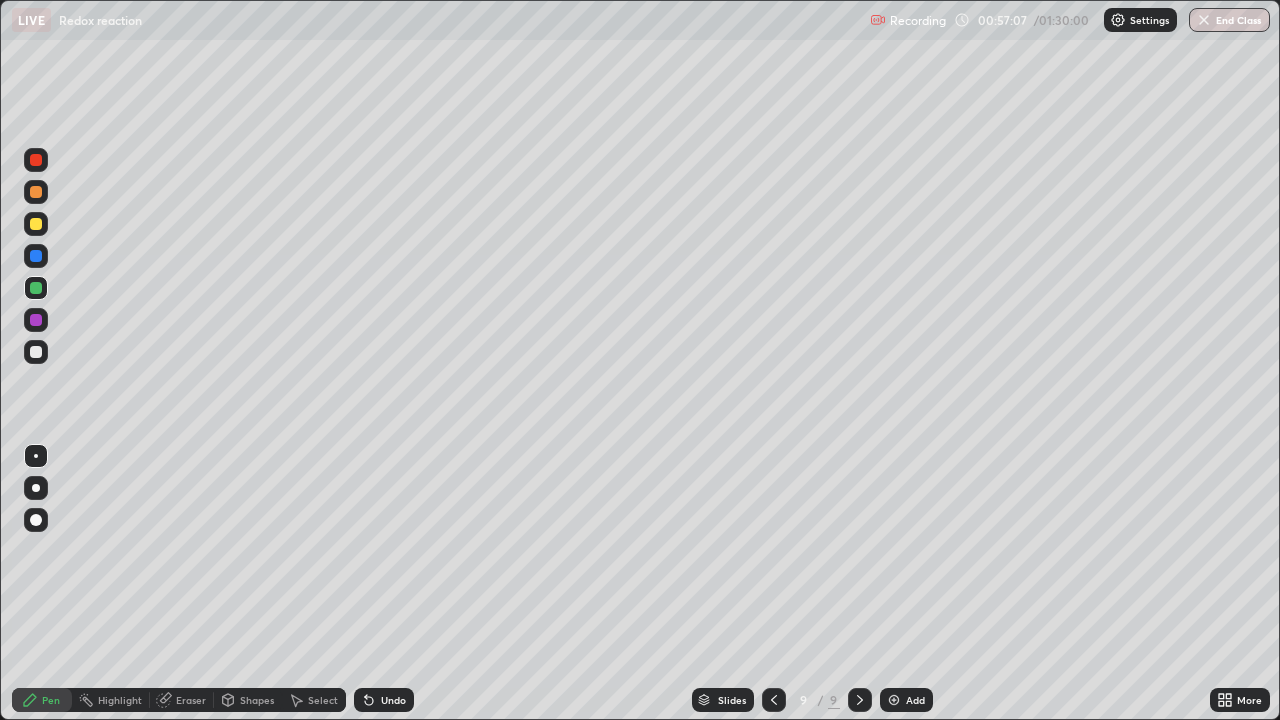 click at bounding box center [36, 352] 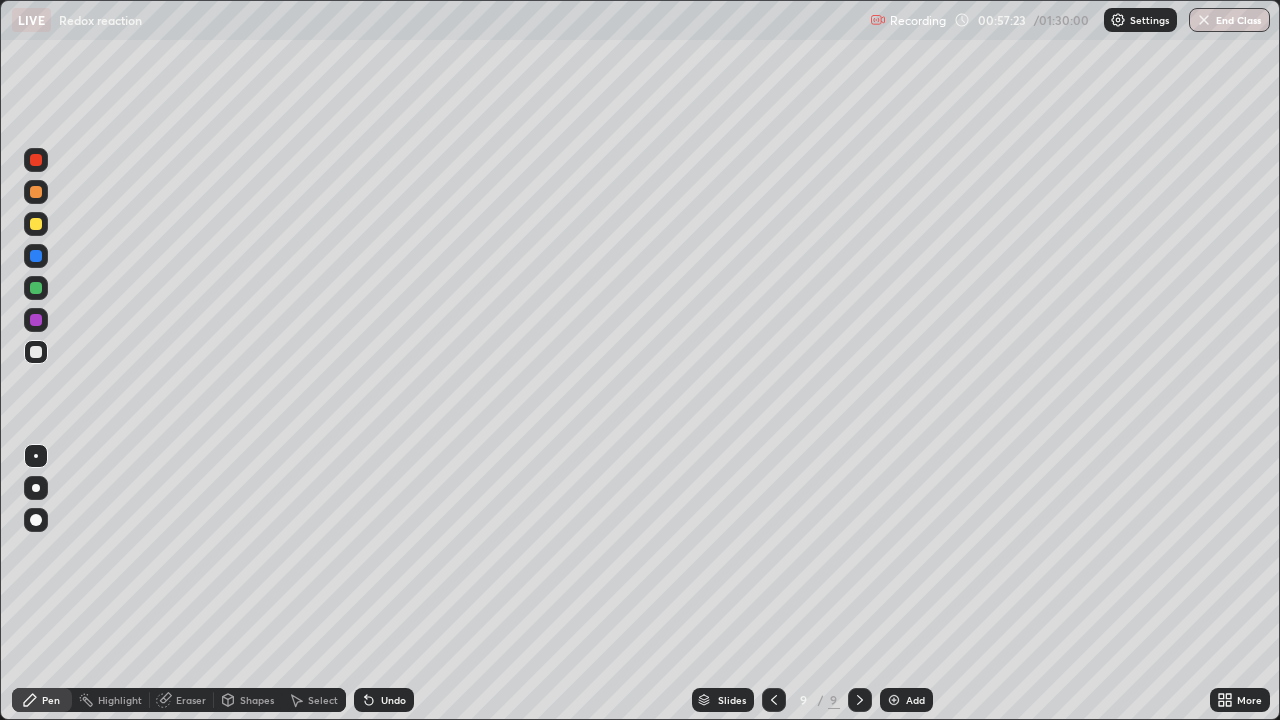 click on "Eraser" at bounding box center [191, 700] 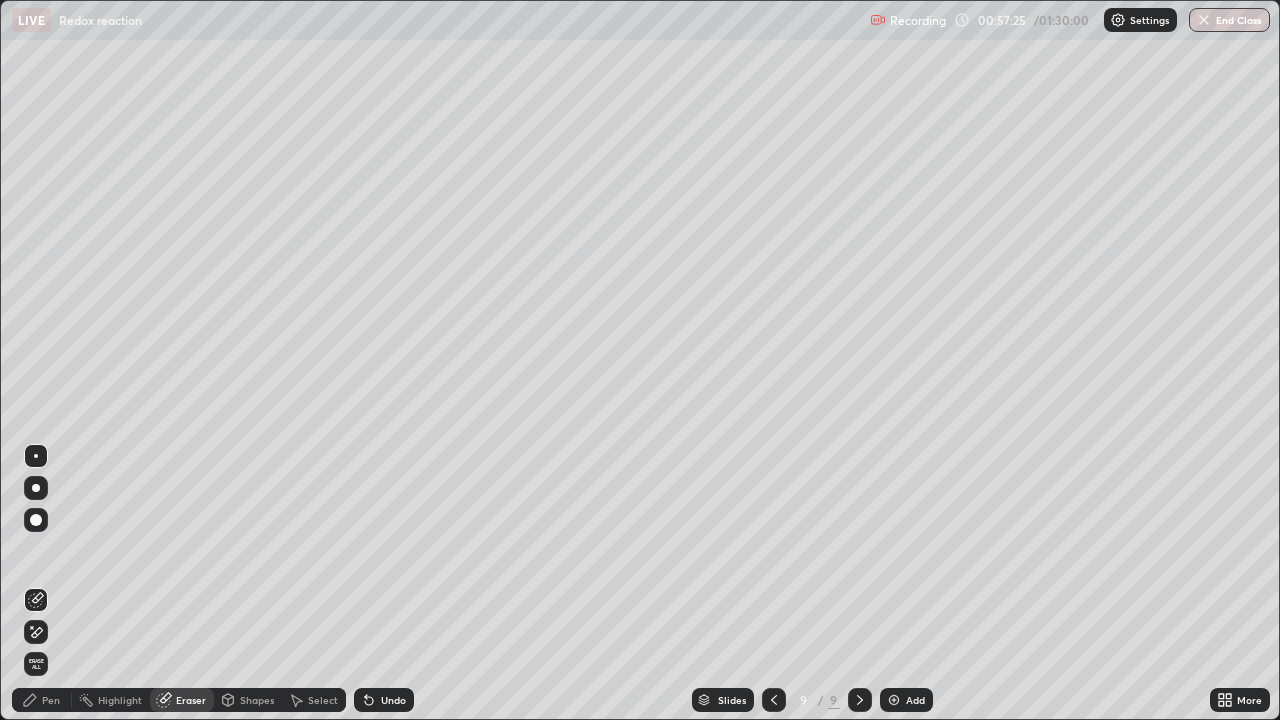 click on "Pen" at bounding box center (51, 700) 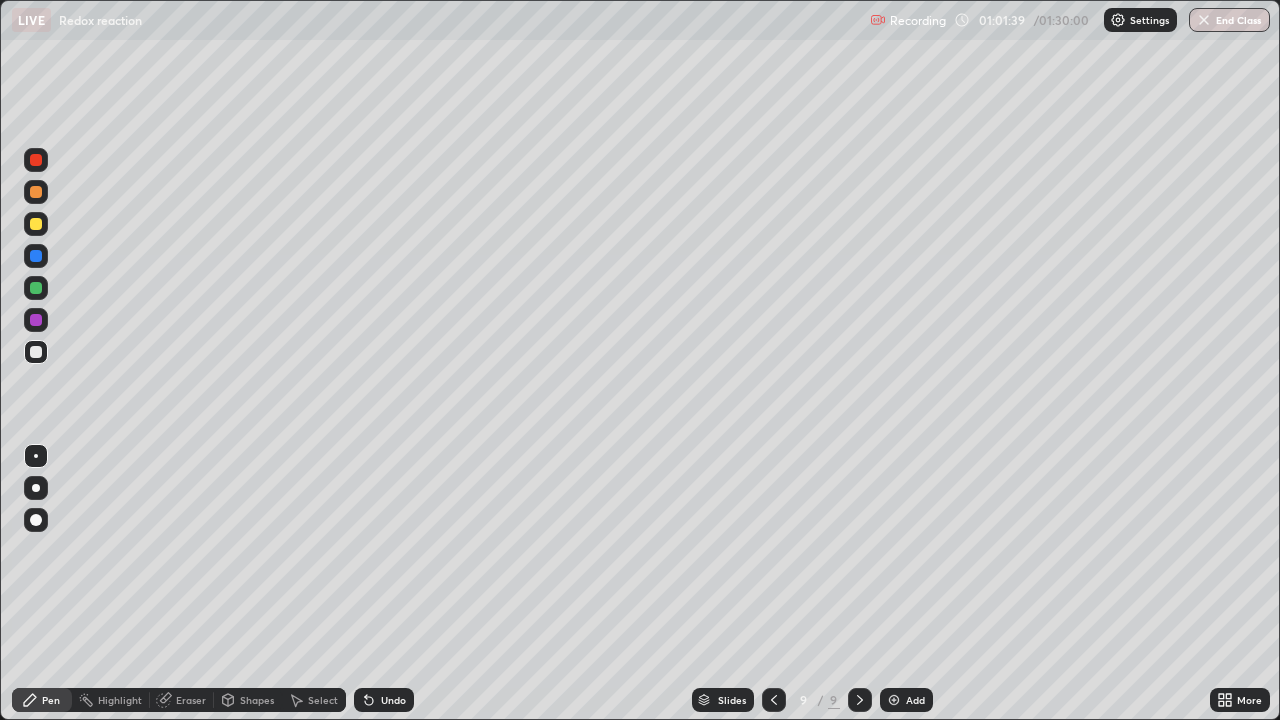 click at bounding box center [36, 320] 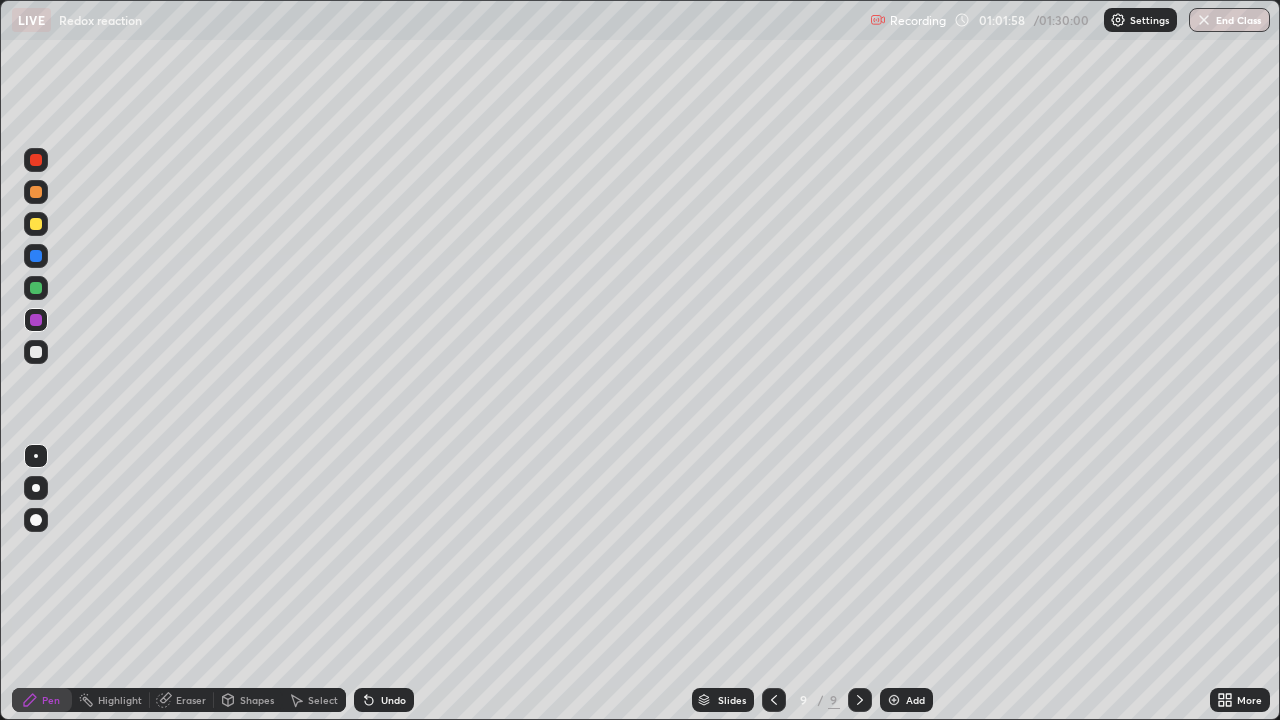click 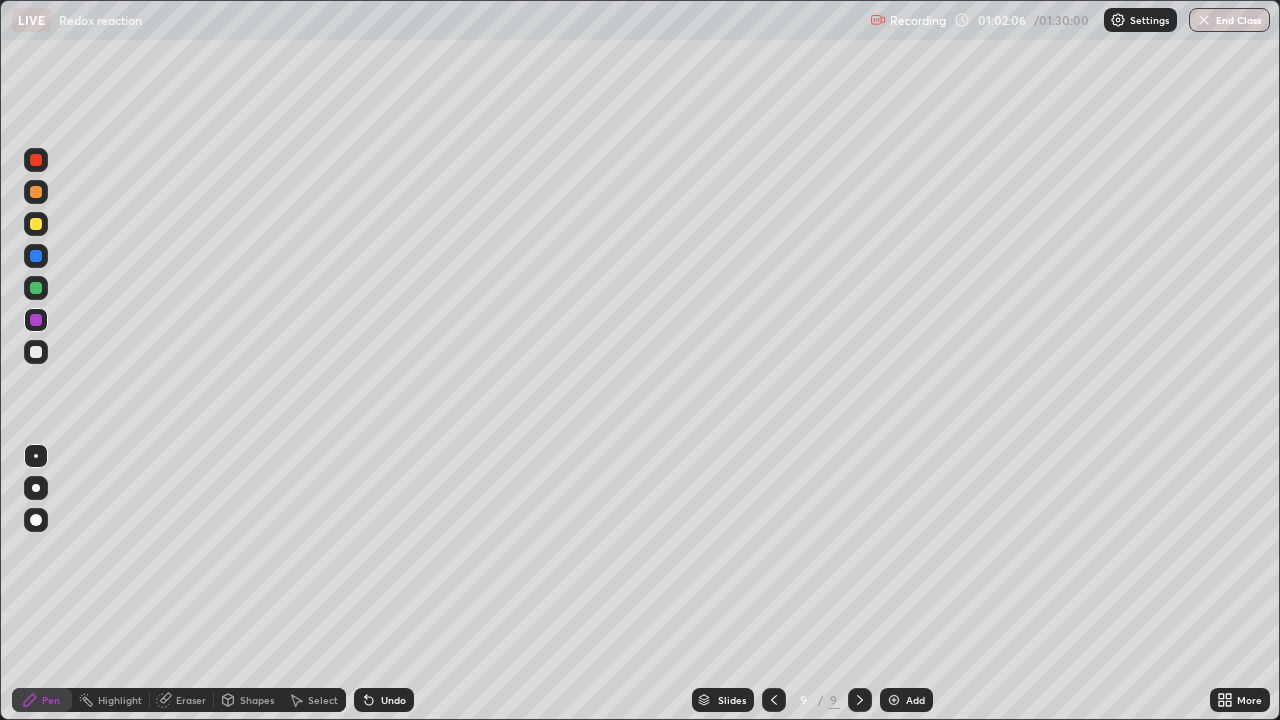 click at bounding box center [36, 160] 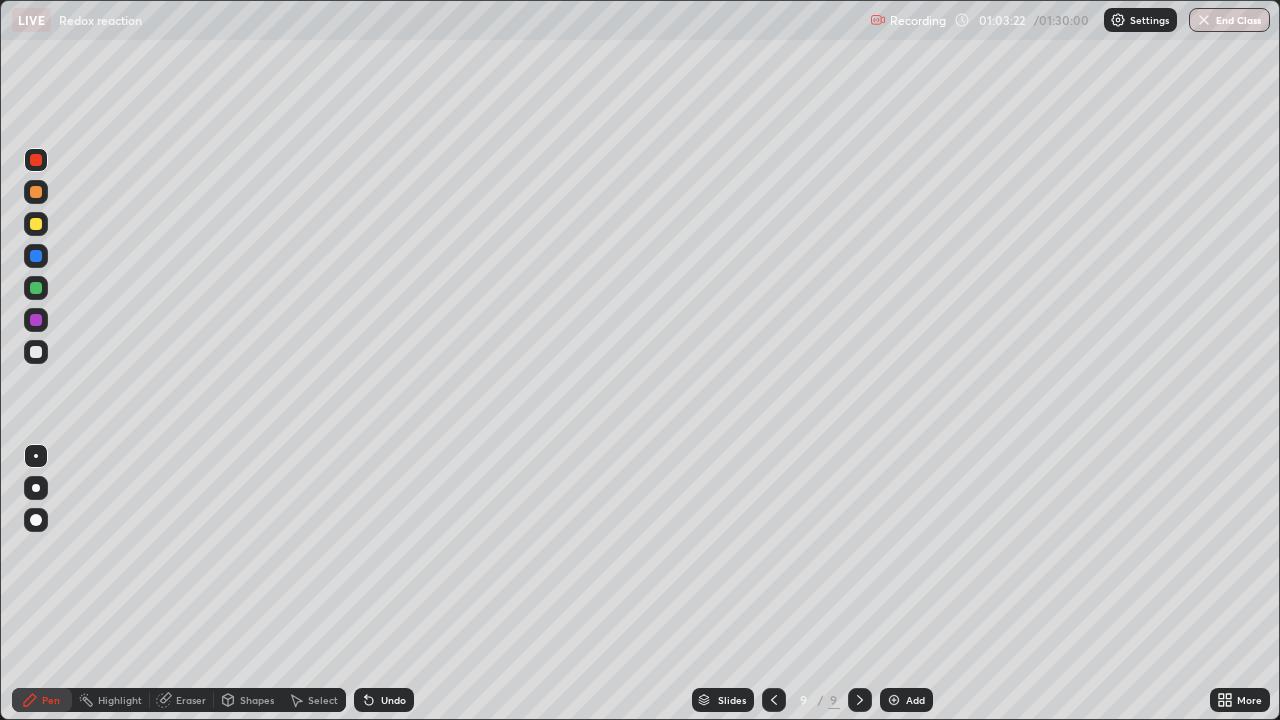 click at bounding box center (36, 352) 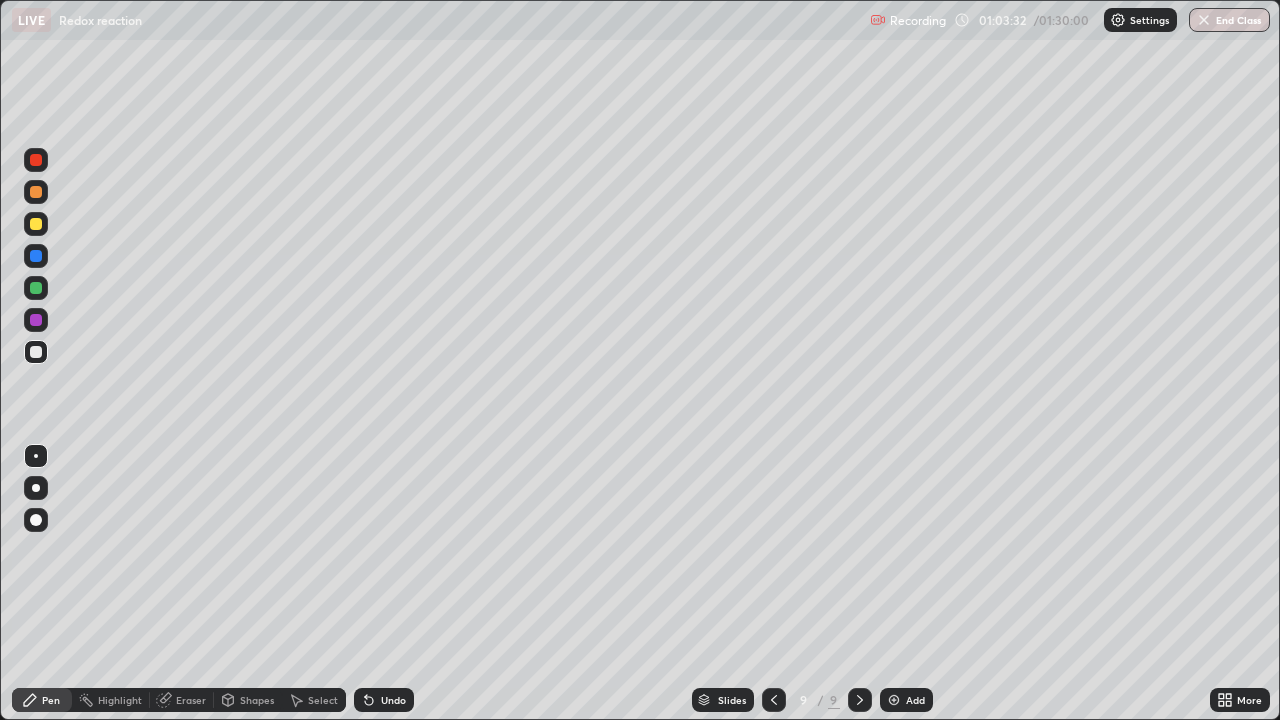 click on "Undo" at bounding box center [393, 700] 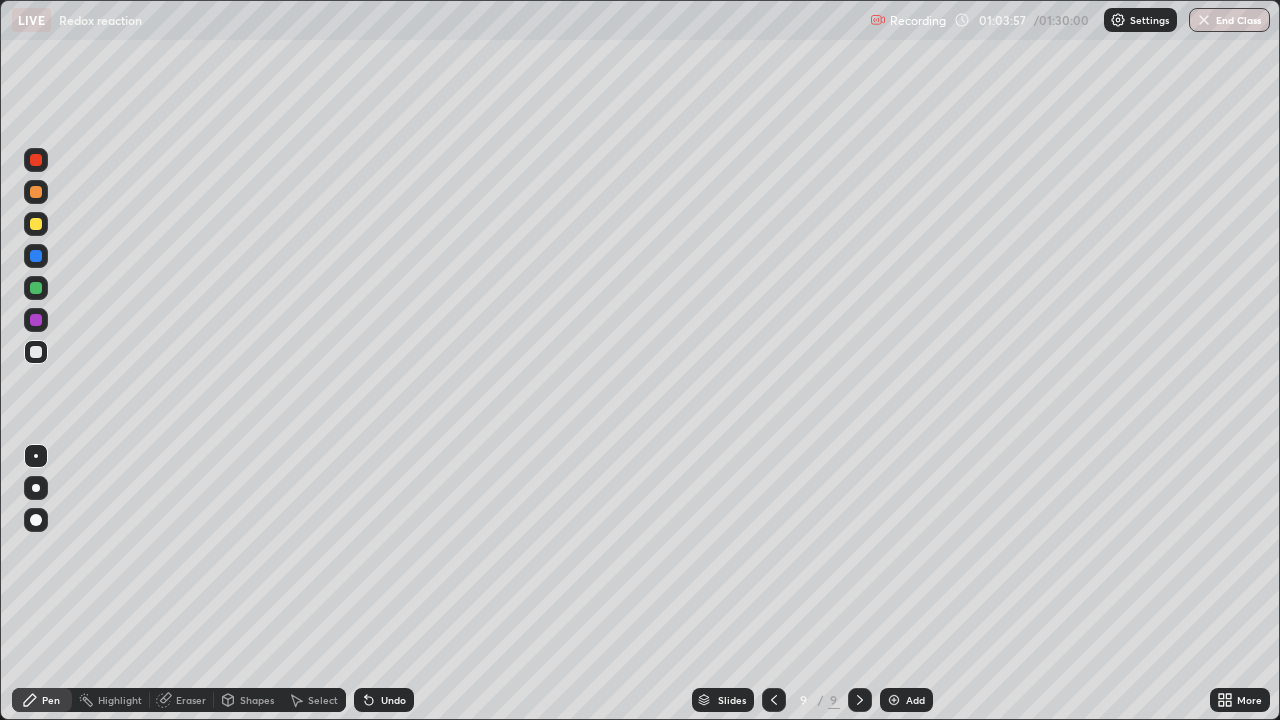 click at bounding box center [36, 320] 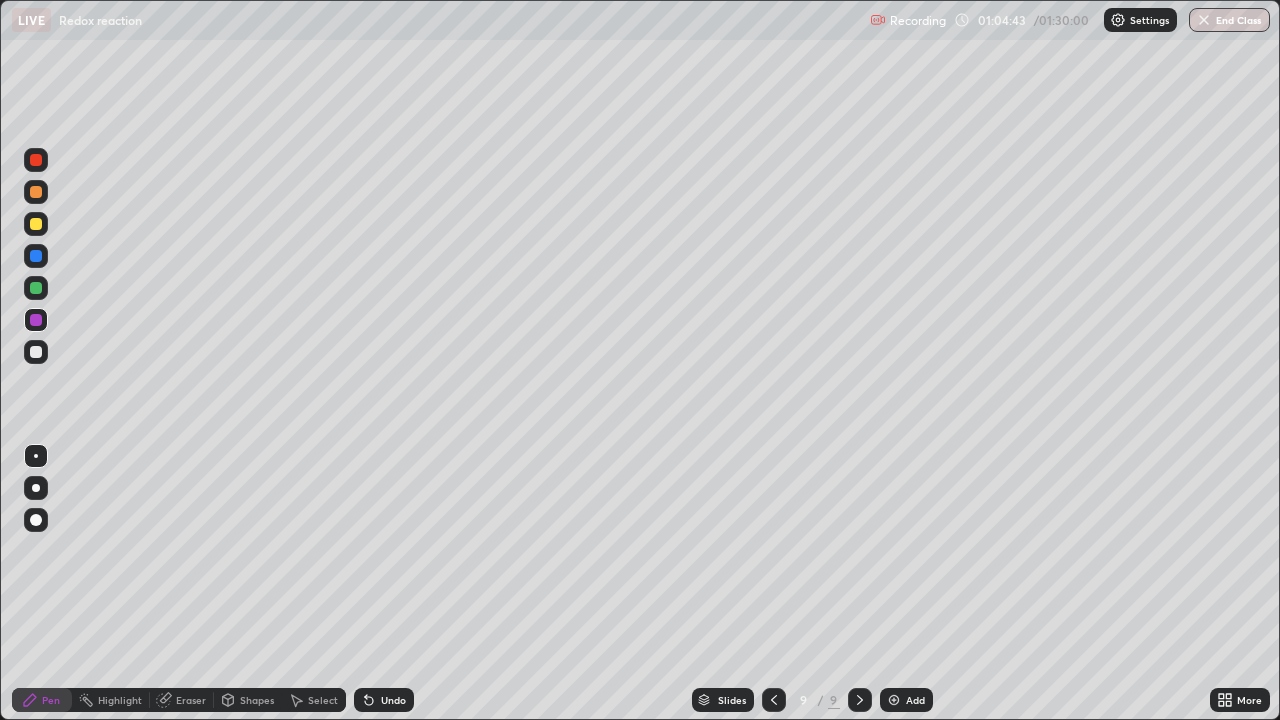click at bounding box center [36, 160] 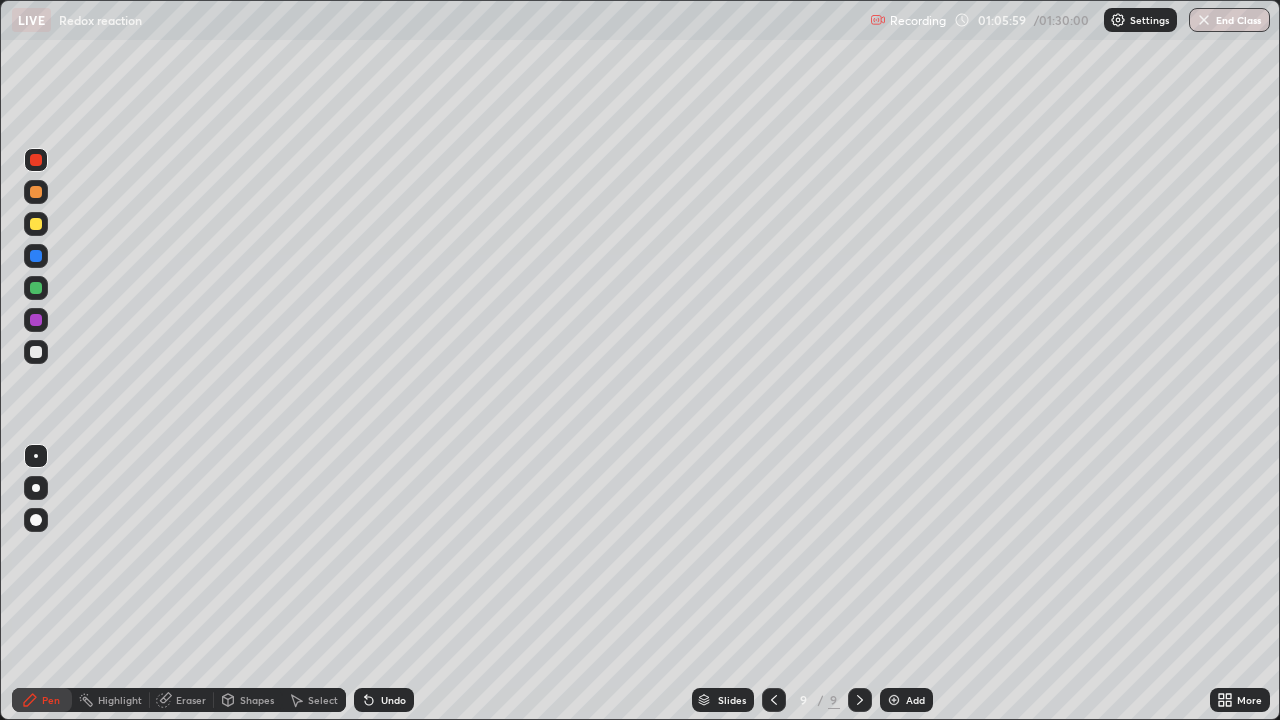 click on "Eraser" at bounding box center (182, 700) 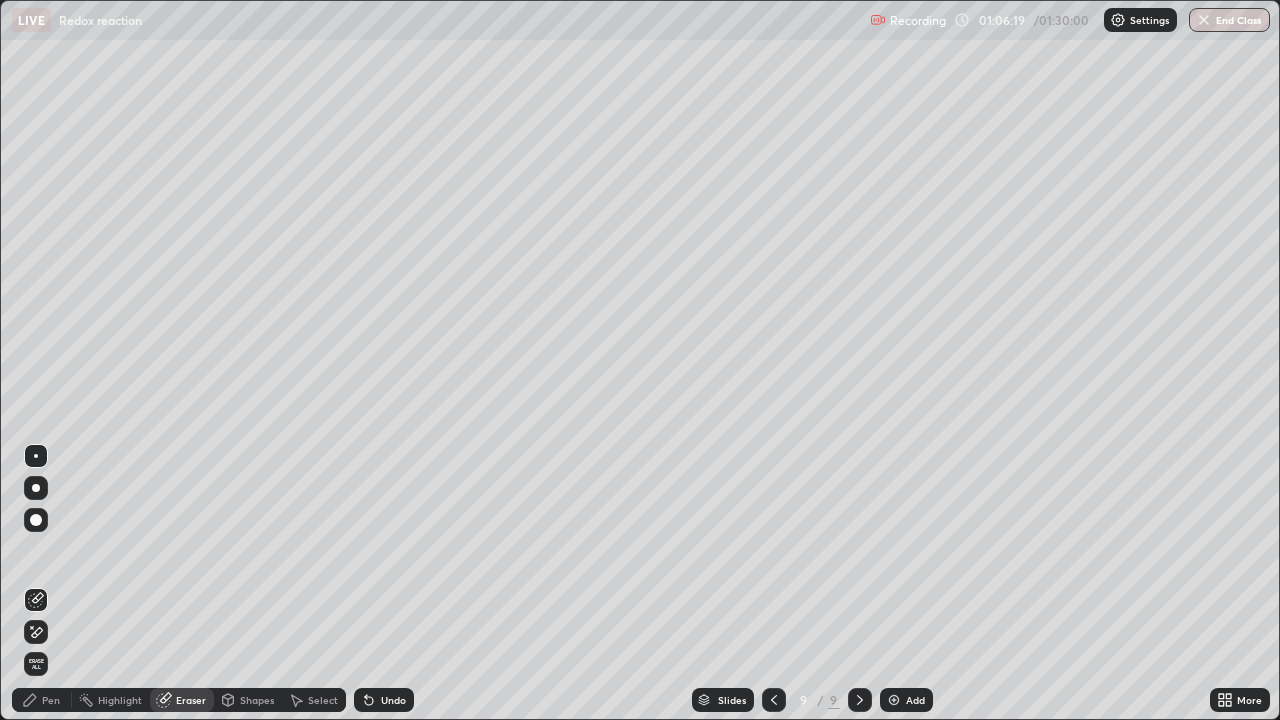 click on "Pen" at bounding box center [51, 700] 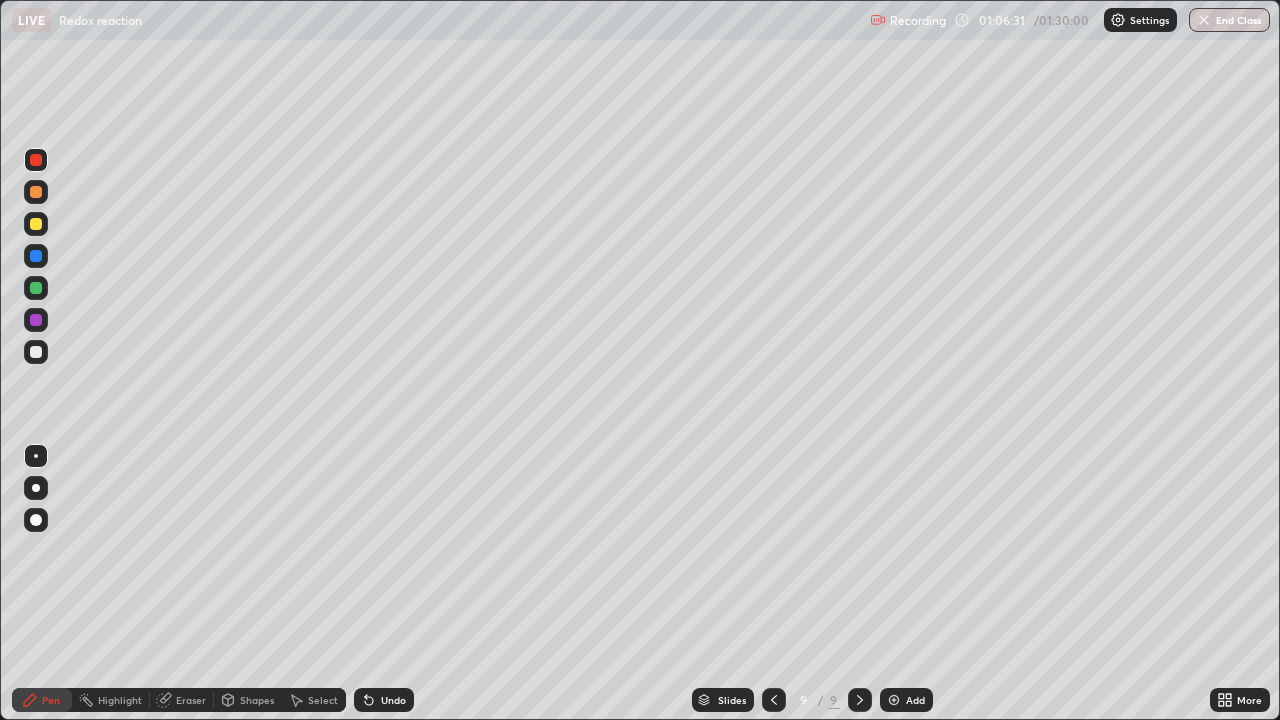 click on "Select" at bounding box center [323, 700] 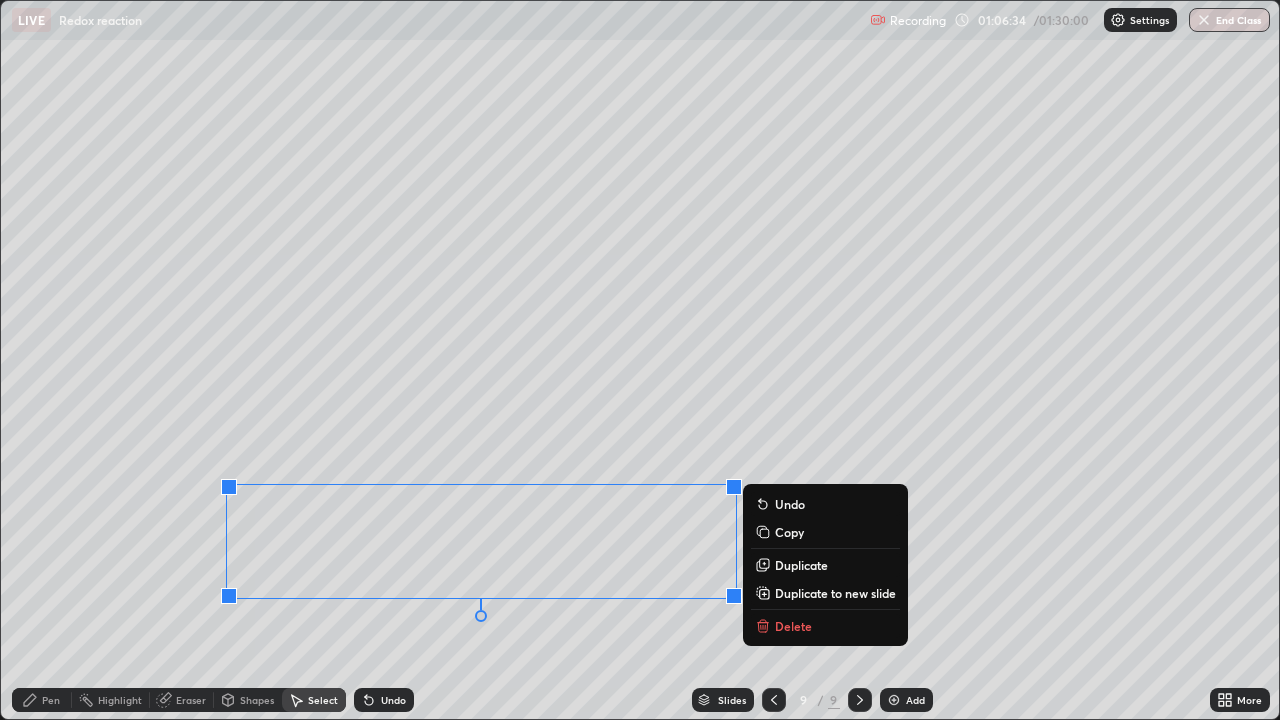 click on "Delete" at bounding box center [793, 626] 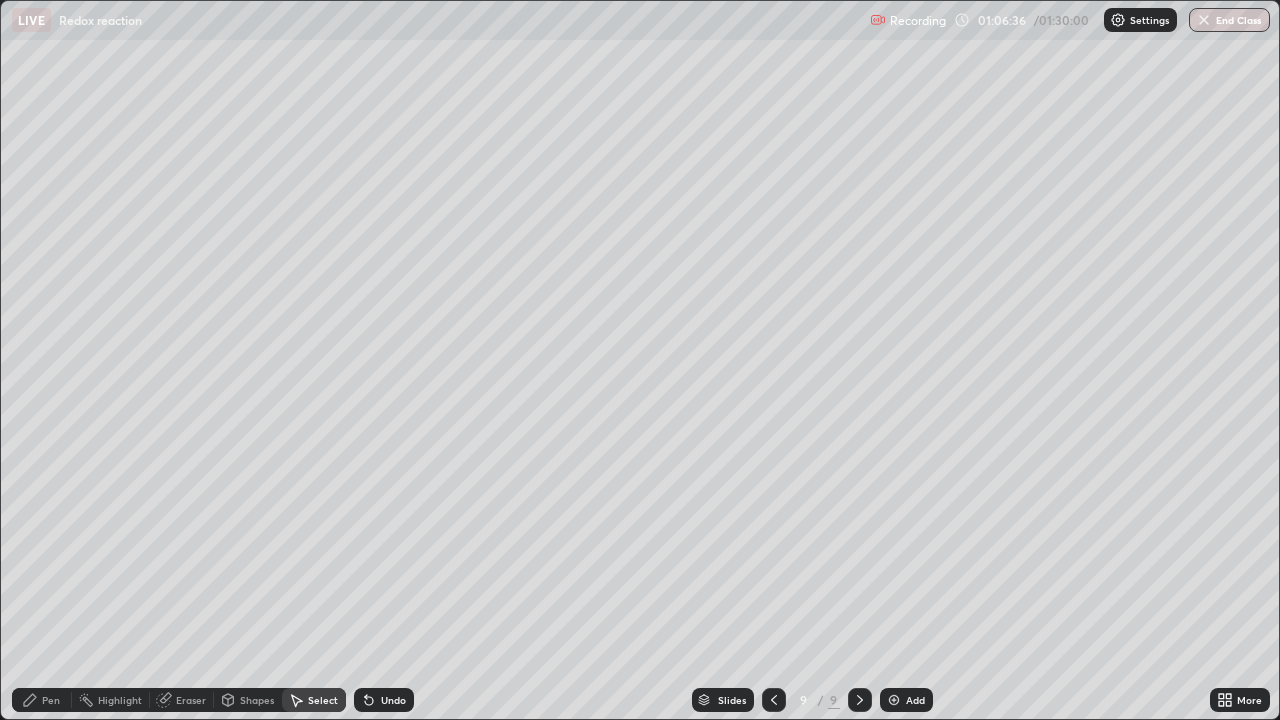 click on "Eraser" at bounding box center [182, 700] 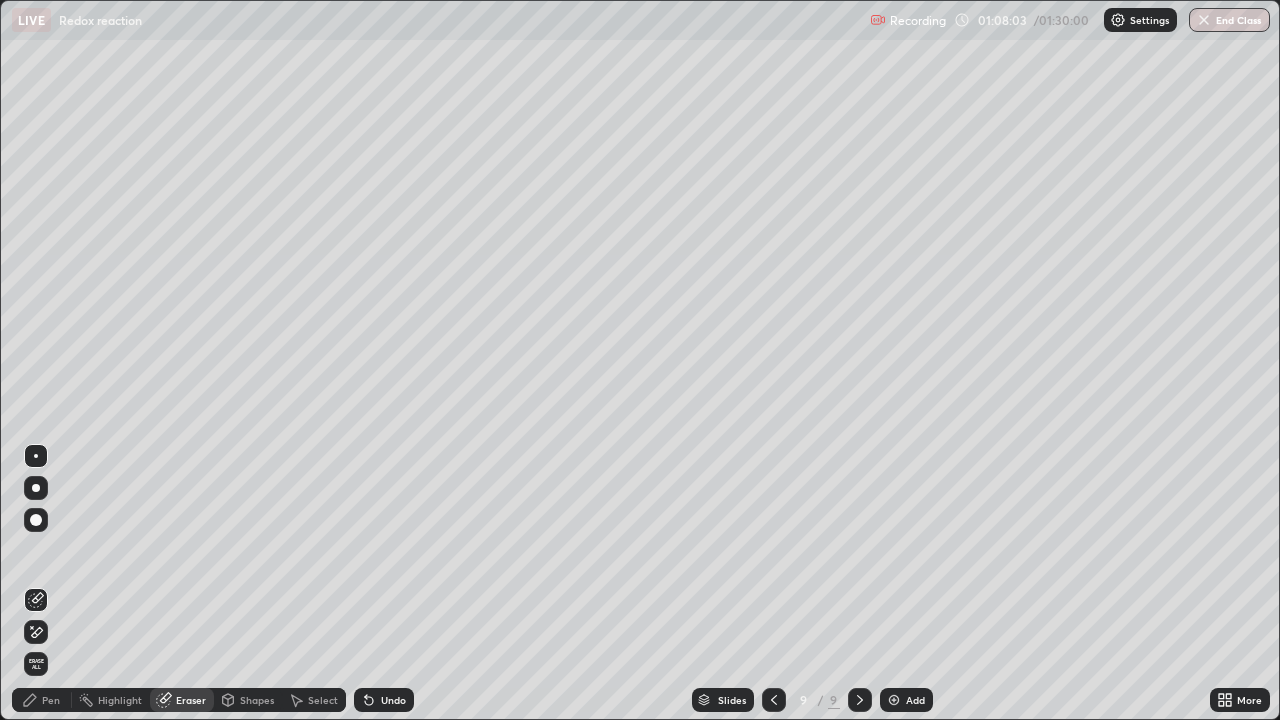 click on "Pen" at bounding box center (51, 700) 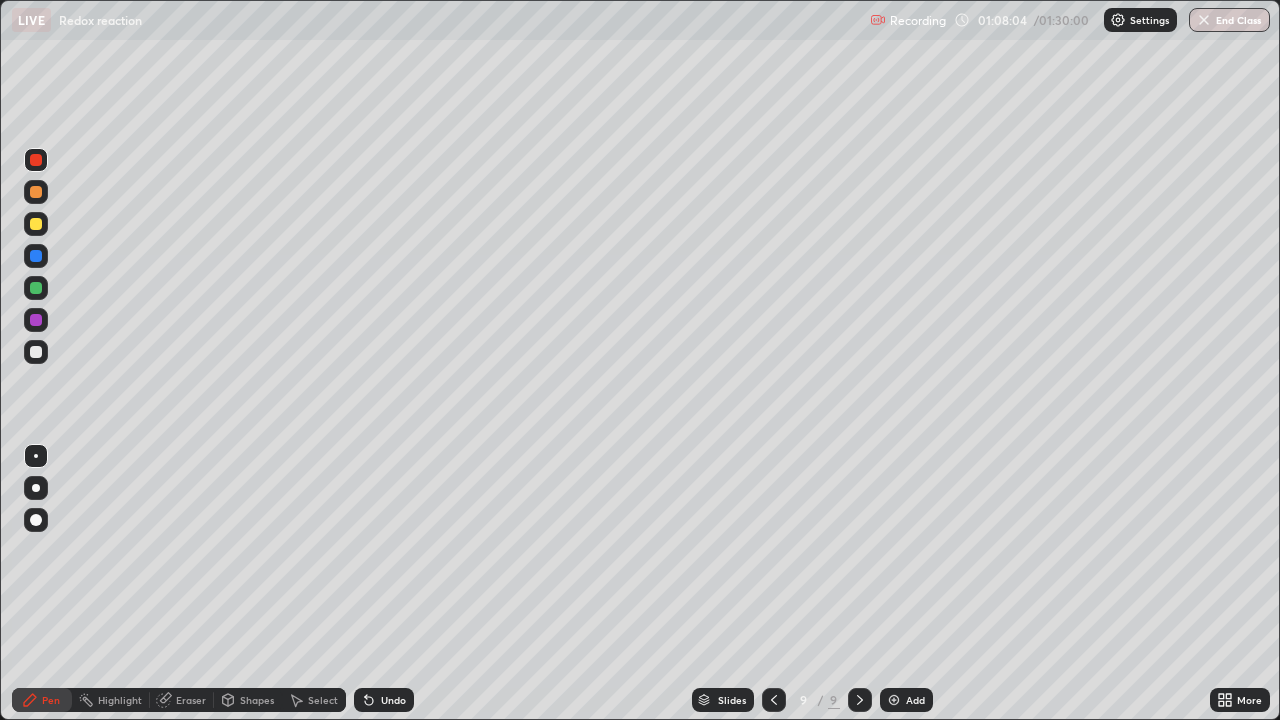 click at bounding box center [36, 320] 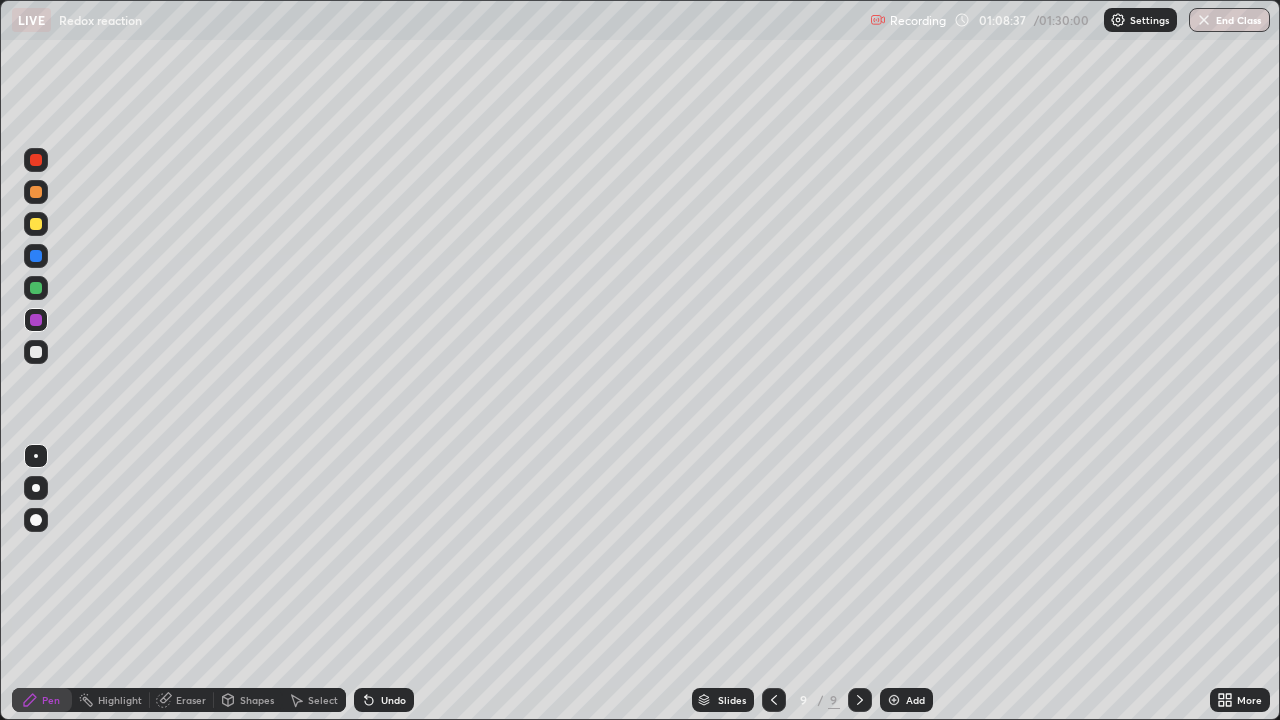 click at bounding box center [36, 256] 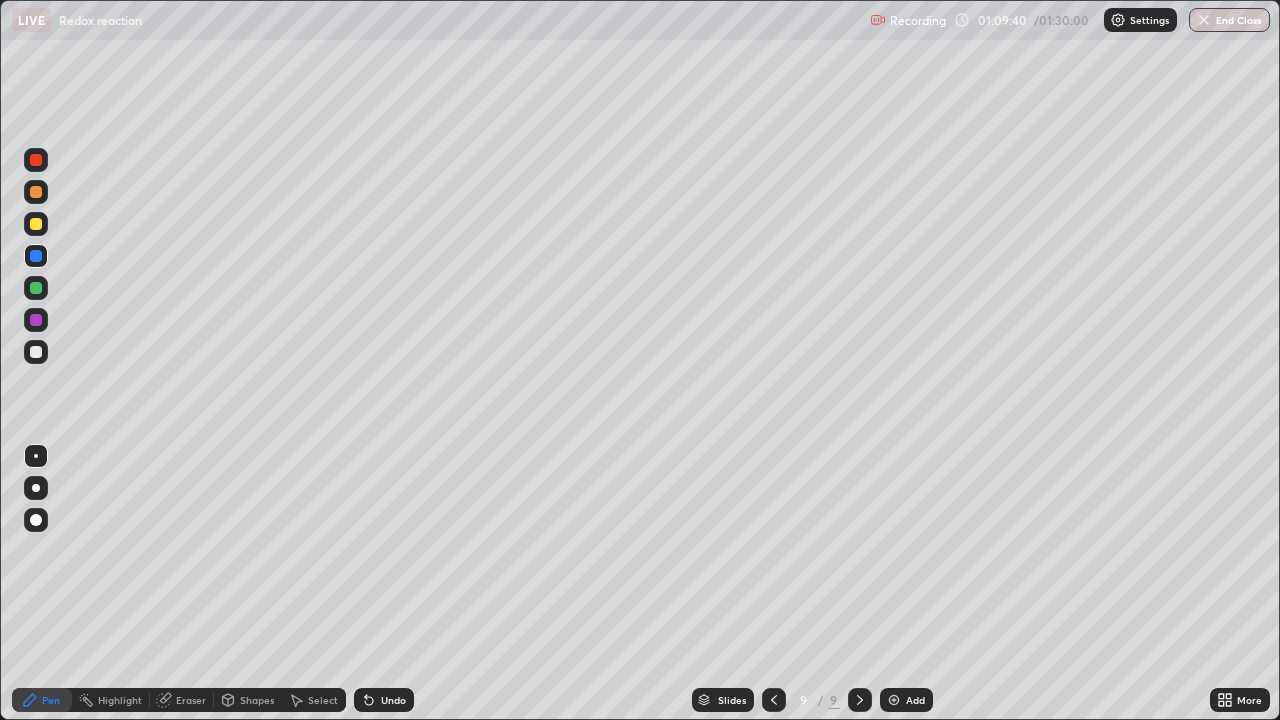 click at bounding box center (36, 224) 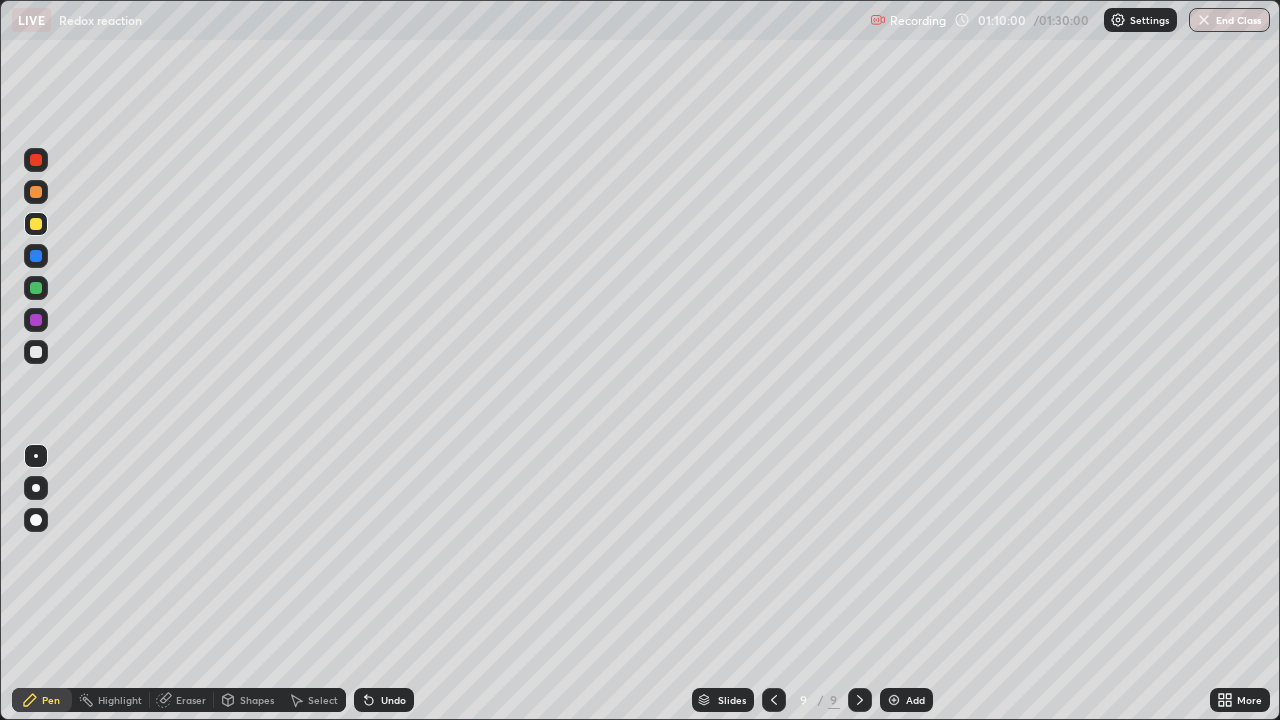 click at bounding box center (36, 288) 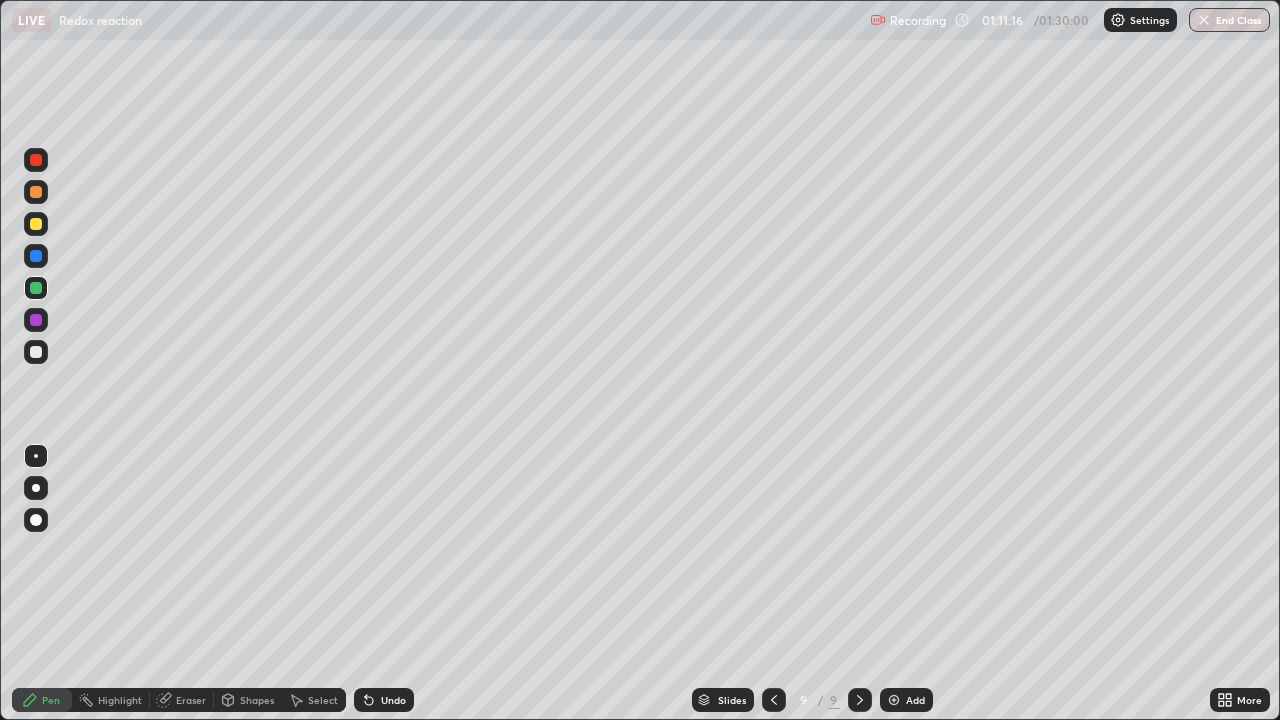 click at bounding box center (894, 700) 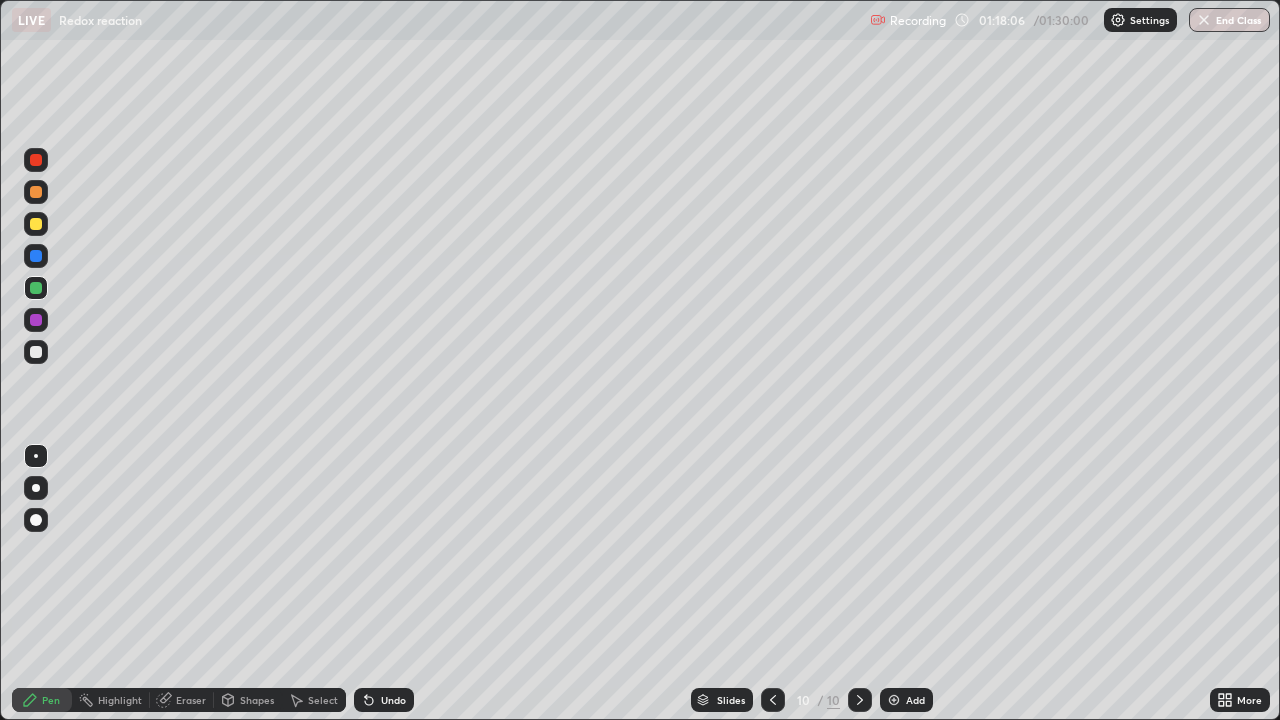 click on "Select" at bounding box center [323, 700] 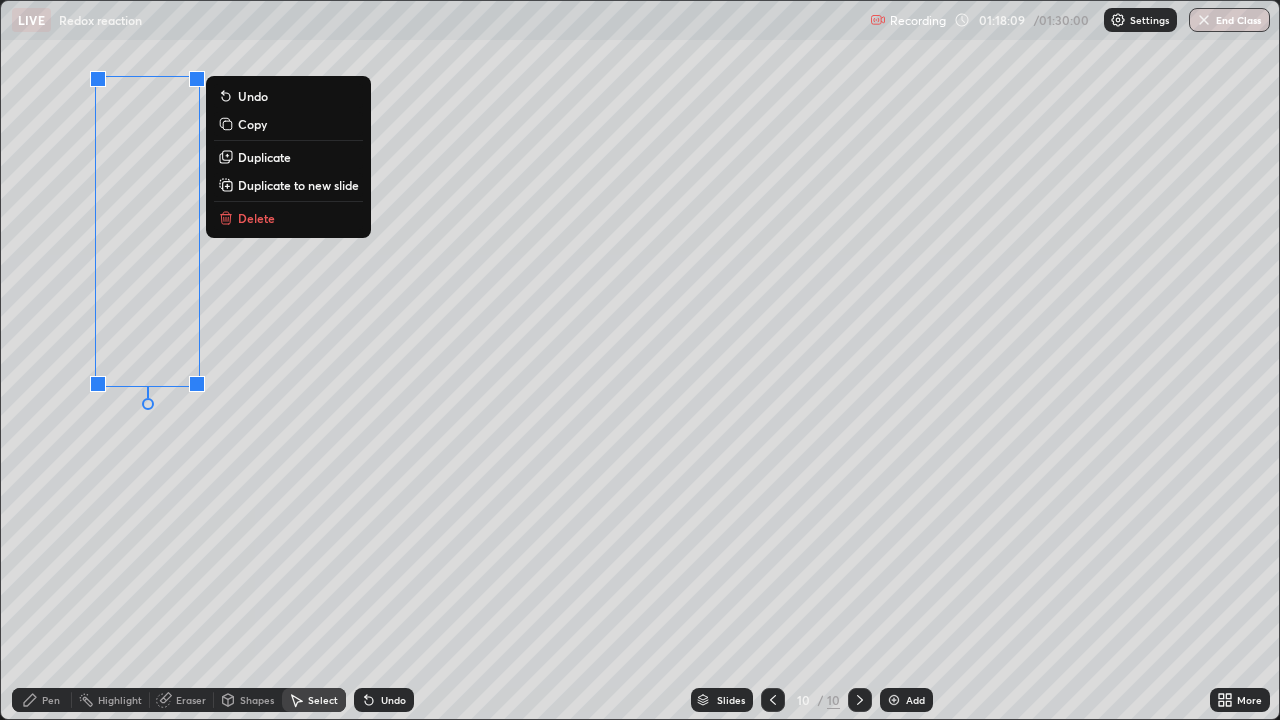 click on "Delete" at bounding box center [256, 218] 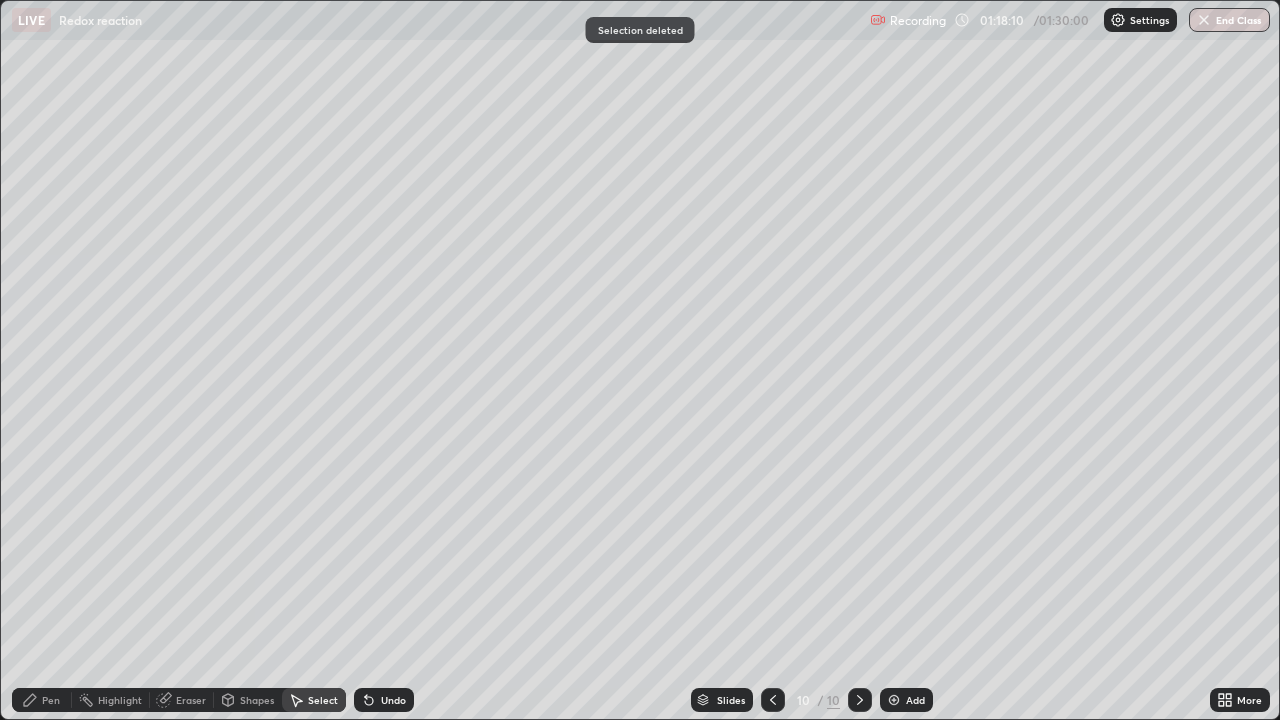 click on "Pen" at bounding box center (51, 700) 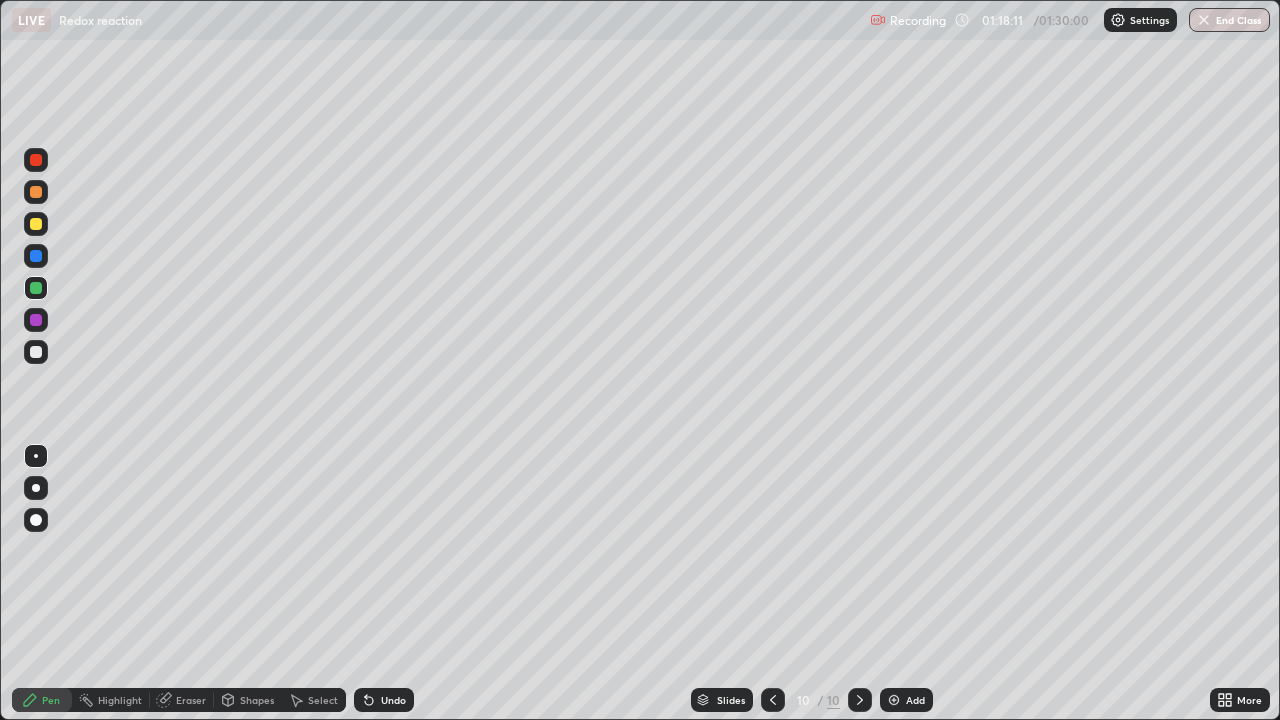 click at bounding box center (36, 256) 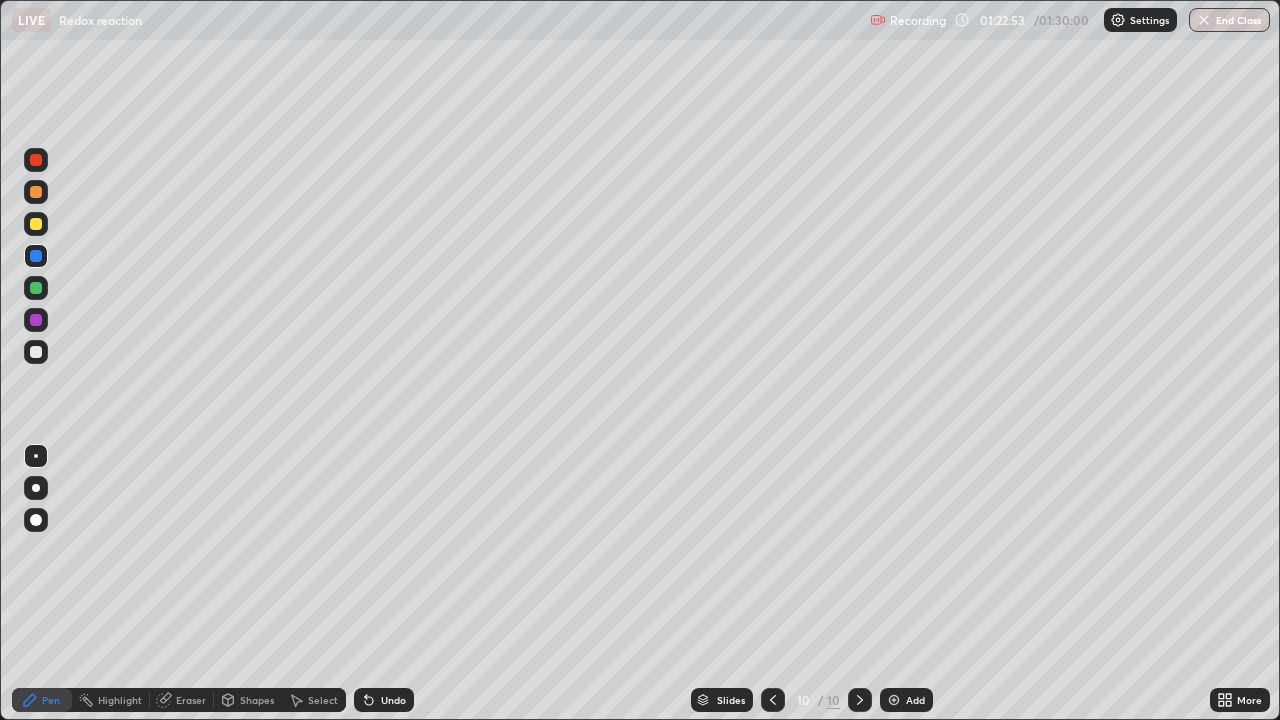 click at bounding box center [36, 224] 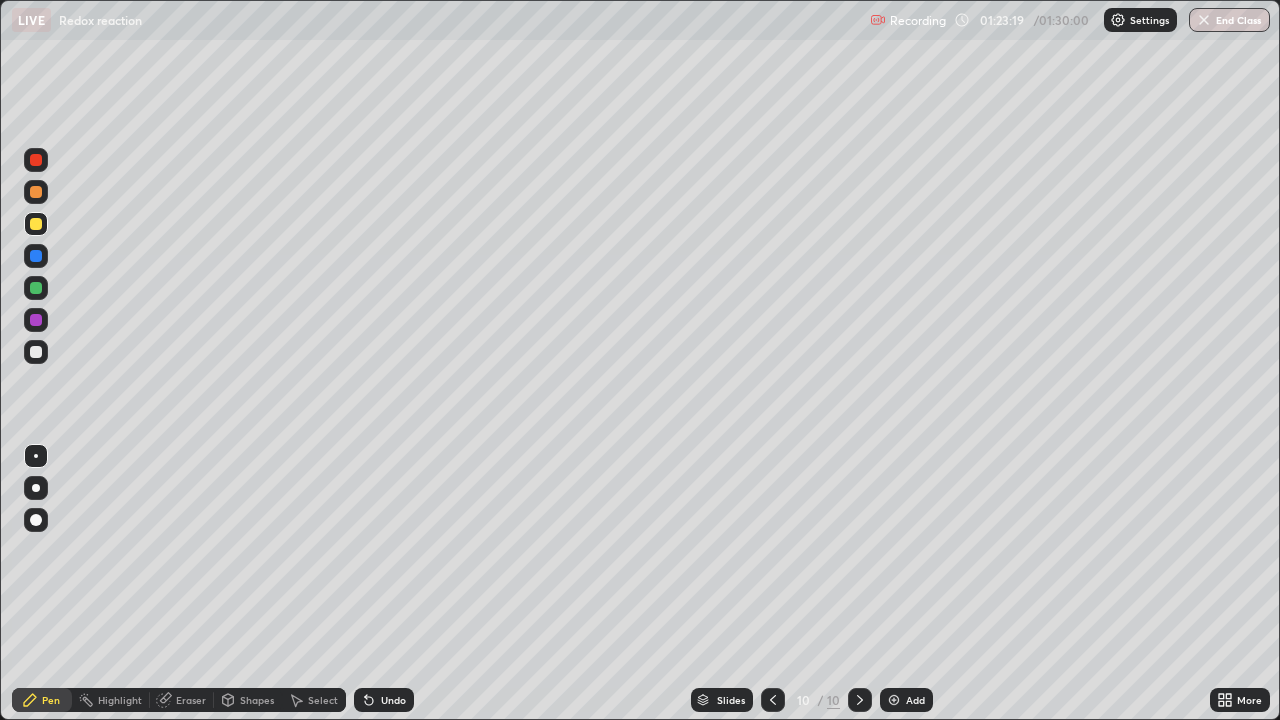 click on "Undo" at bounding box center [384, 700] 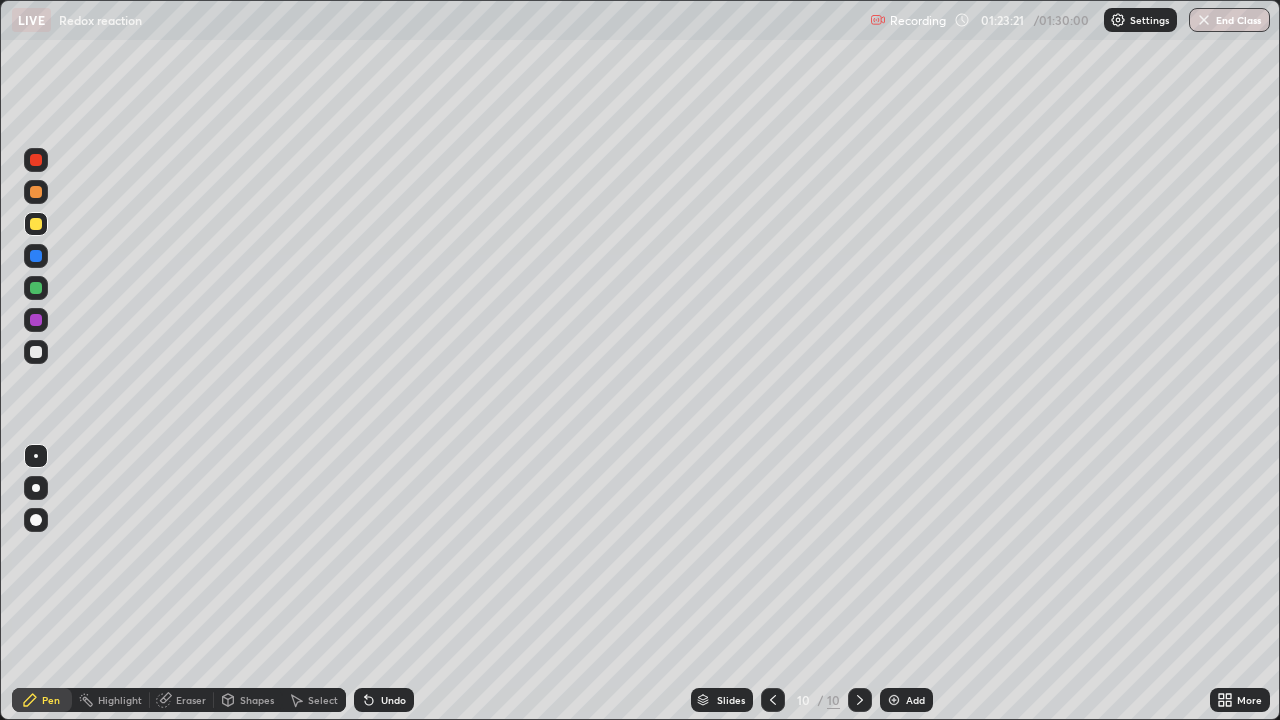 click on "Eraser" at bounding box center (191, 700) 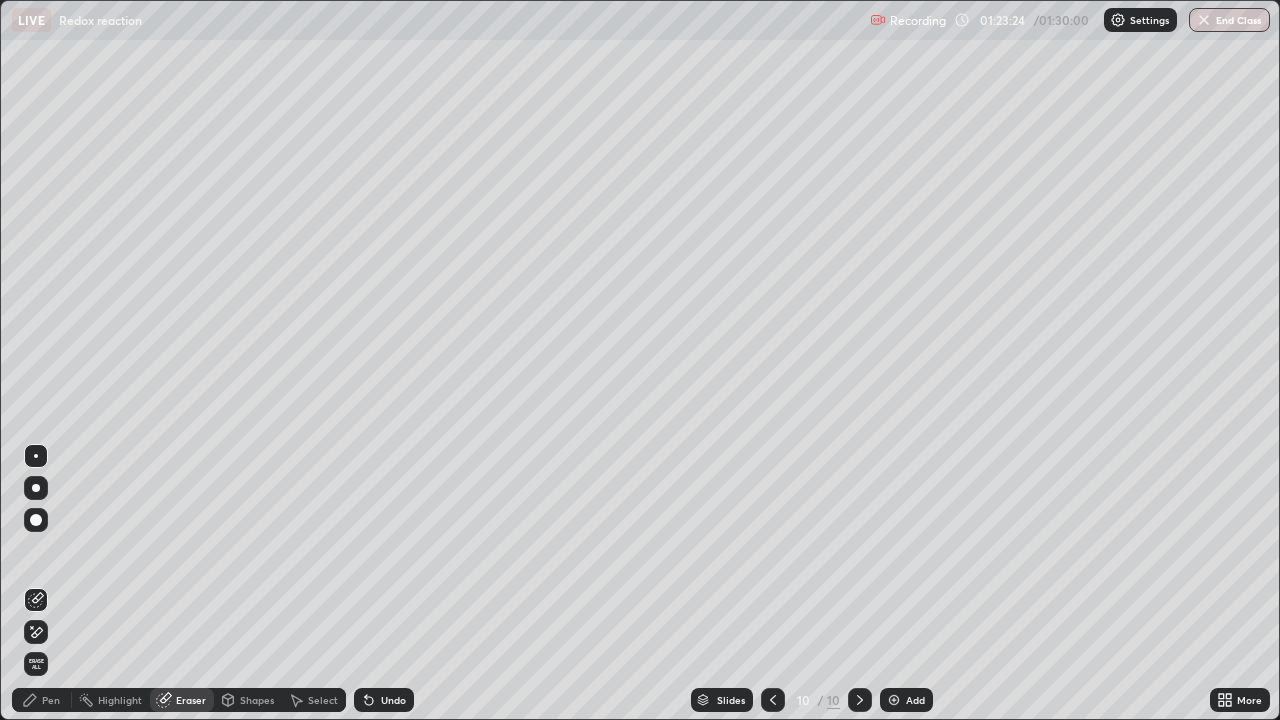 click on "Pen" at bounding box center [42, 700] 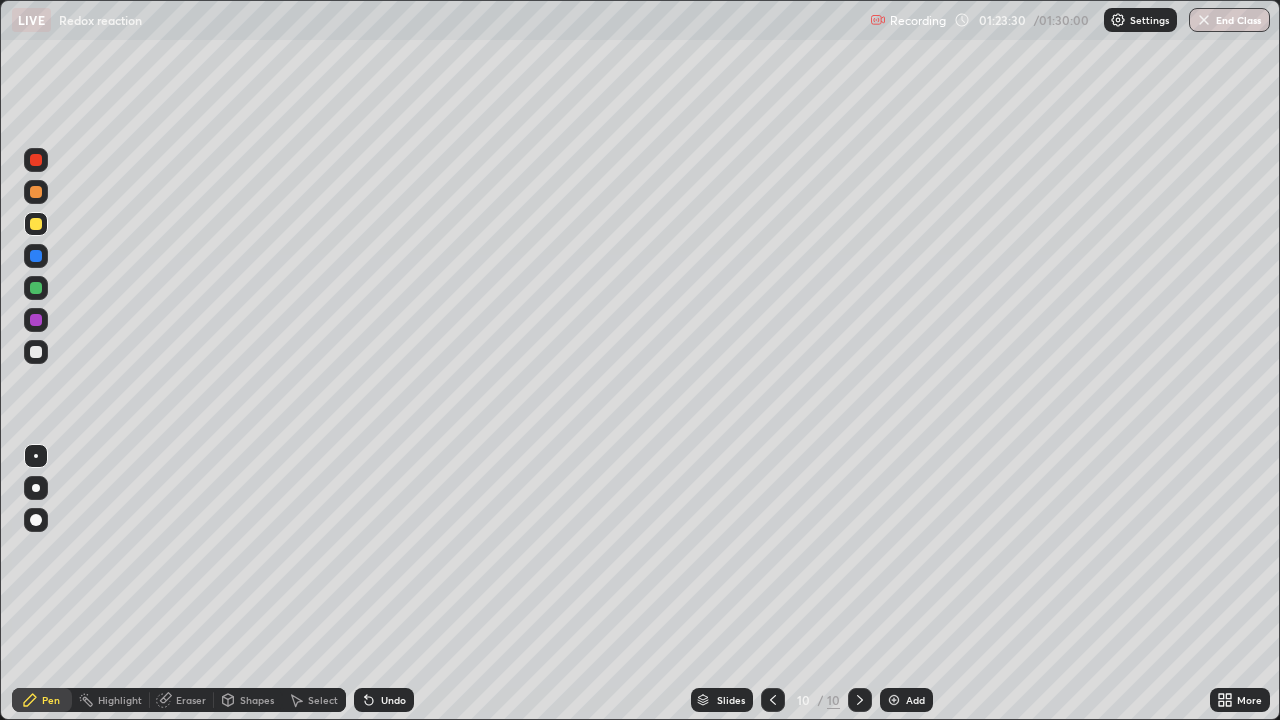 click at bounding box center (36, 160) 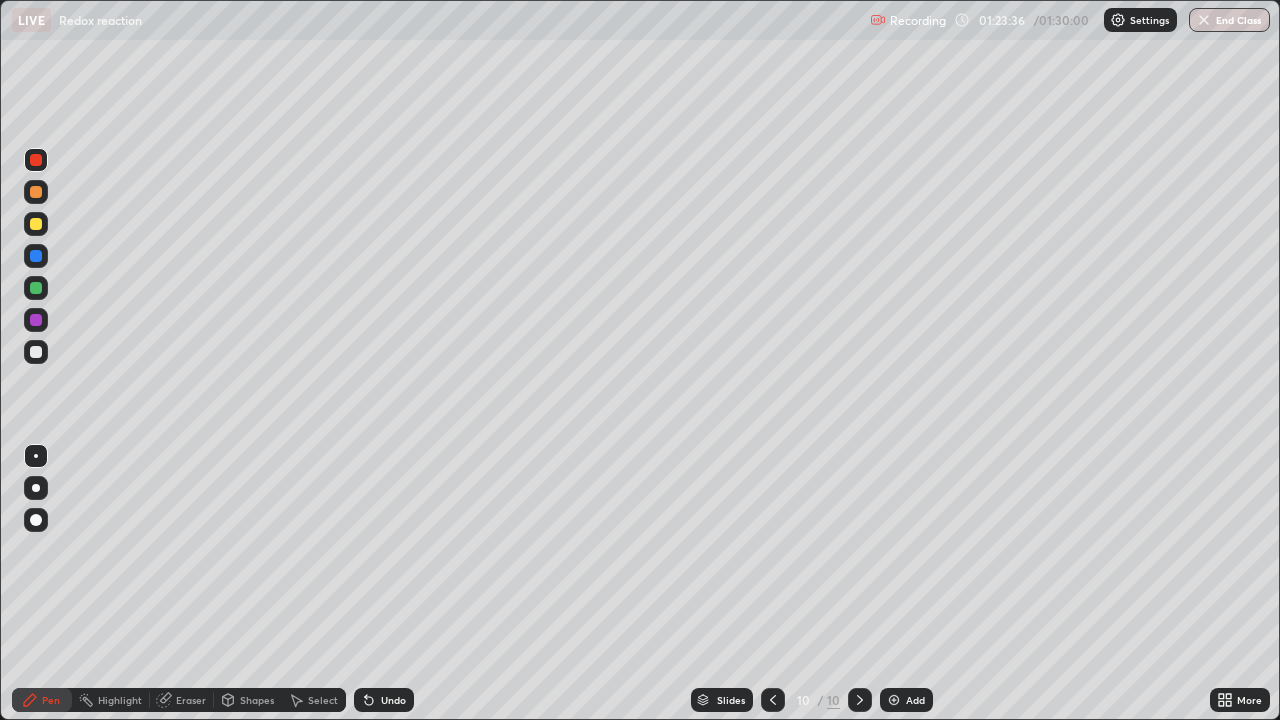 click on "Undo" at bounding box center [384, 700] 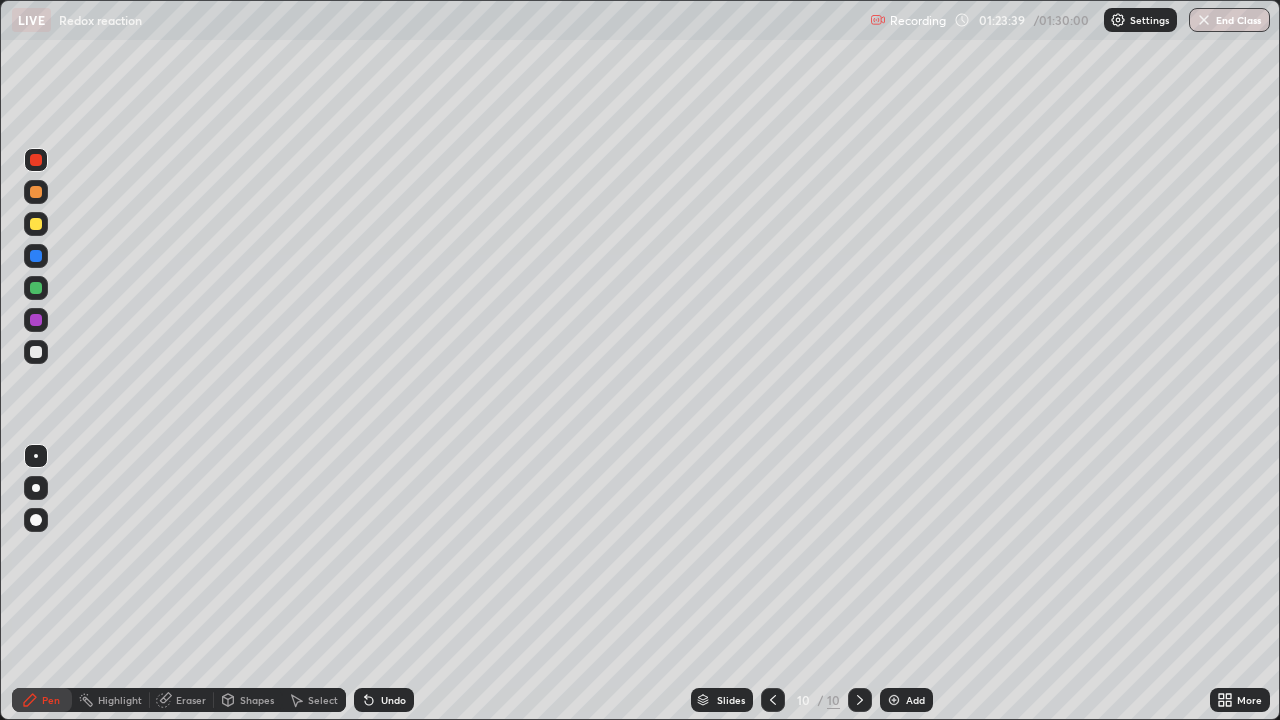 click at bounding box center (36, 256) 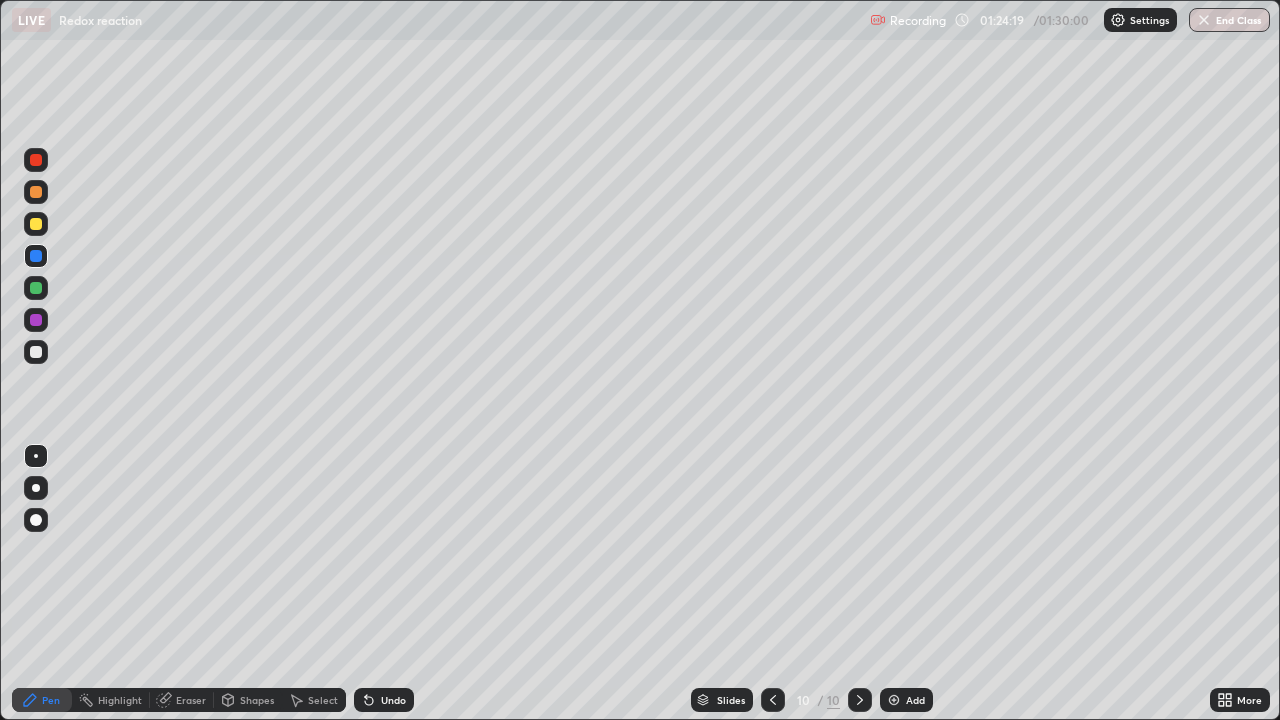 click at bounding box center (36, 192) 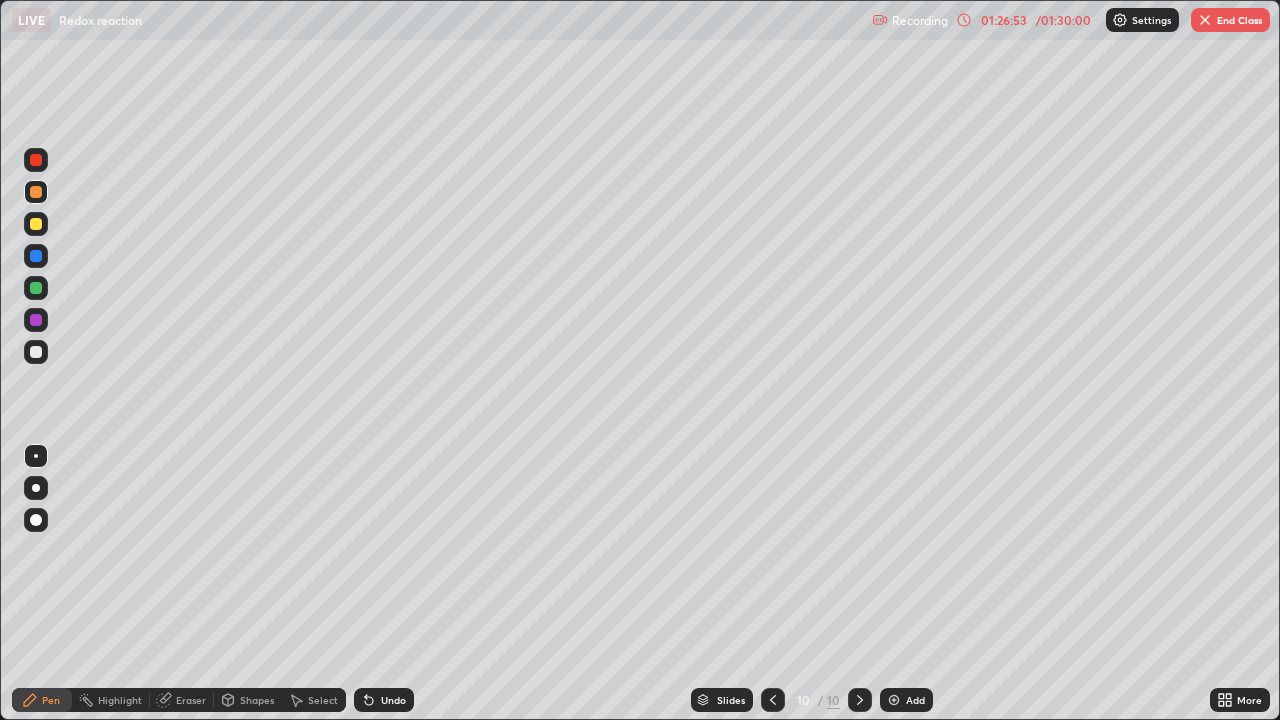 click on "Eraser" at bounding box center (191, 700) 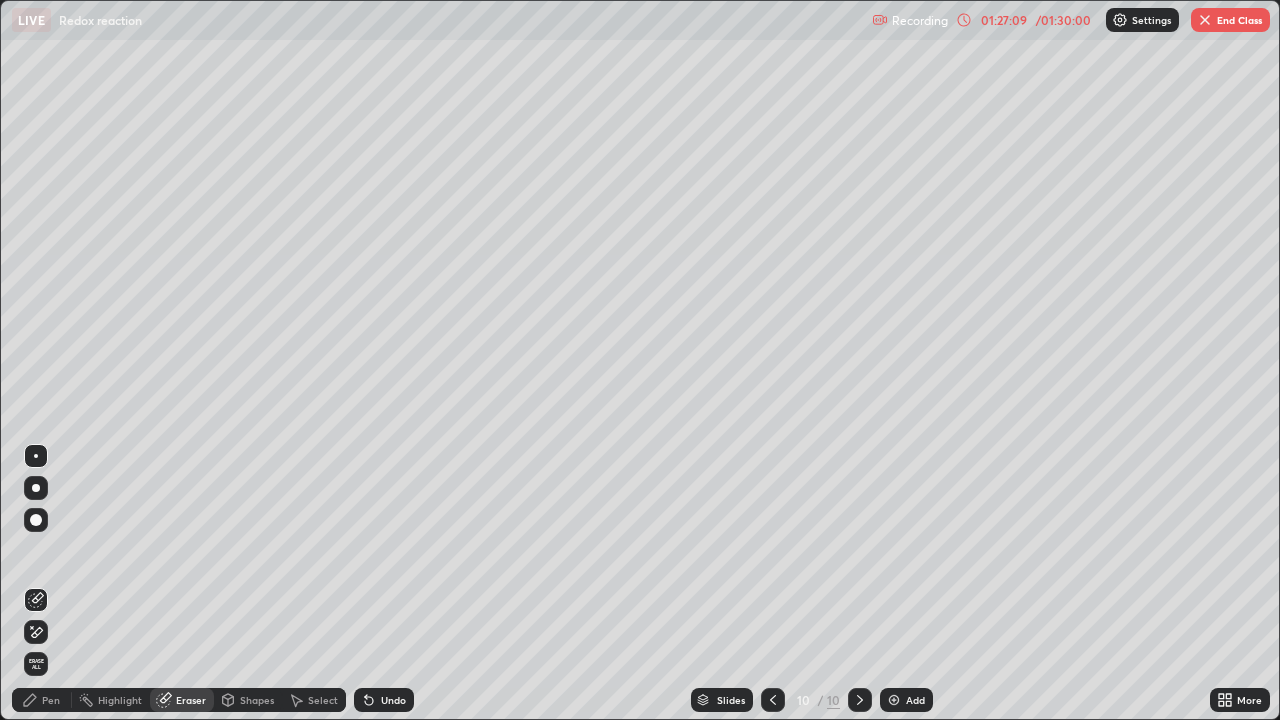 click on "Pen" at bounding box center [51, 700] 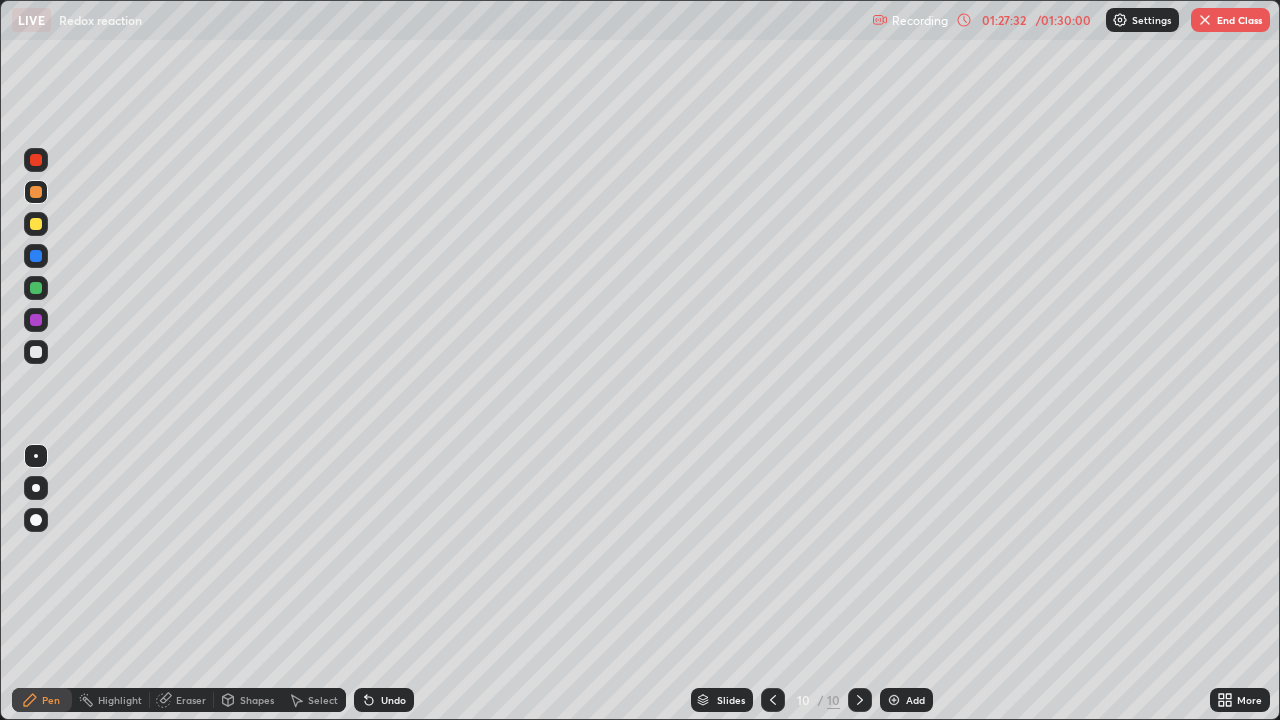 click at bounding box center [36, 256] 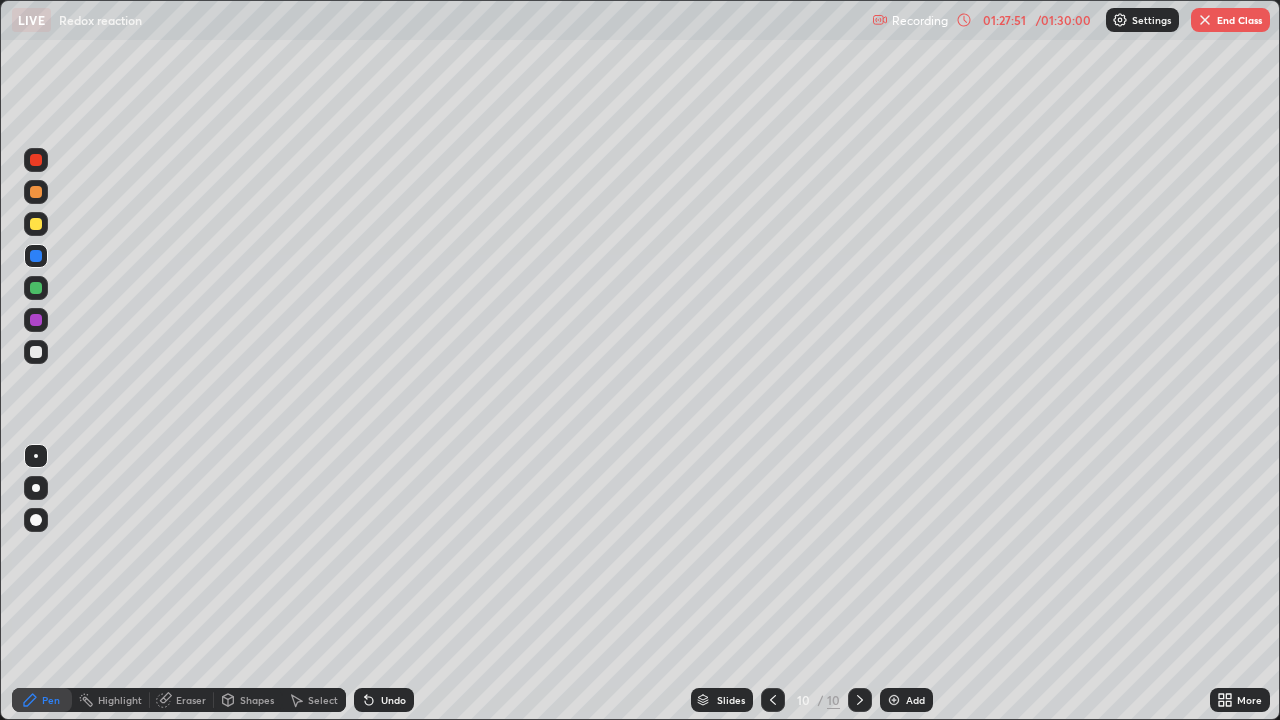 click on "Pen" at bounding box center (42, 700) 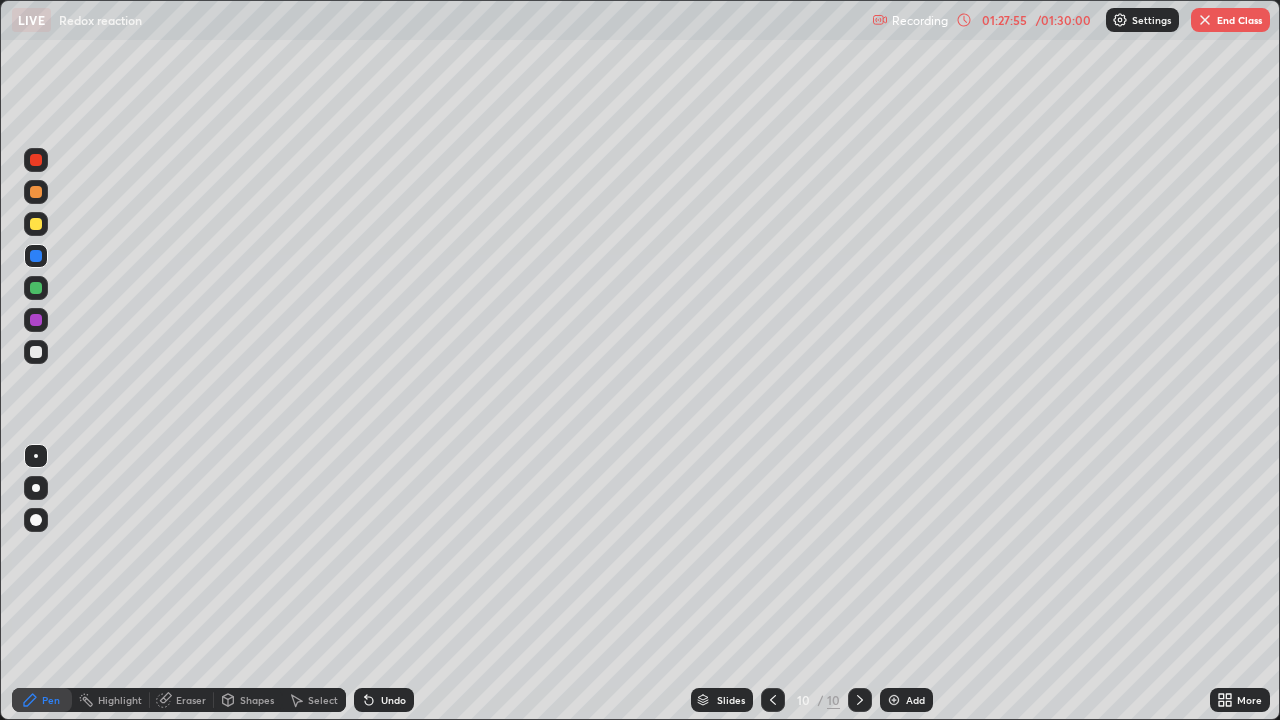 click on "Eraser" at bounding box center (191, 700) 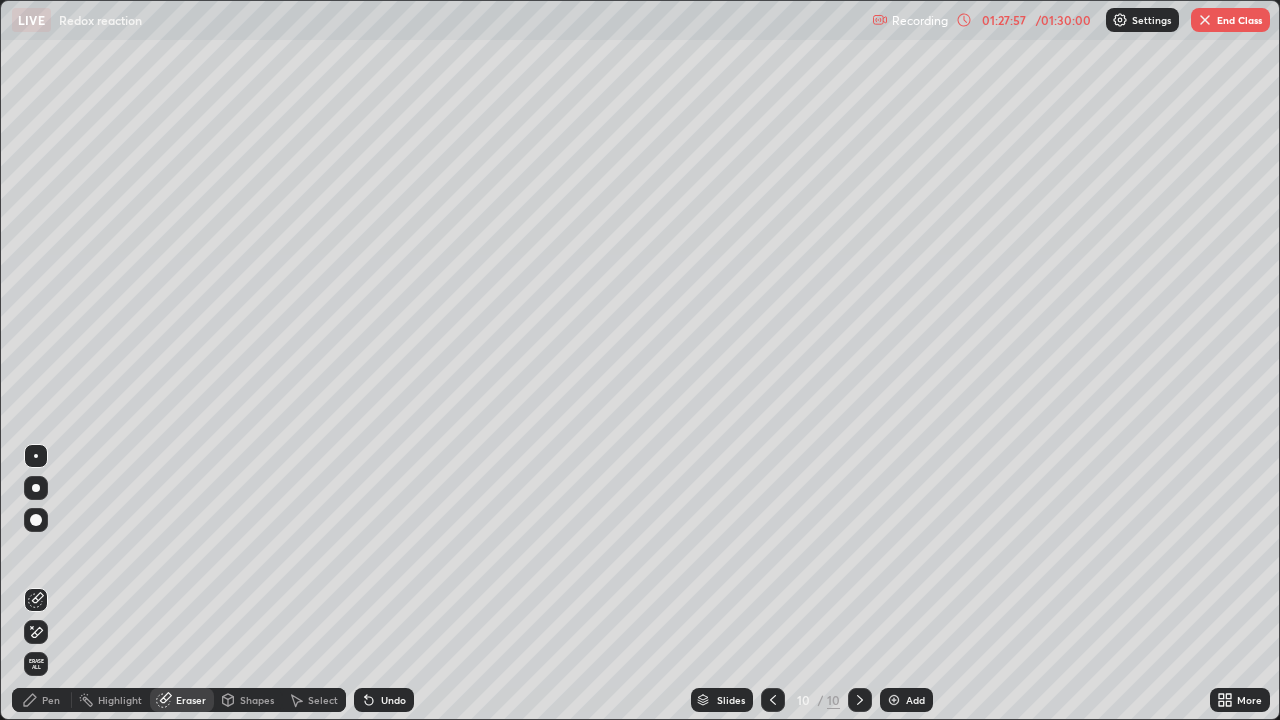 click on "Pen" at bounding box center [42, 700] 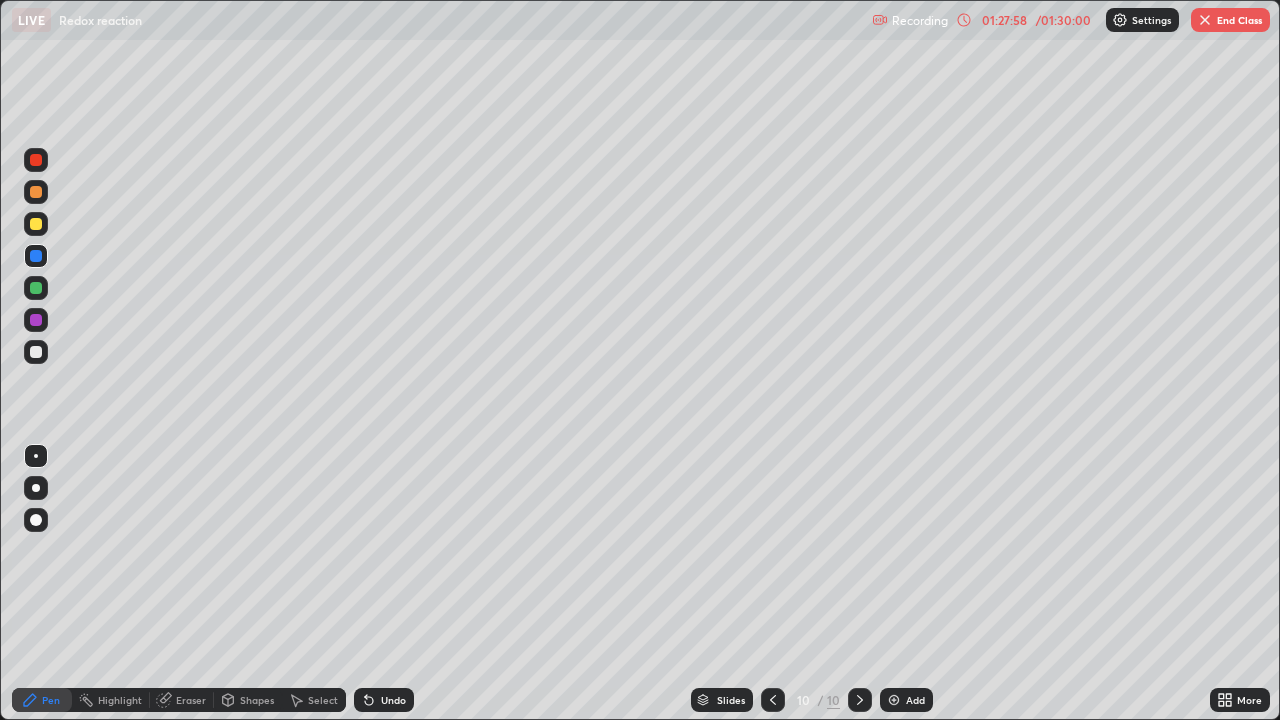 click at bounding box center (36, 192) 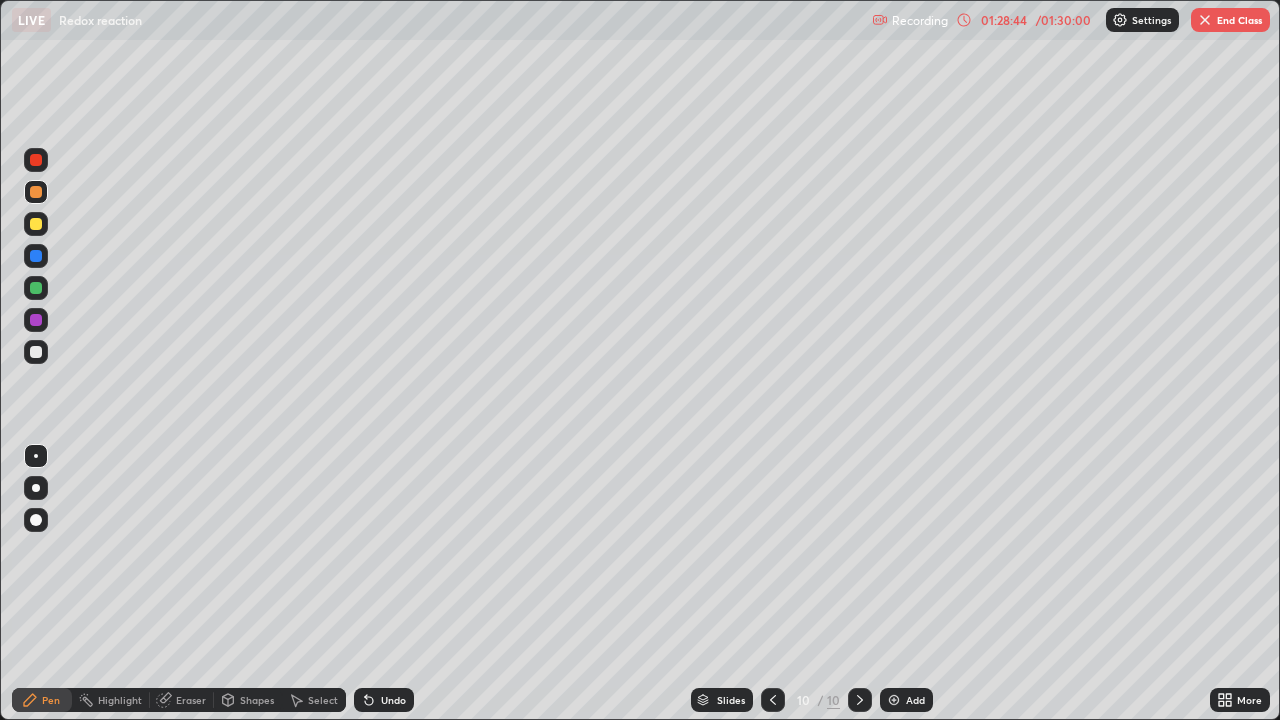 click at bounding box center [36, 256] 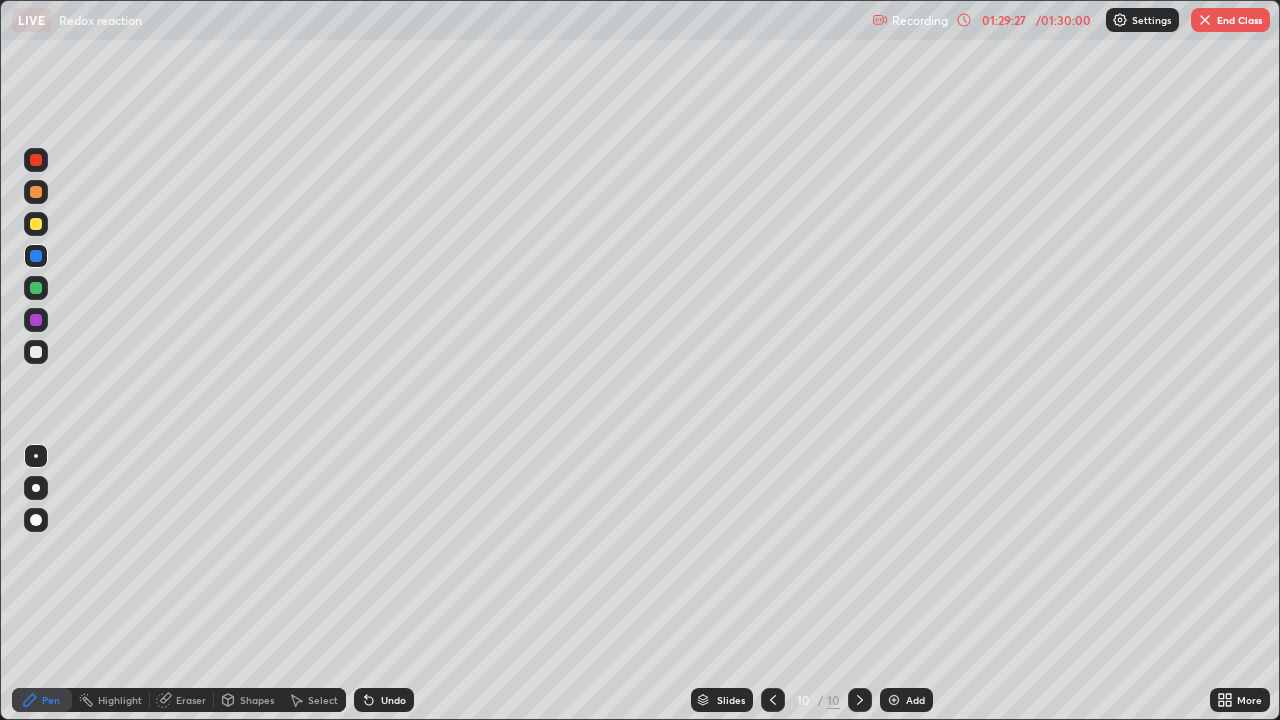 click at bounding box center (36, 320) 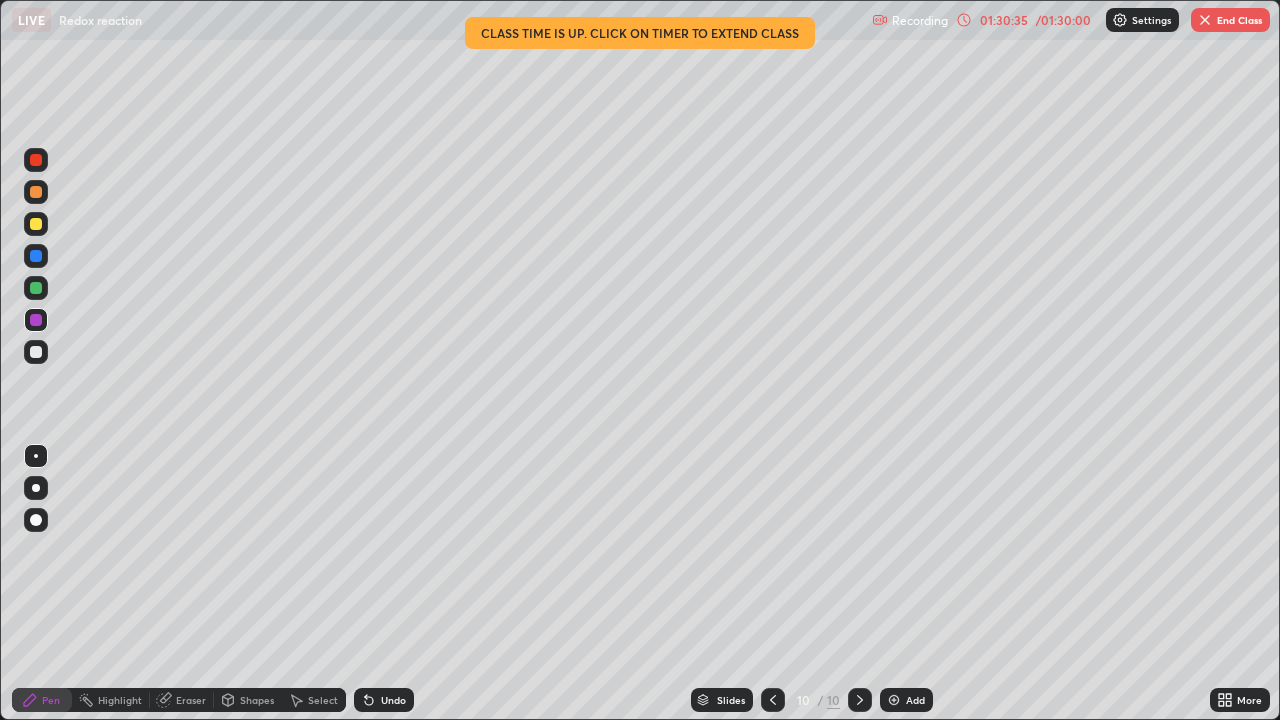 click at bounding box center (894, 700) 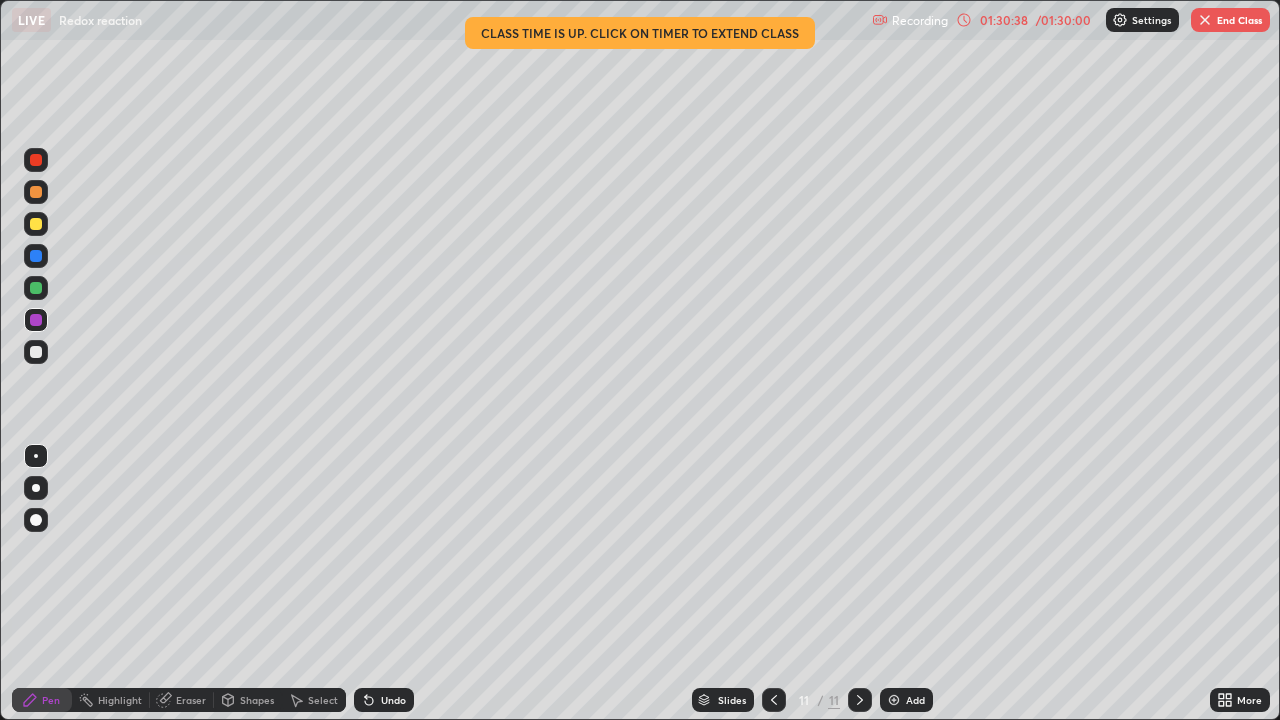 click at bounding box center [36, 256] 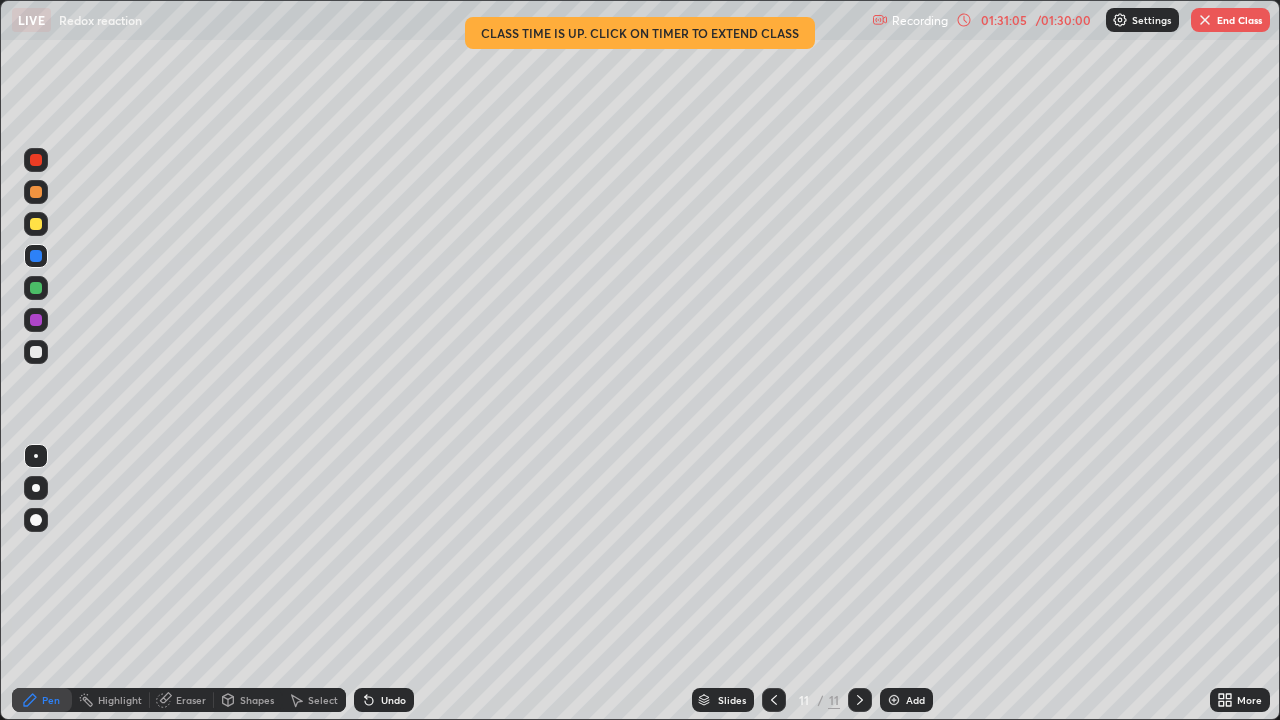 click at bounding box center [36, 160] 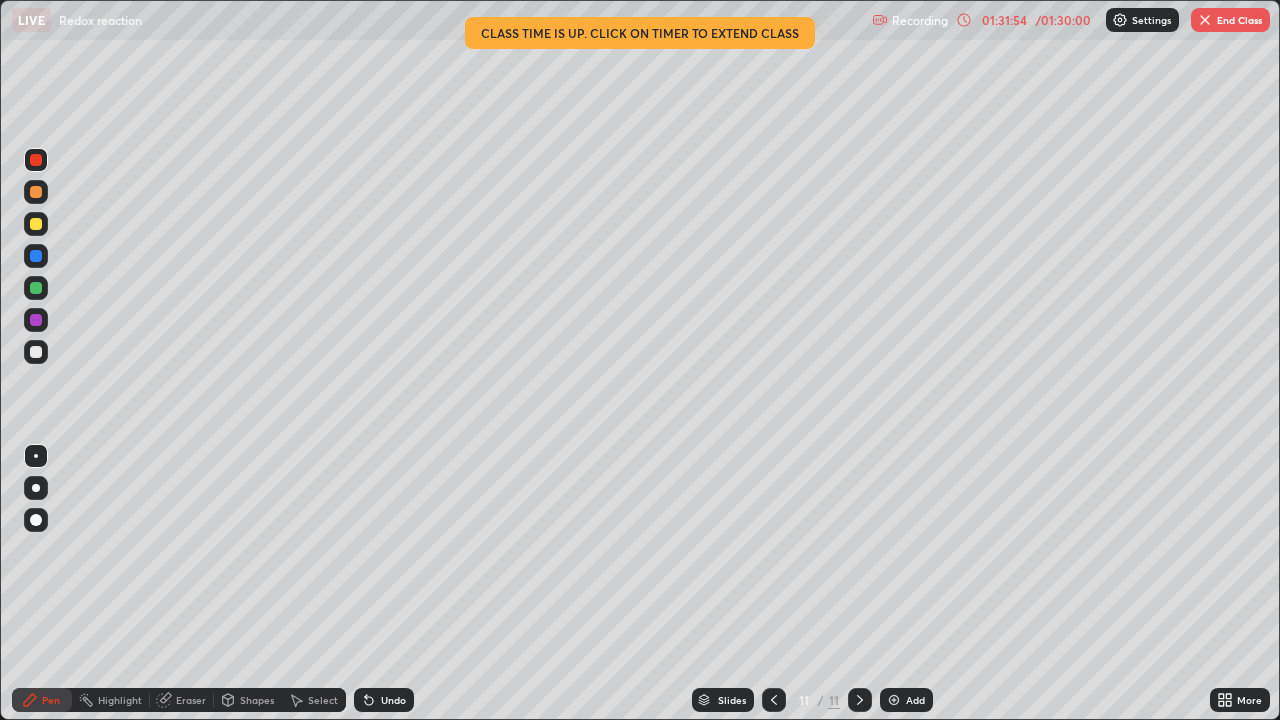 click at bounding box center (774, 700) 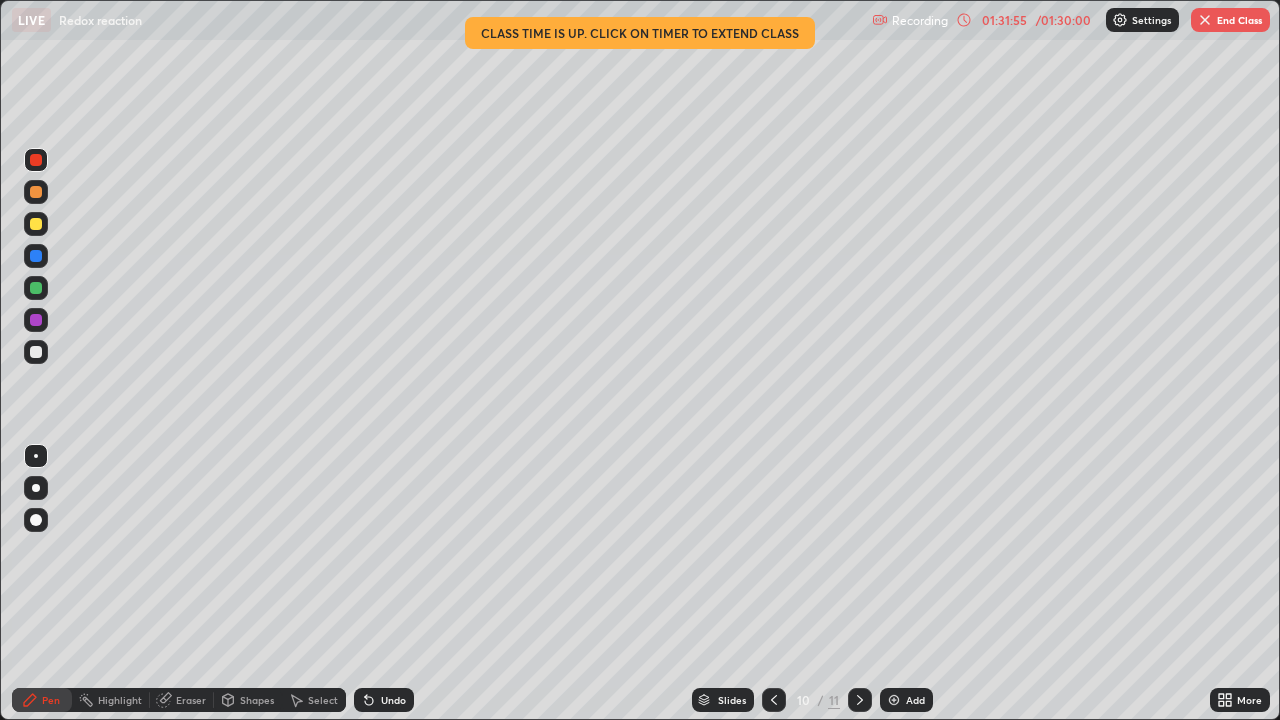 click 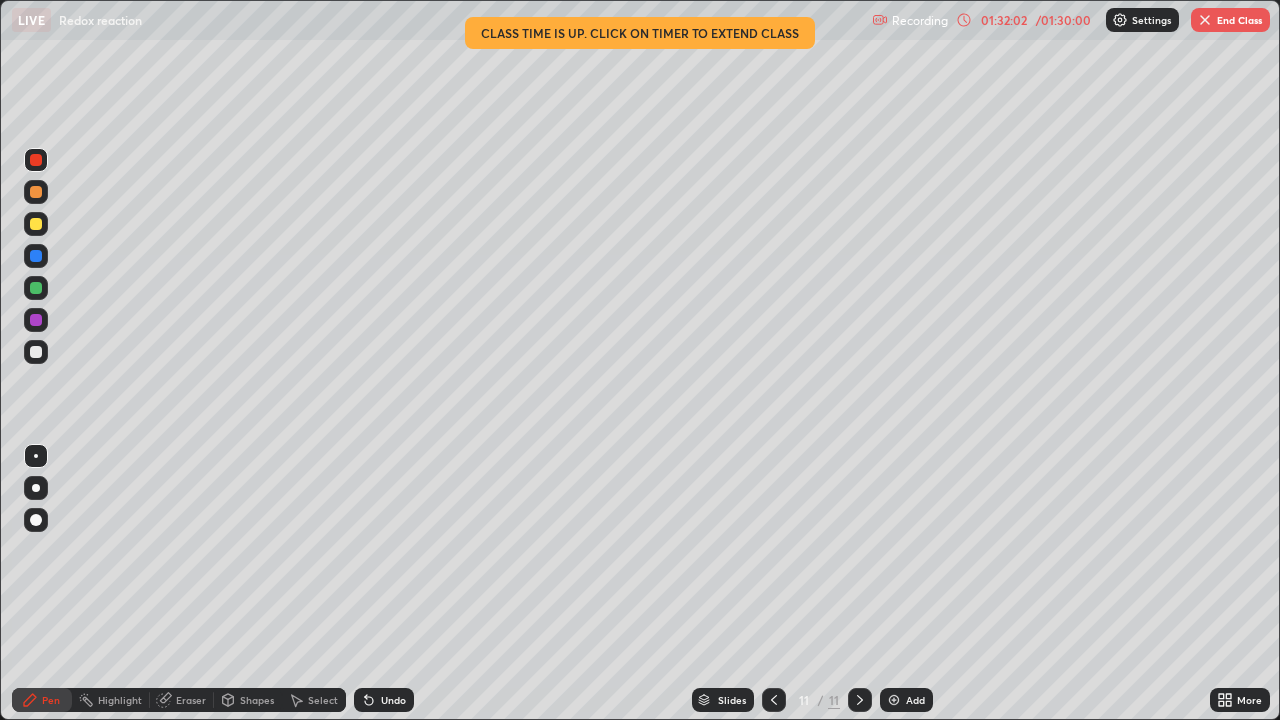 click 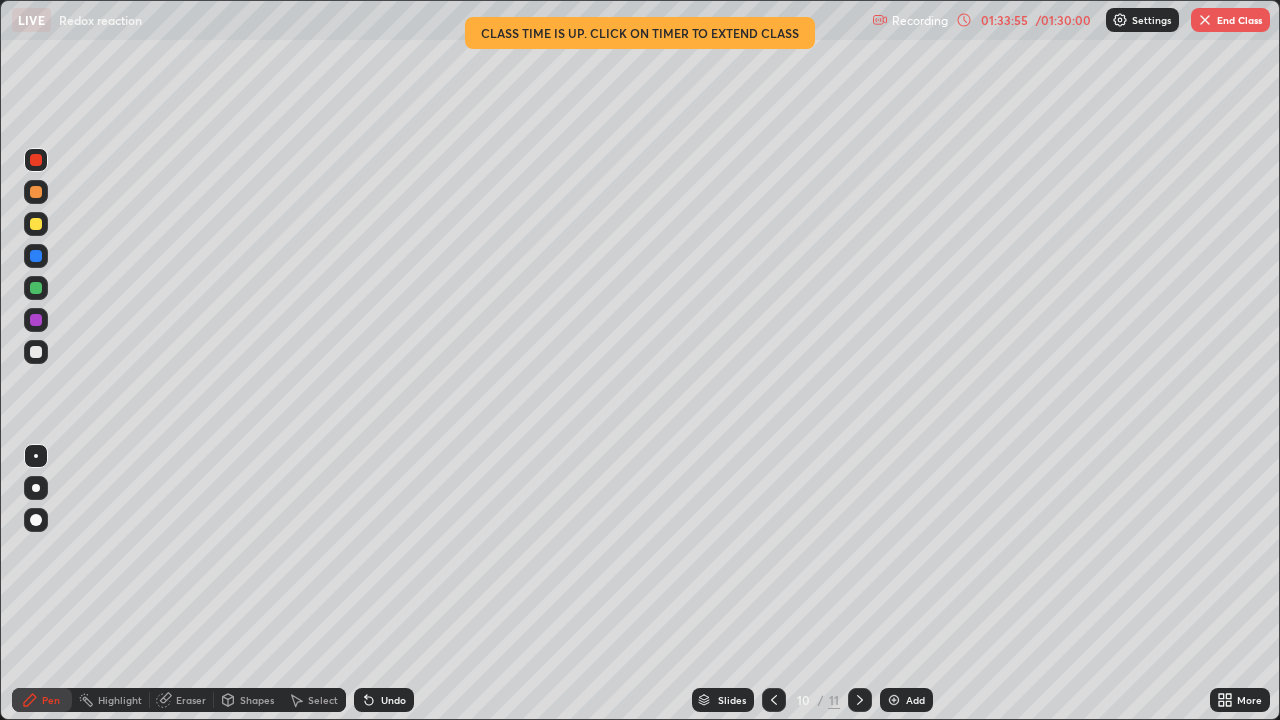 click 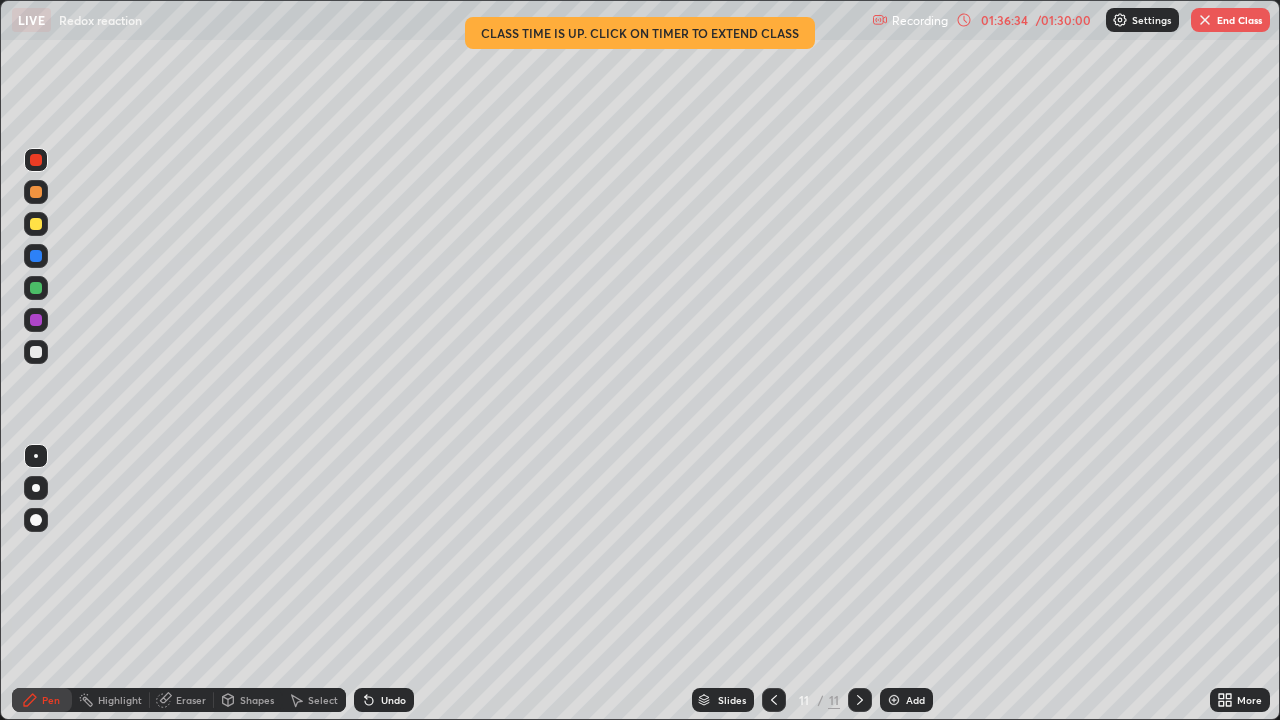 click on "End Class" at bounding box center [1230, 20] 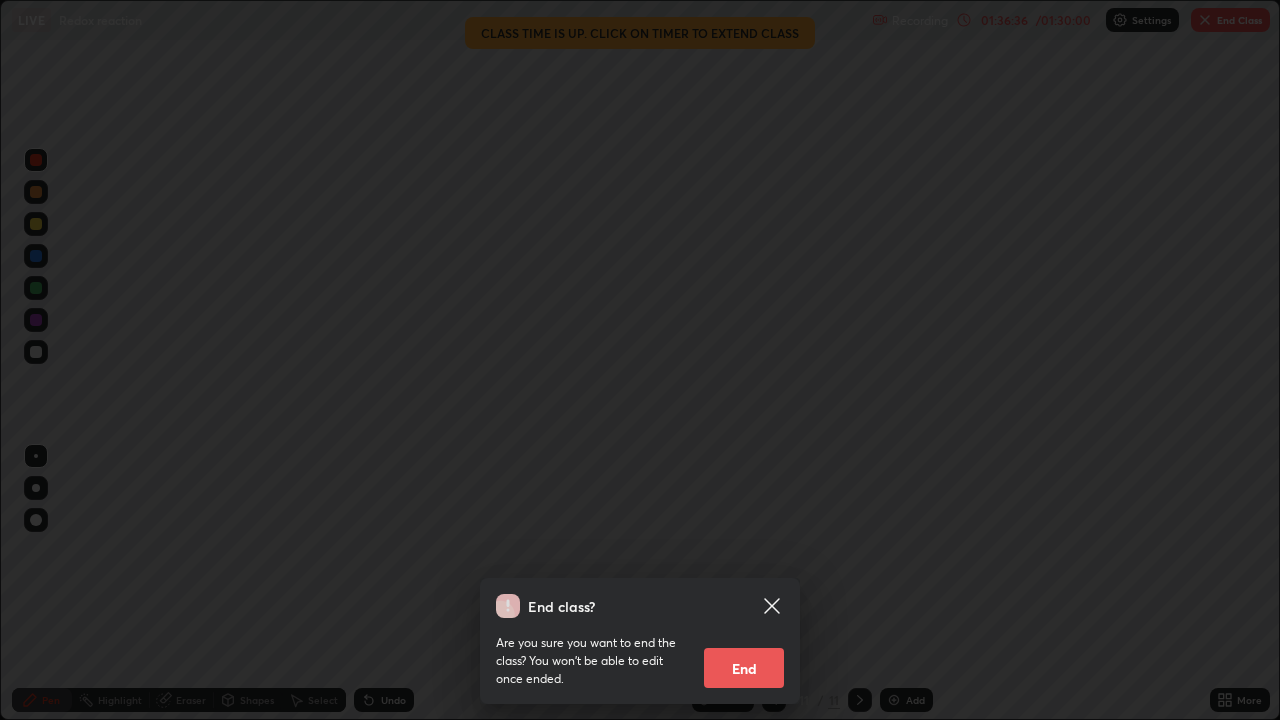 click on "End" at bounding box center (744, 668) 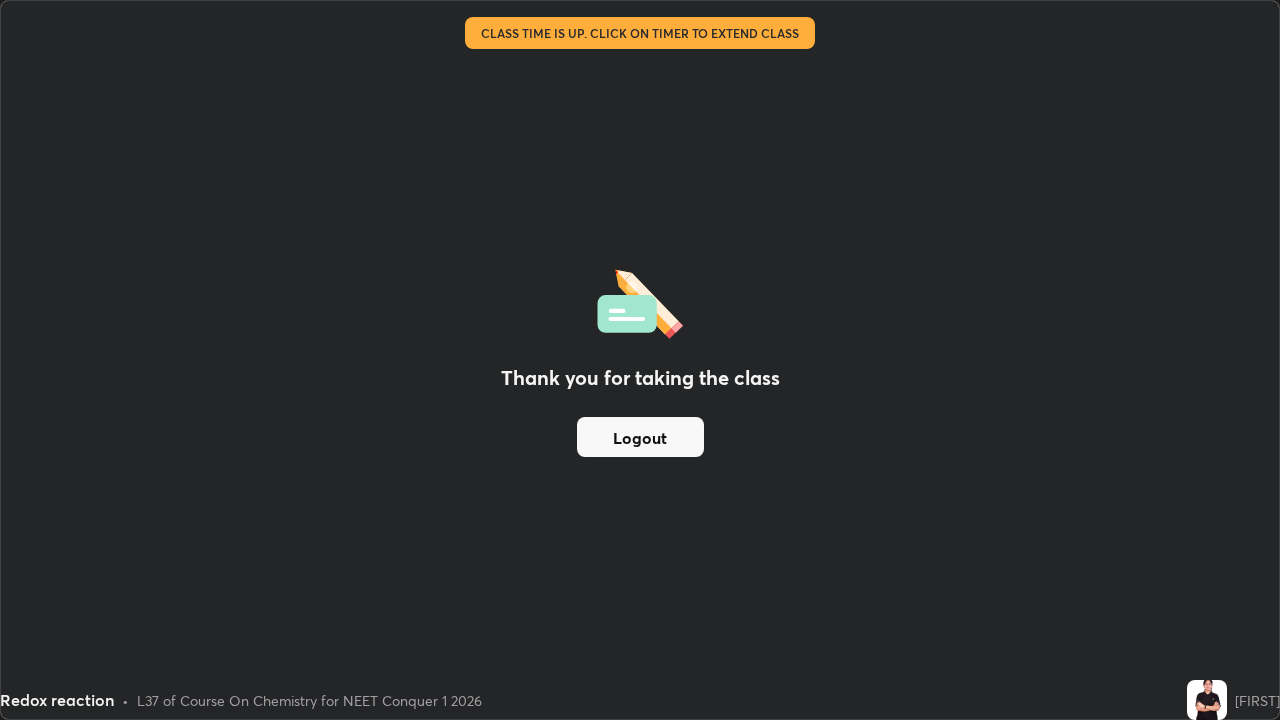 click on "Logout" at bounding box center (640, 437) 